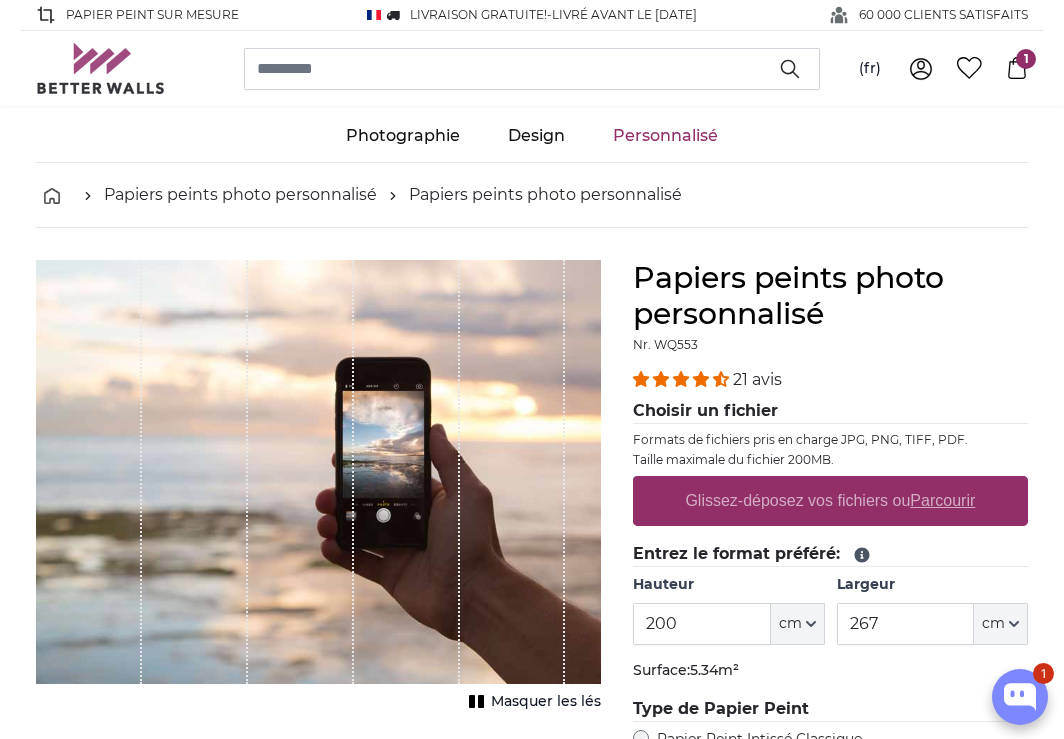 scroll, scrollTop: 0, scrollLeft: 0, axis: both 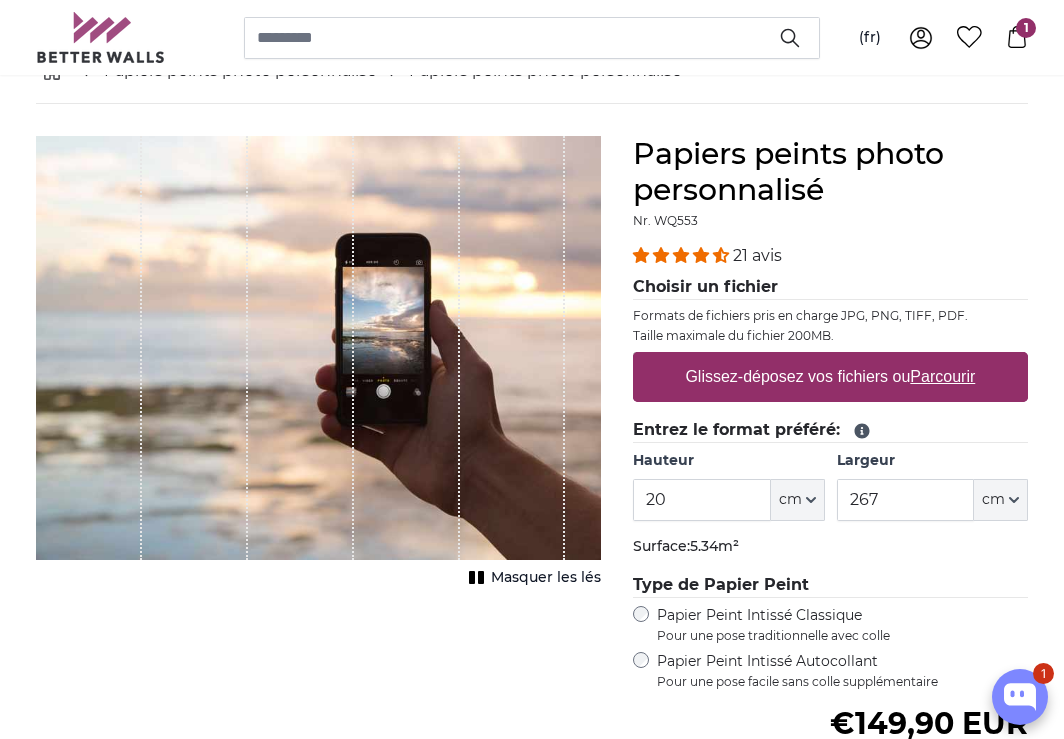 type on "2" 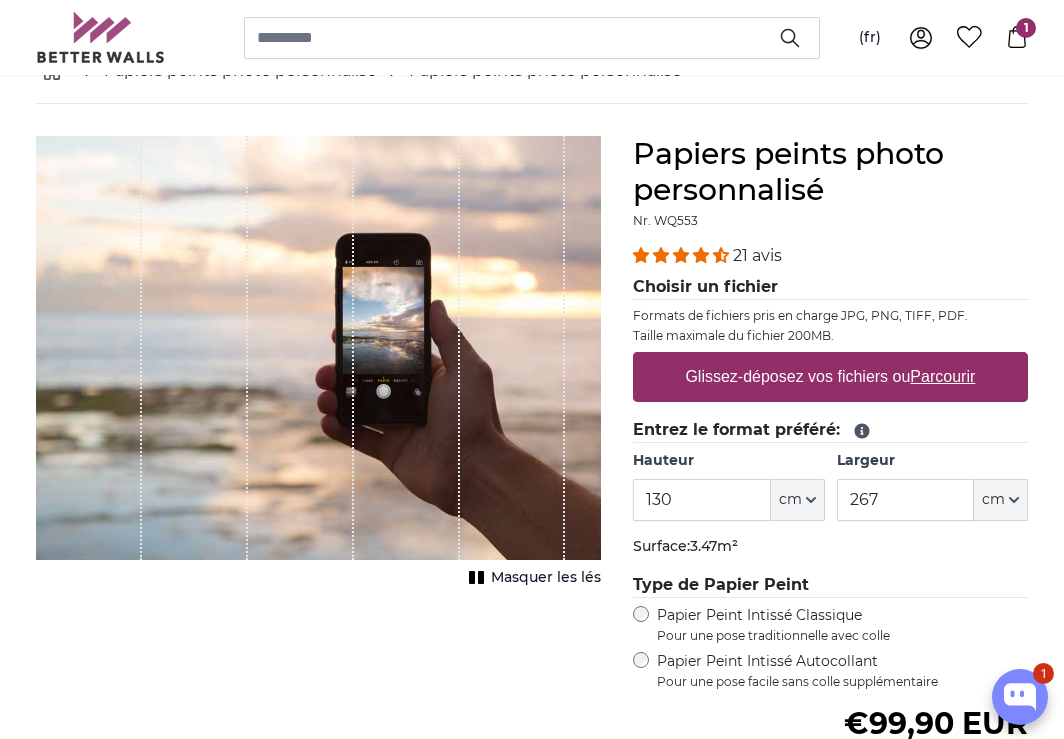 type on "130" 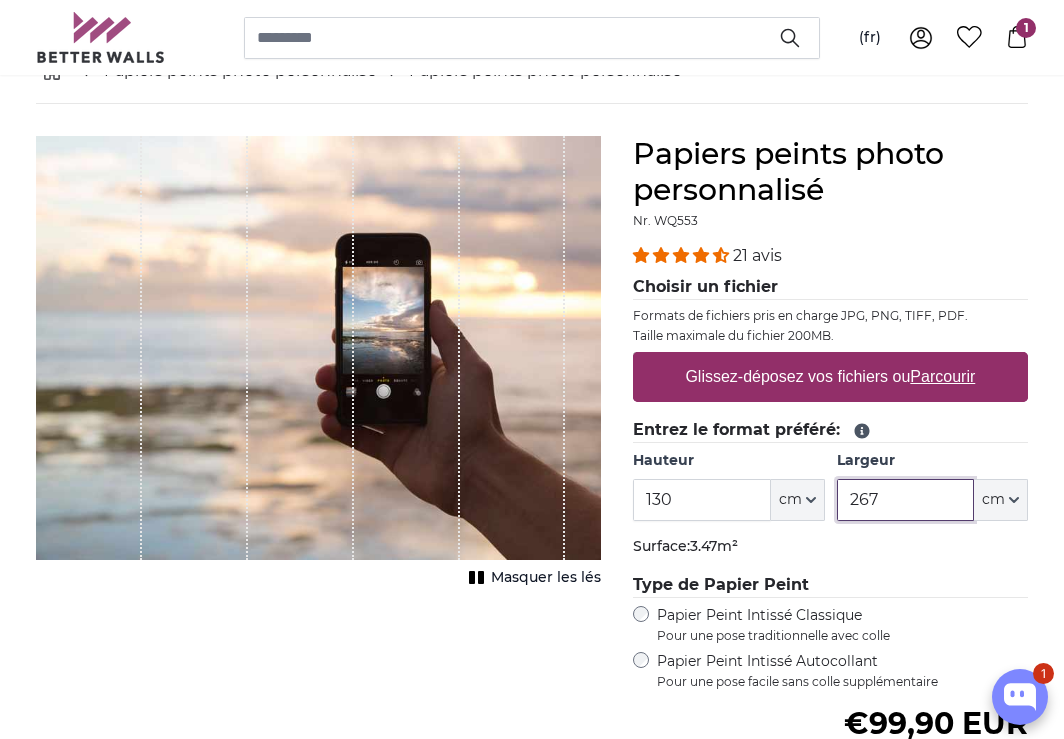 click on "267" at bounding box center [905, 500] 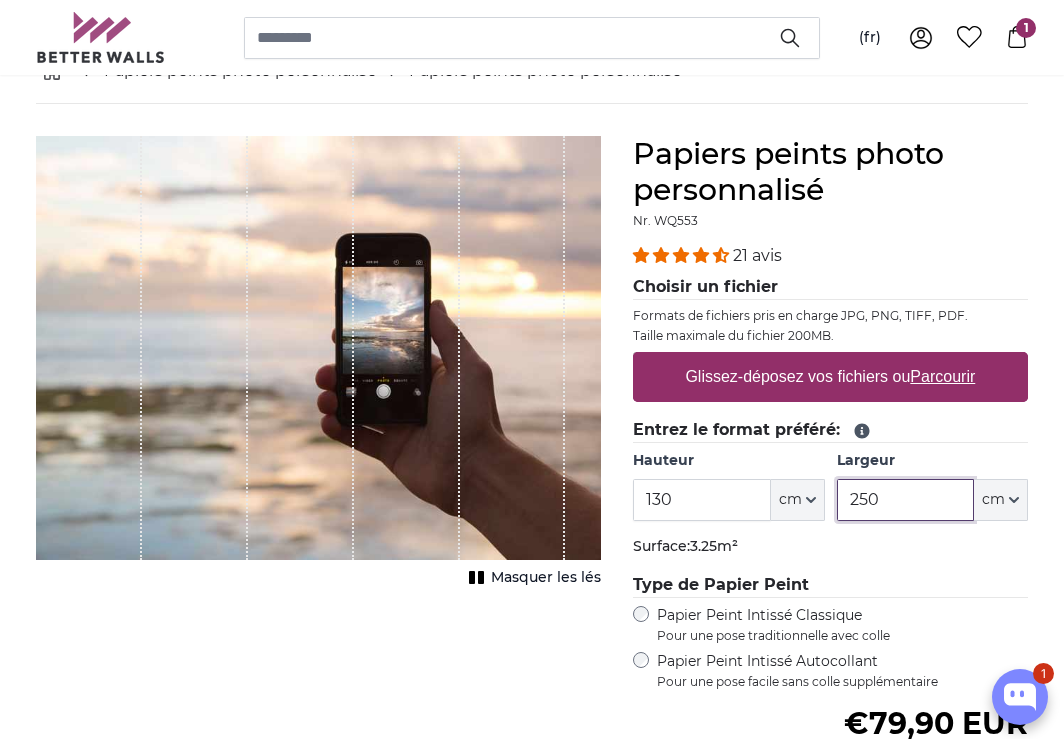 scroll, scrollTop: 171, scrollLeft: 0, axis: vertical 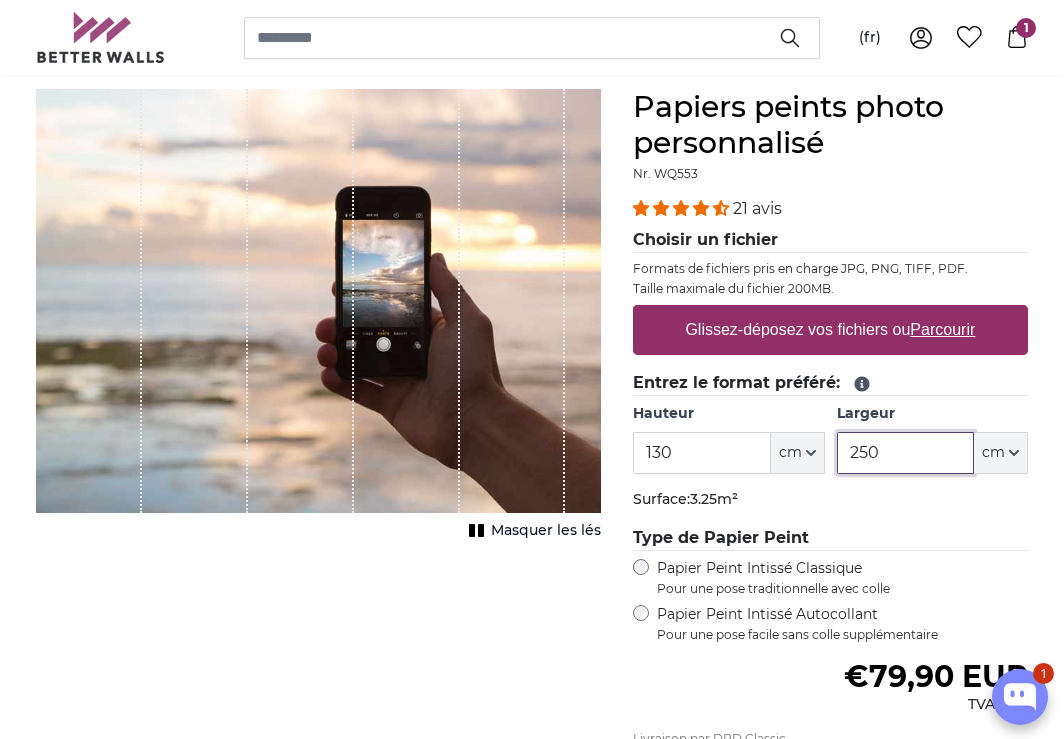 type on "250" 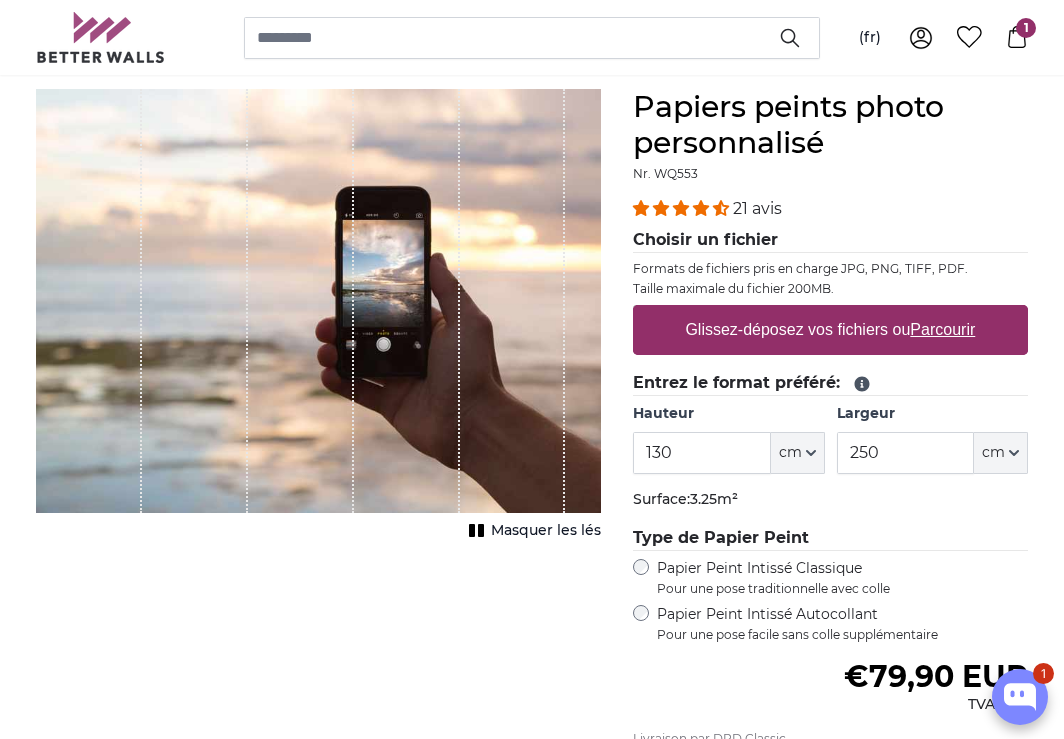 click on "Type de Papier Peint" at bounding box center [830, 538] 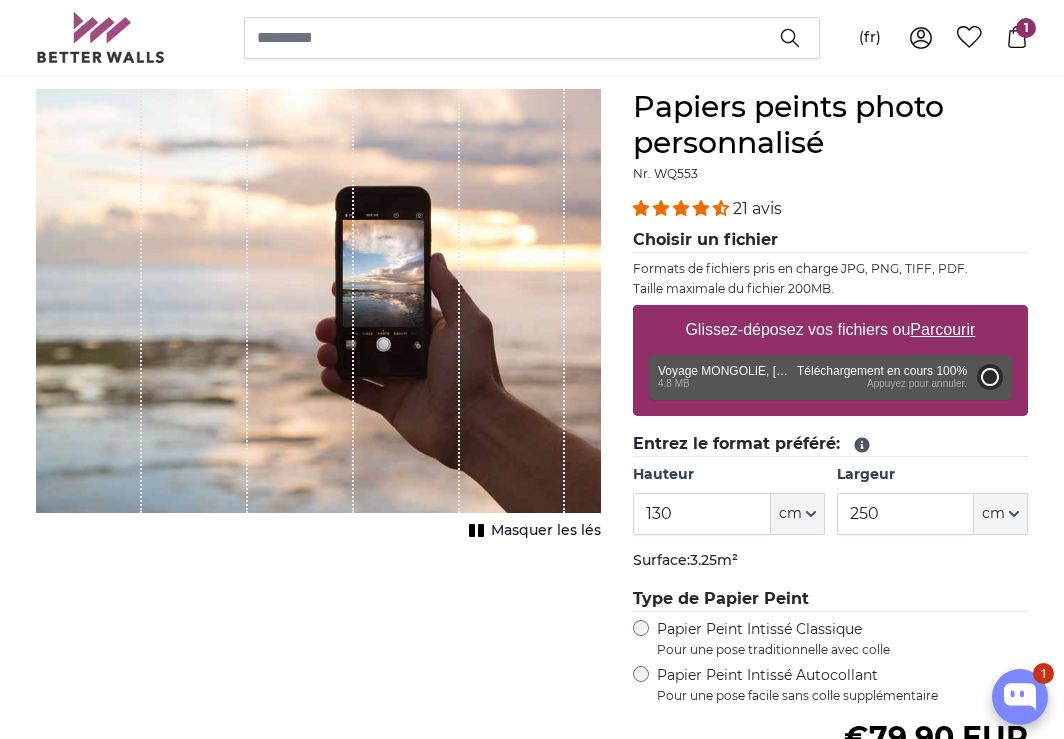 type on "200" 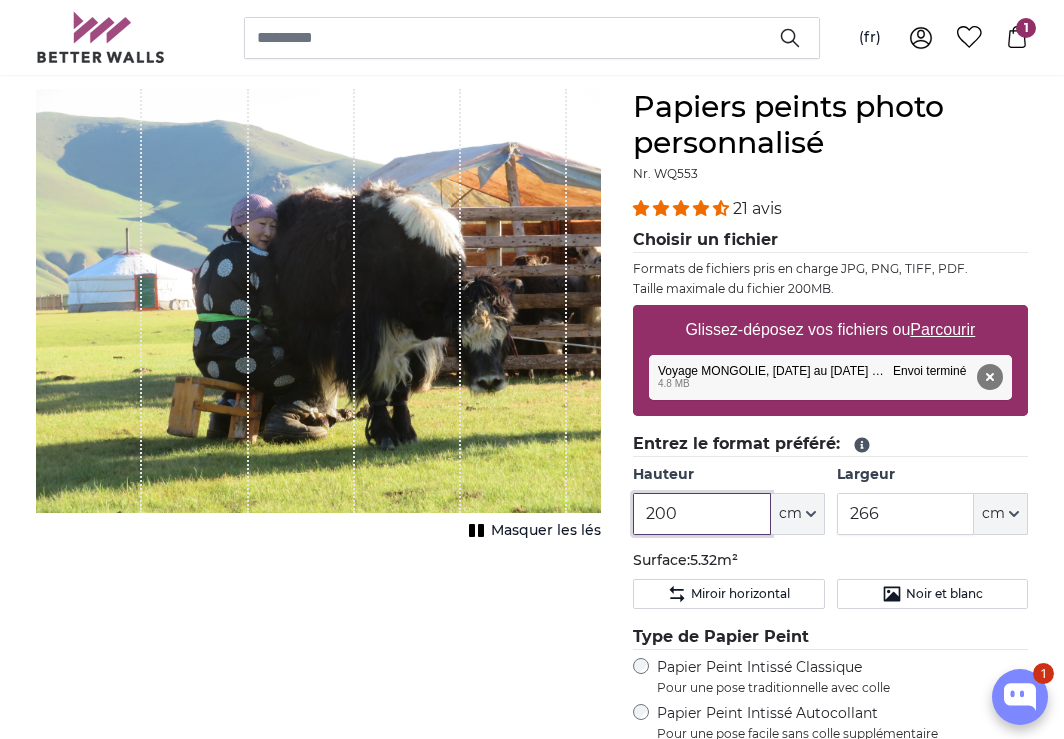 drag, startPoint x: 748, startPoint y: 522, endPoint x: 764, endPoint y: 518, distance: 16.492422 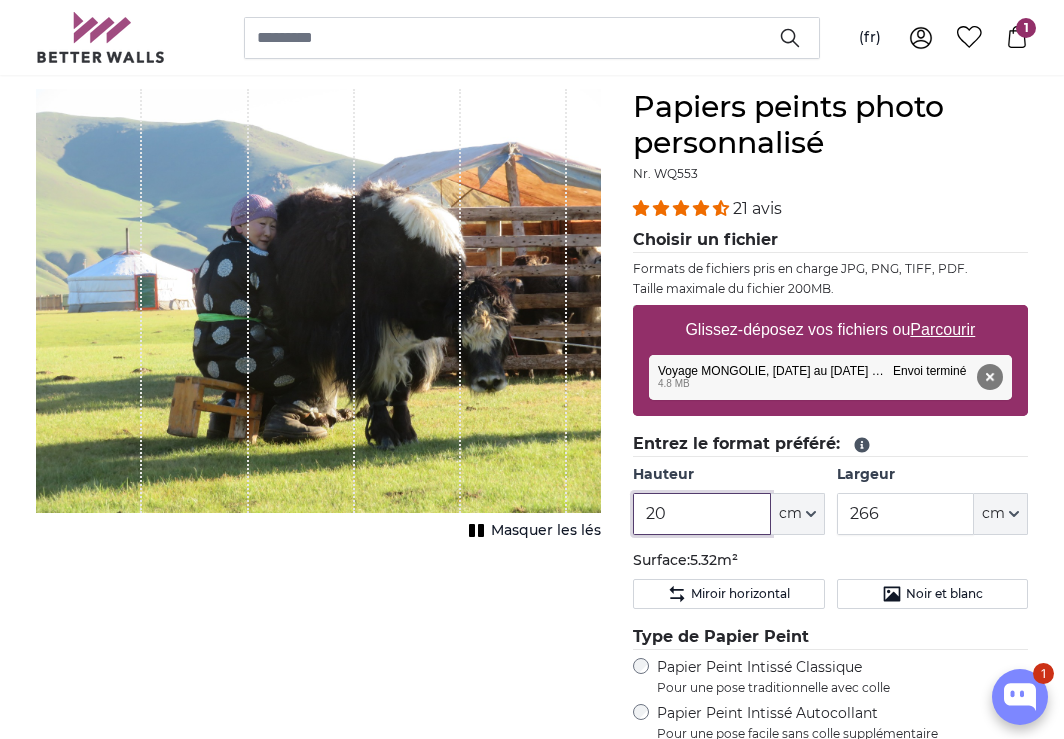 type on "2" 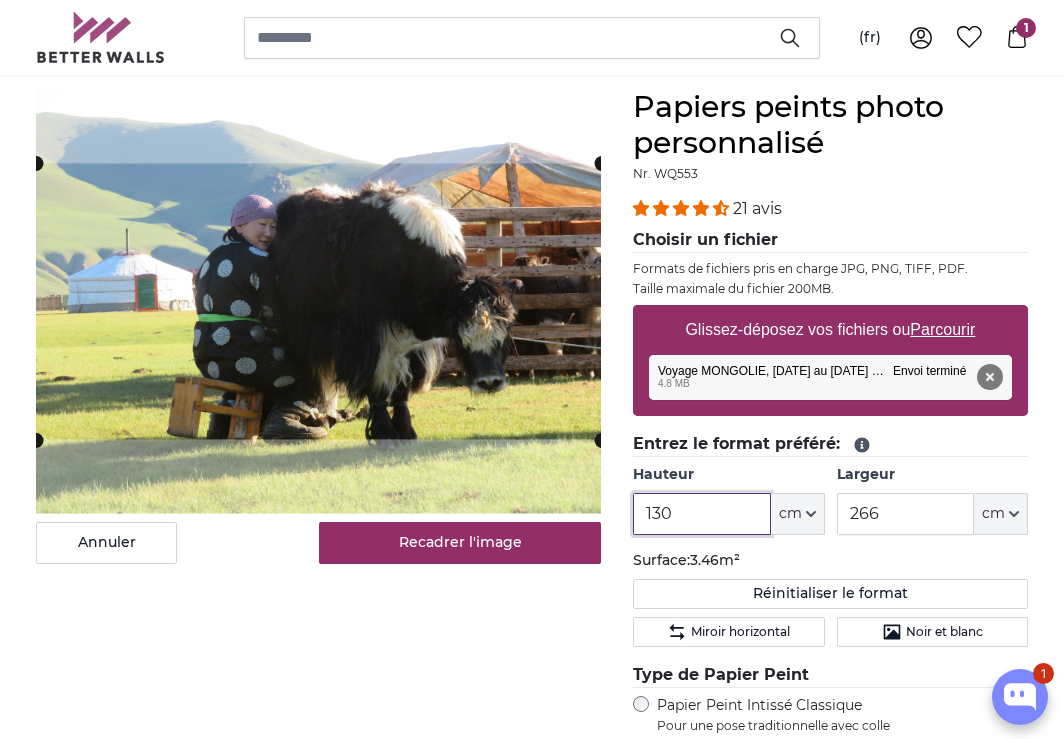 type on "130" 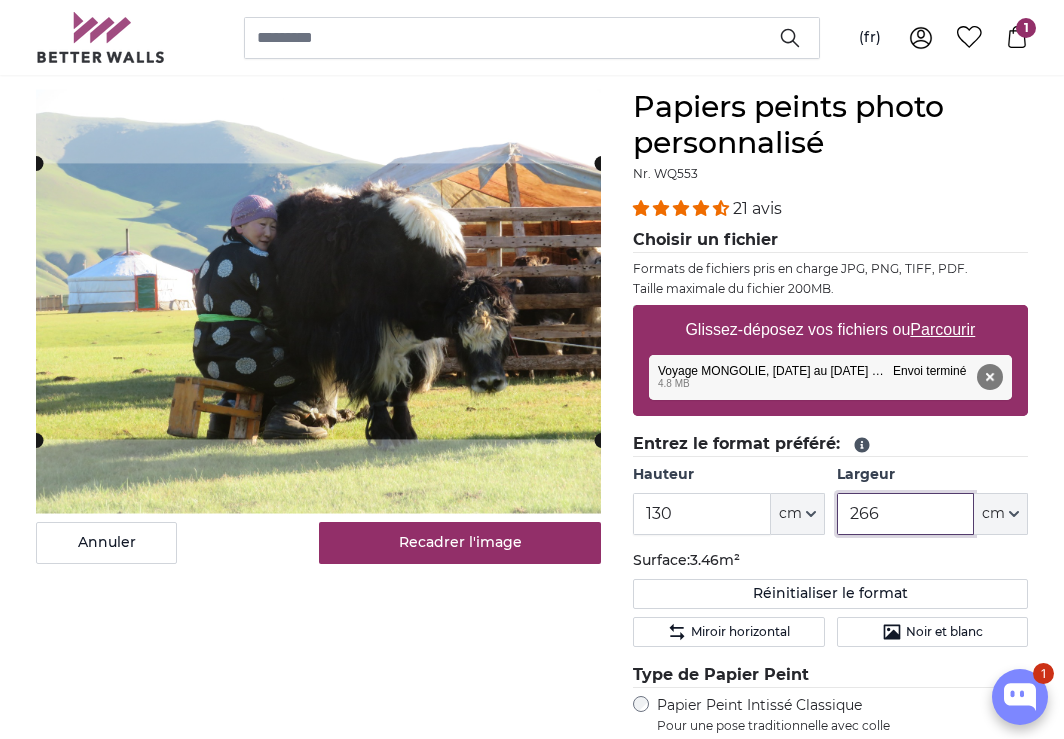 click on "266" at bounding box center (905, 514) 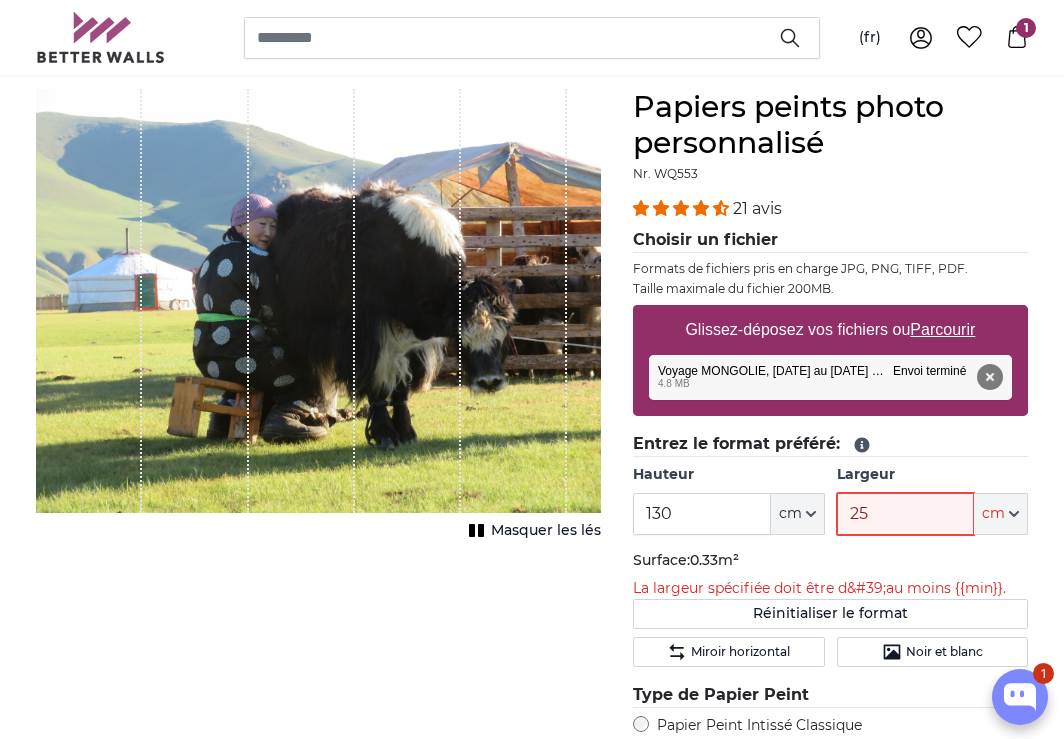 type on "250" 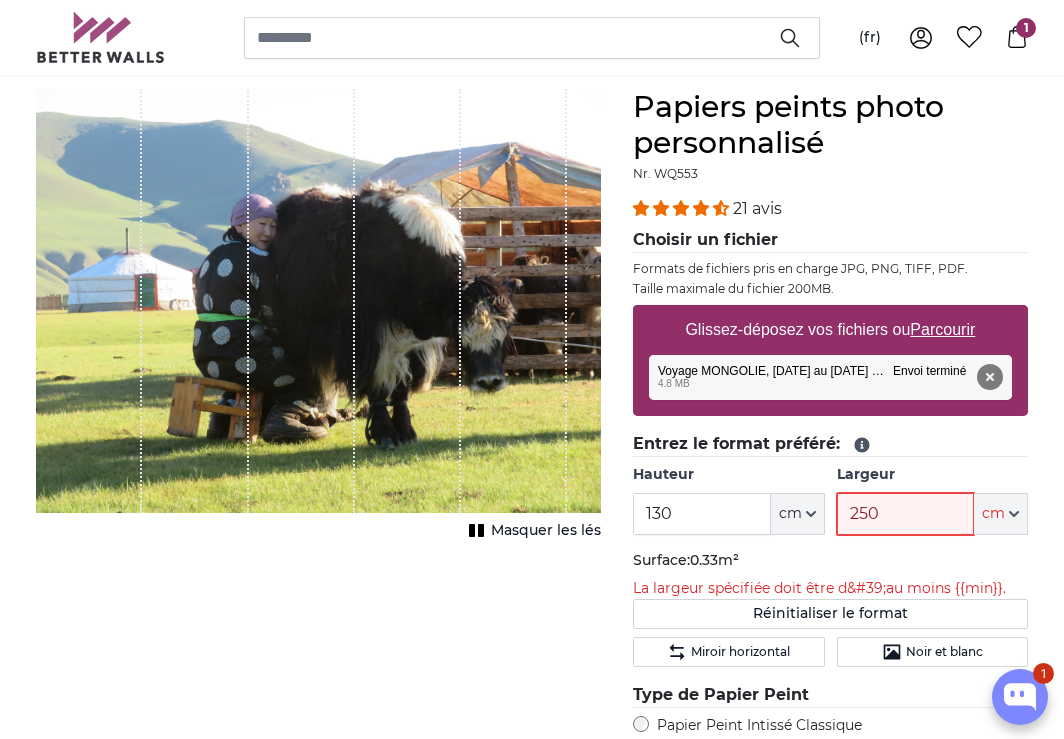 type 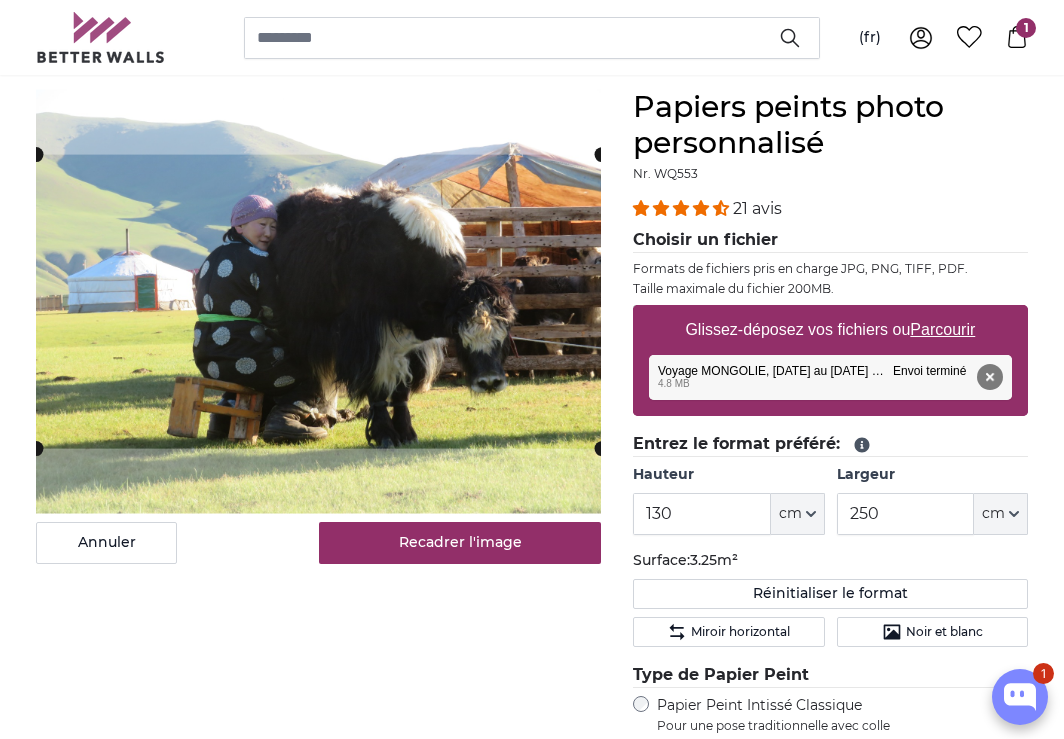 click on "Surface:  3.25m²" 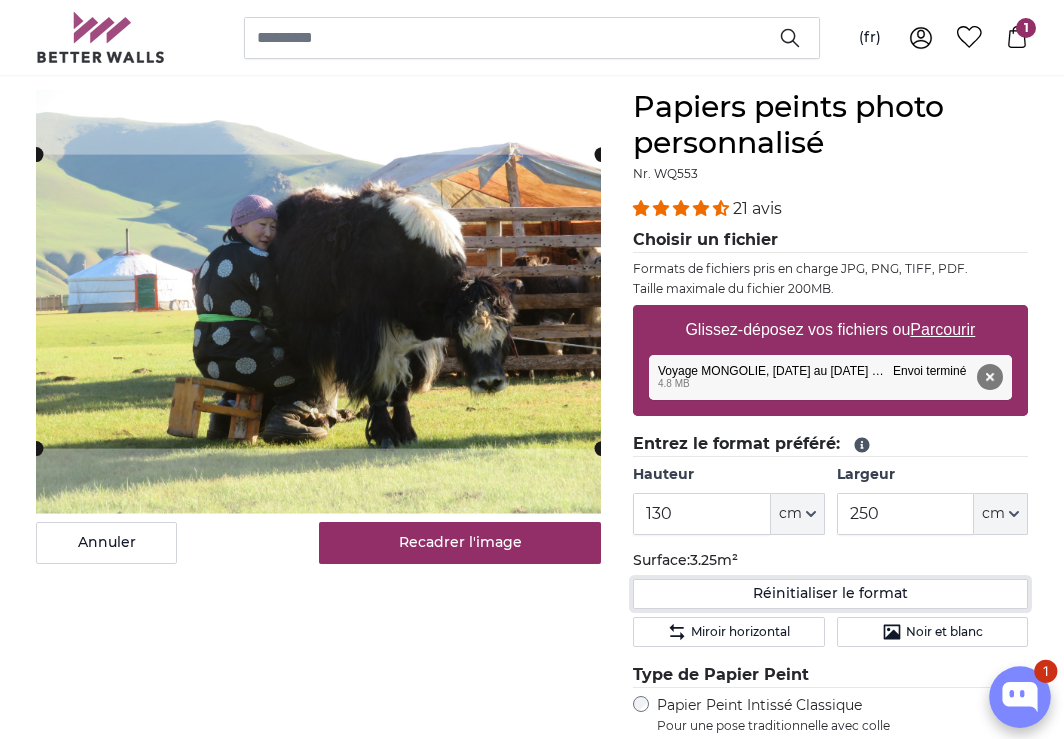 click on "1
Papier peint sur mesure
Livraison GRATUITE!  -  Livré avant le [DATE]
60 000 CLIENTS SATISFAITS
(fr)
Français
Dansk" at bounding box center [532, 3149] 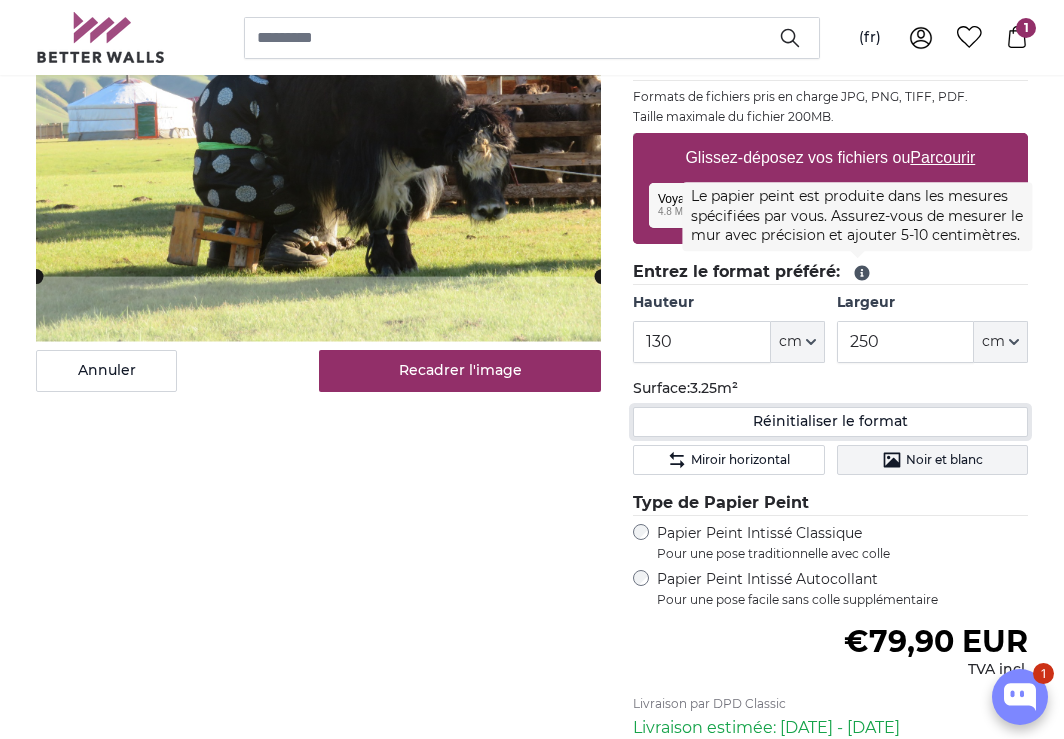 scroll, scrollTop: 471, scrollLeft: 0, axis: vertical 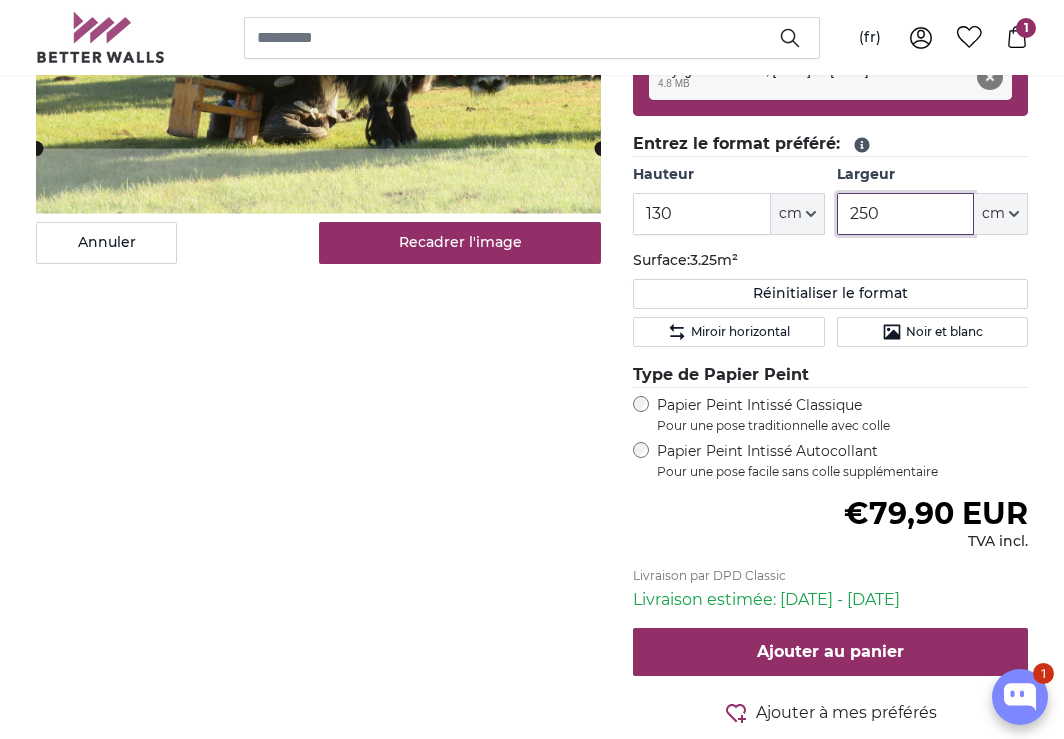 click on "250" at bounding box center [905, 214] 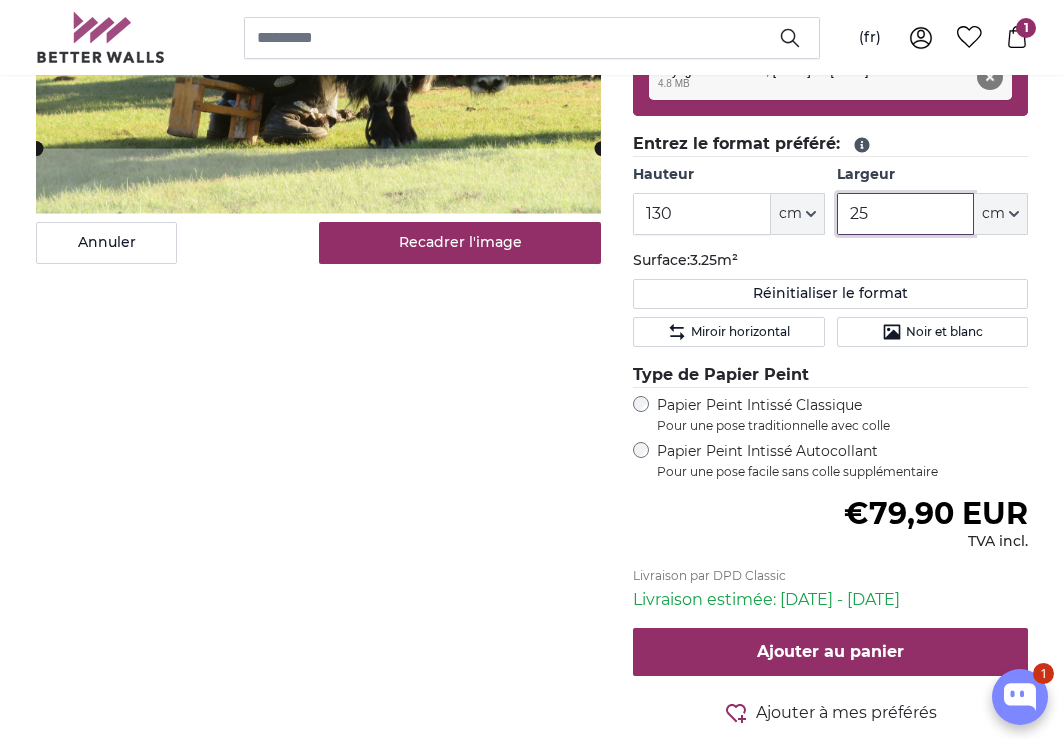 type on "2" 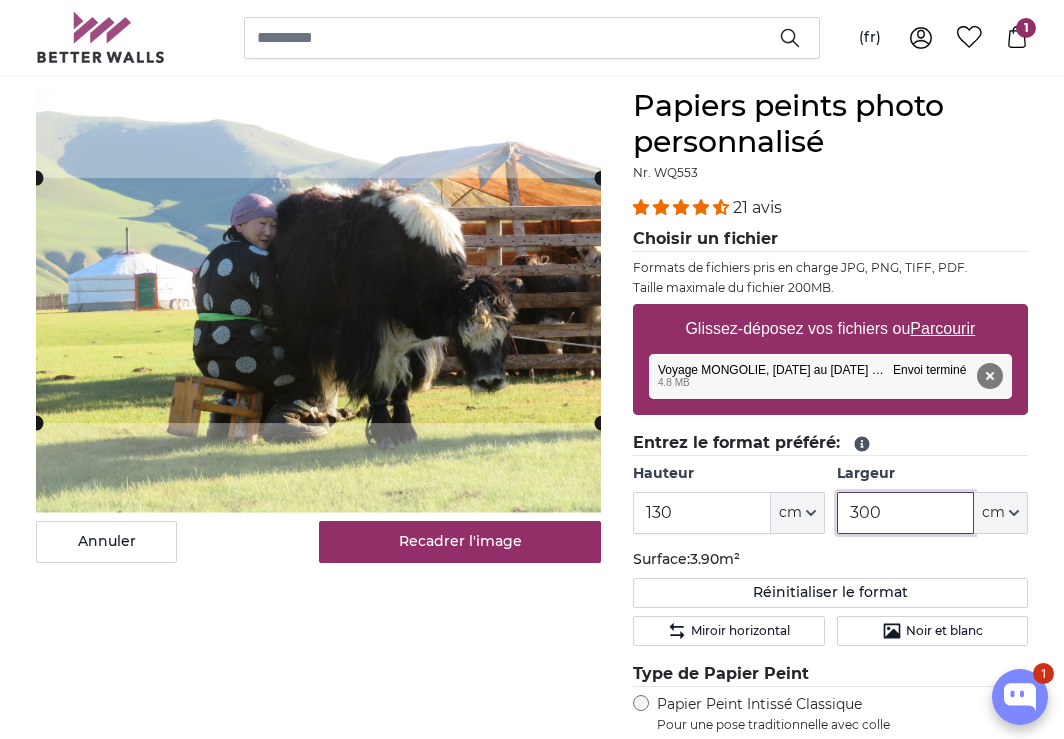 scroll, scrollTop: 172, scrollLeft: 0, axis: vertical 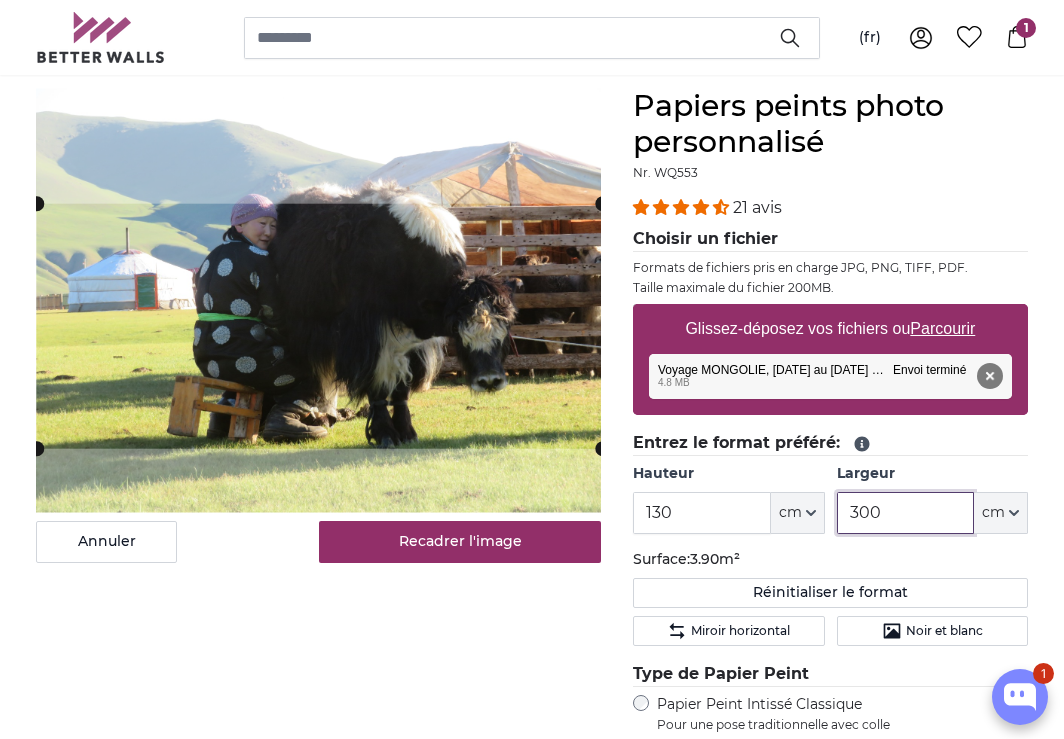 click 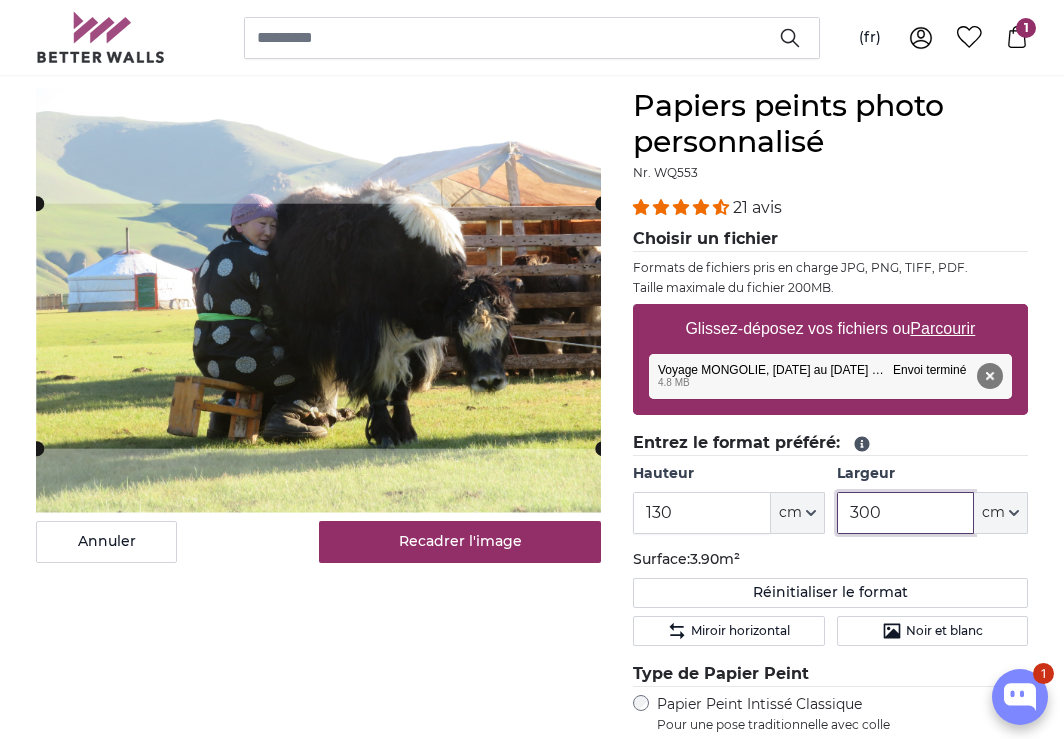 type on "300" 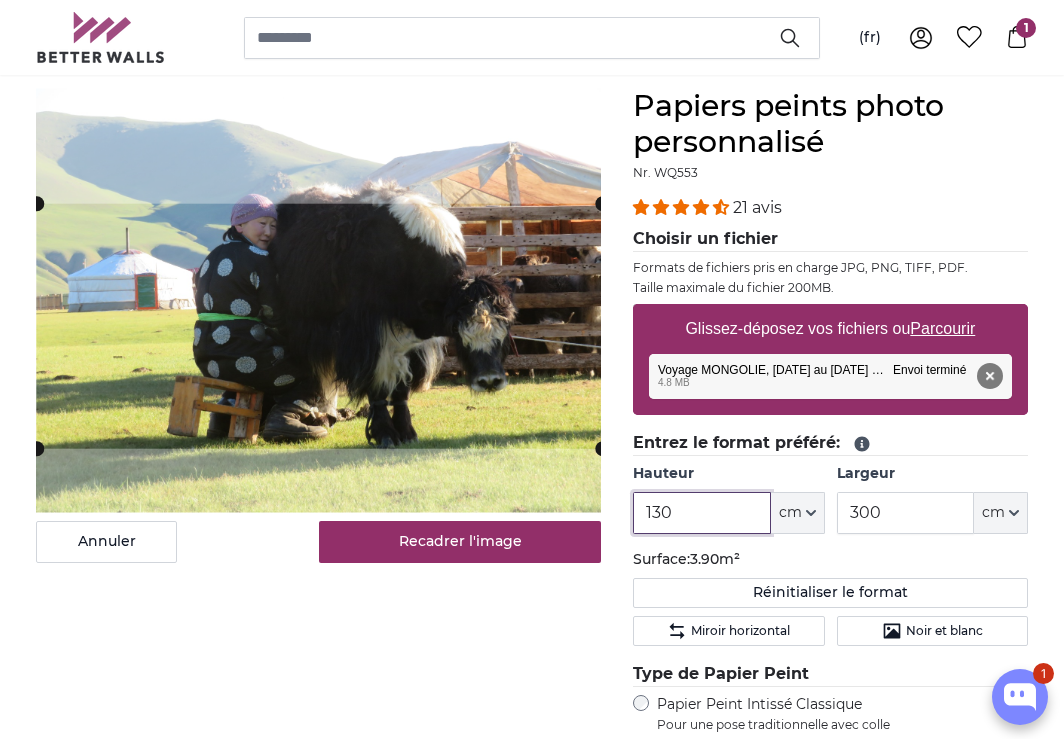 click on "130" at bounding box center (701, 513) 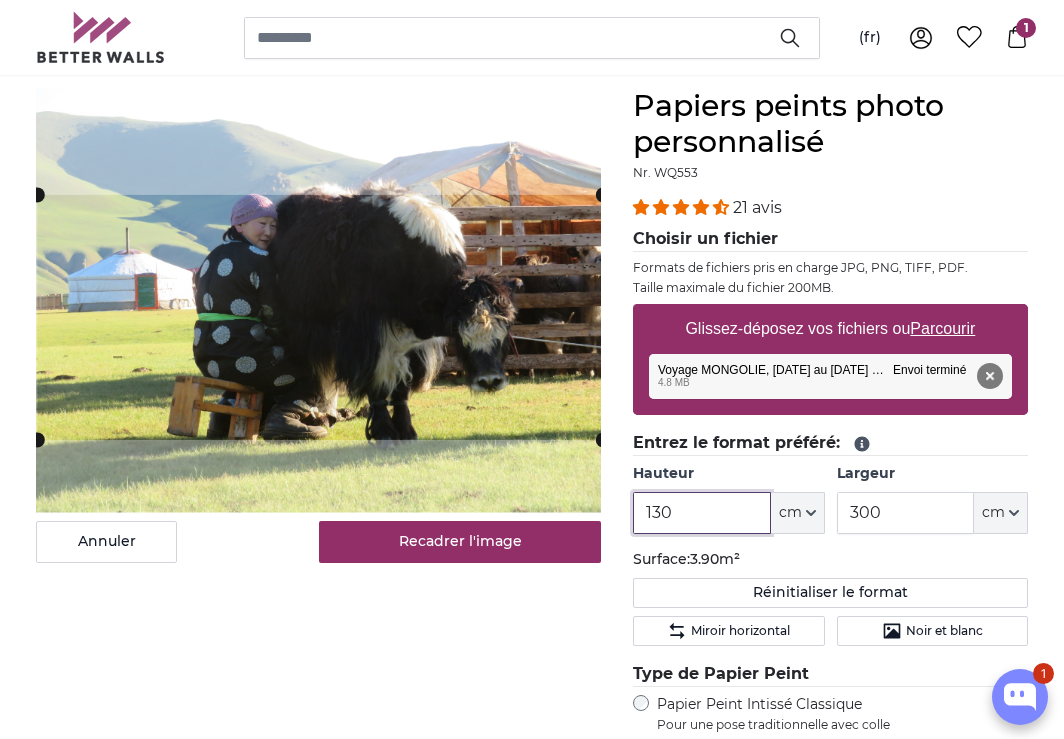 click 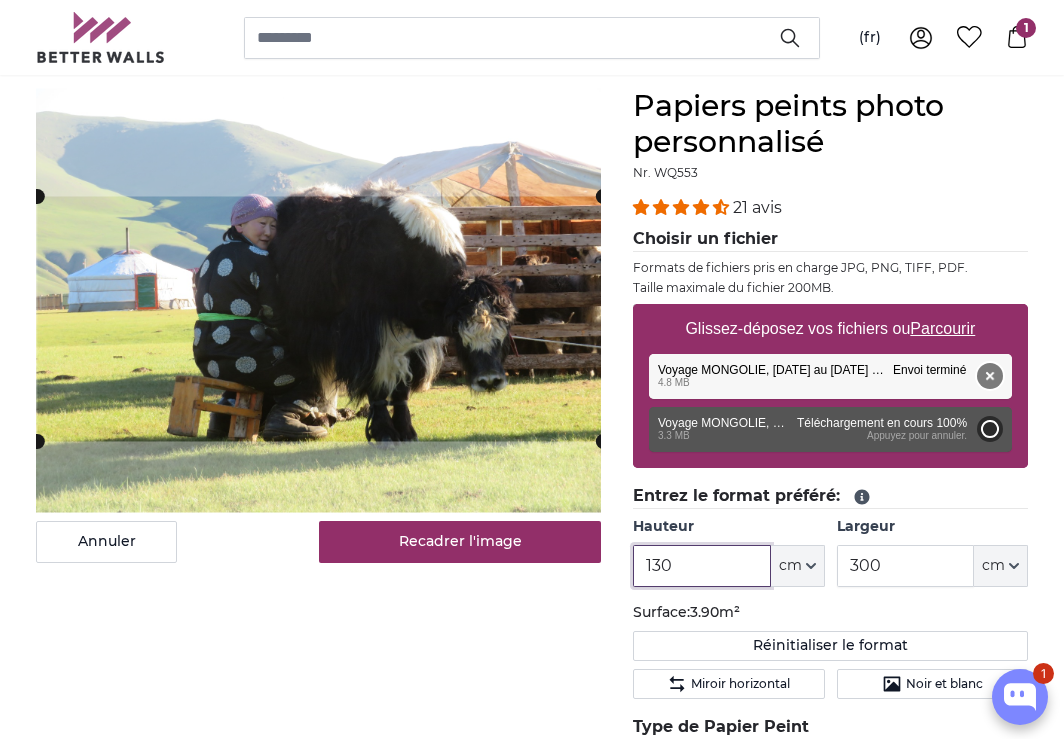 type on "200" 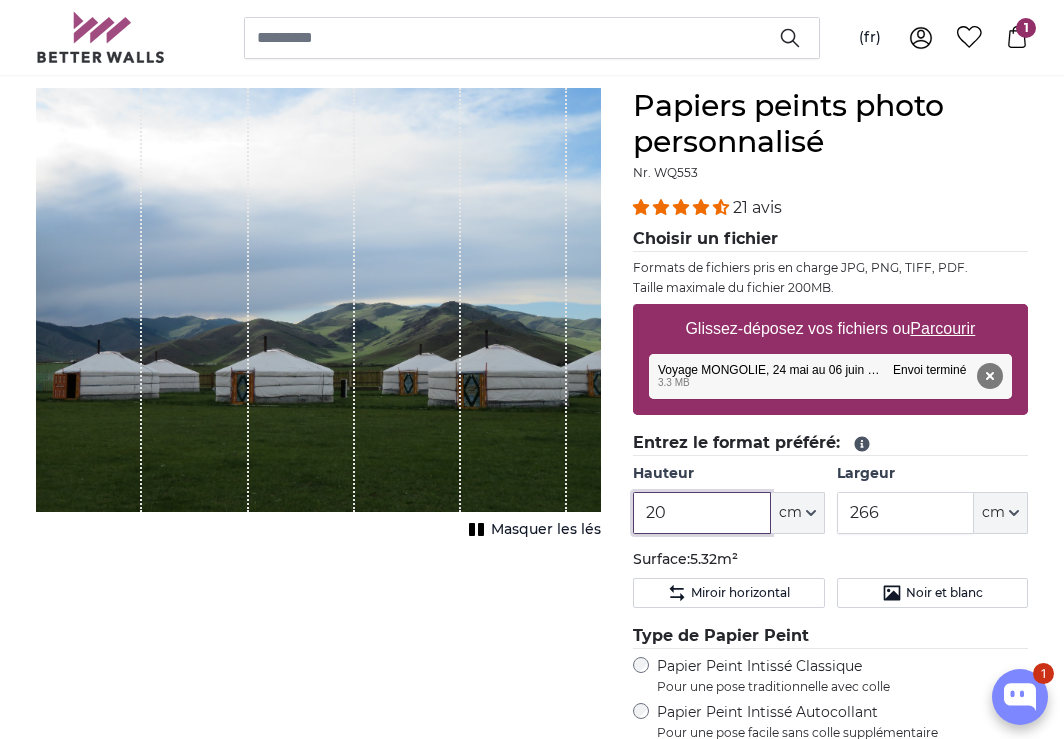 type on "2" 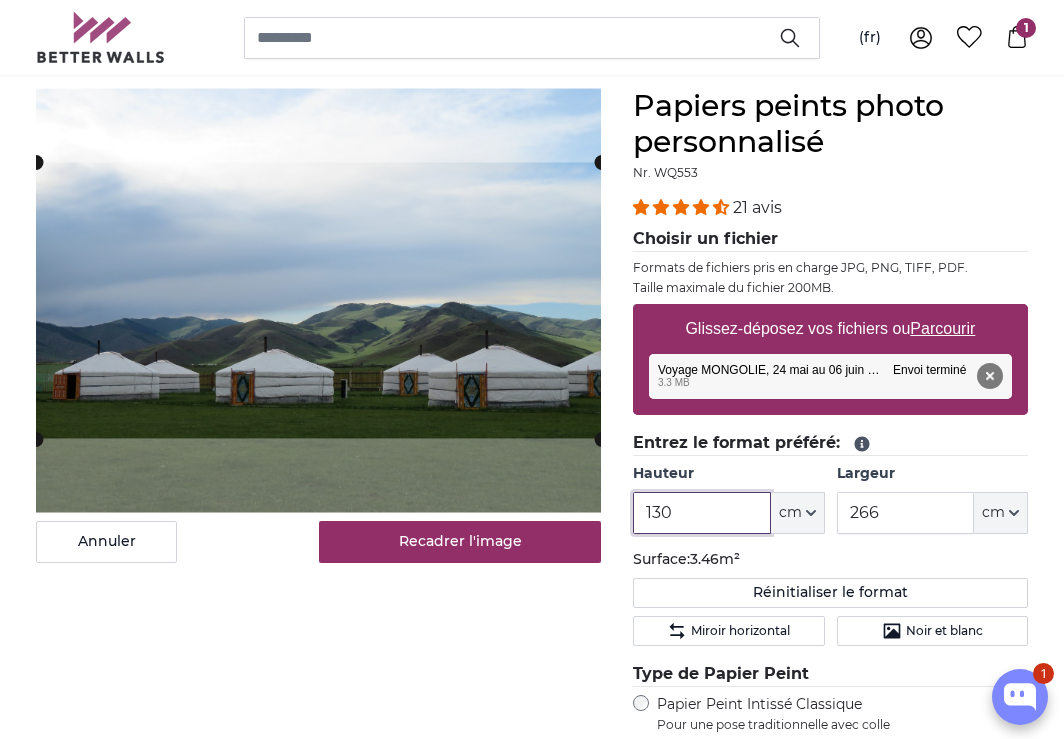 type on "130" 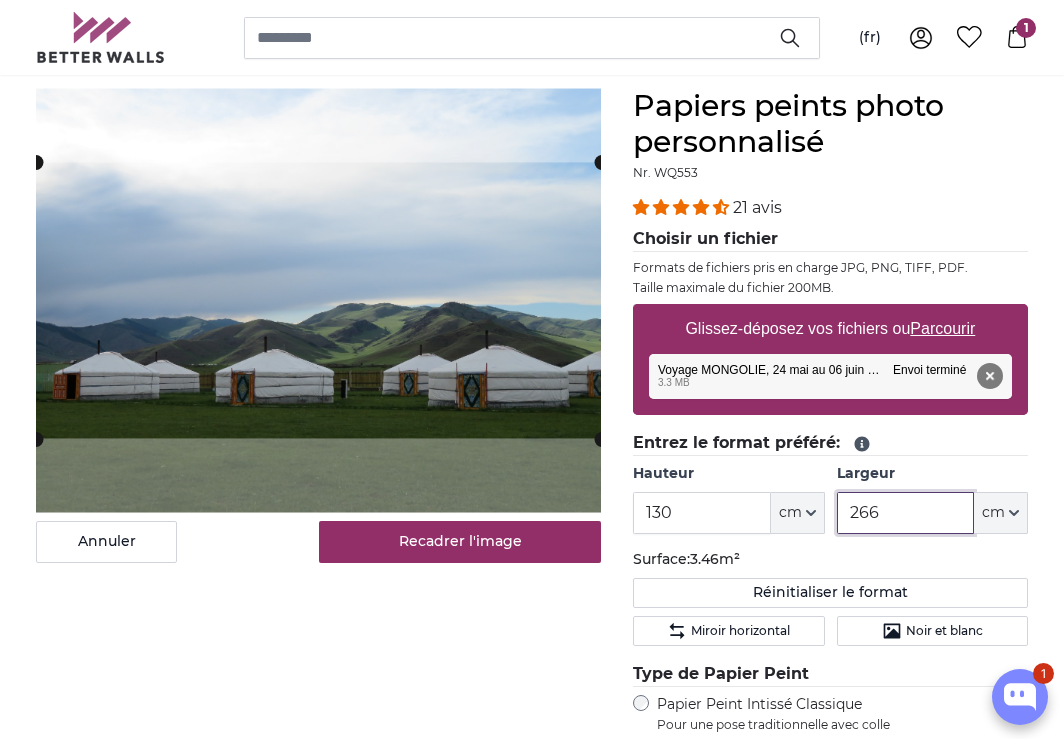 click on "266" at bounding box center (905, 513) 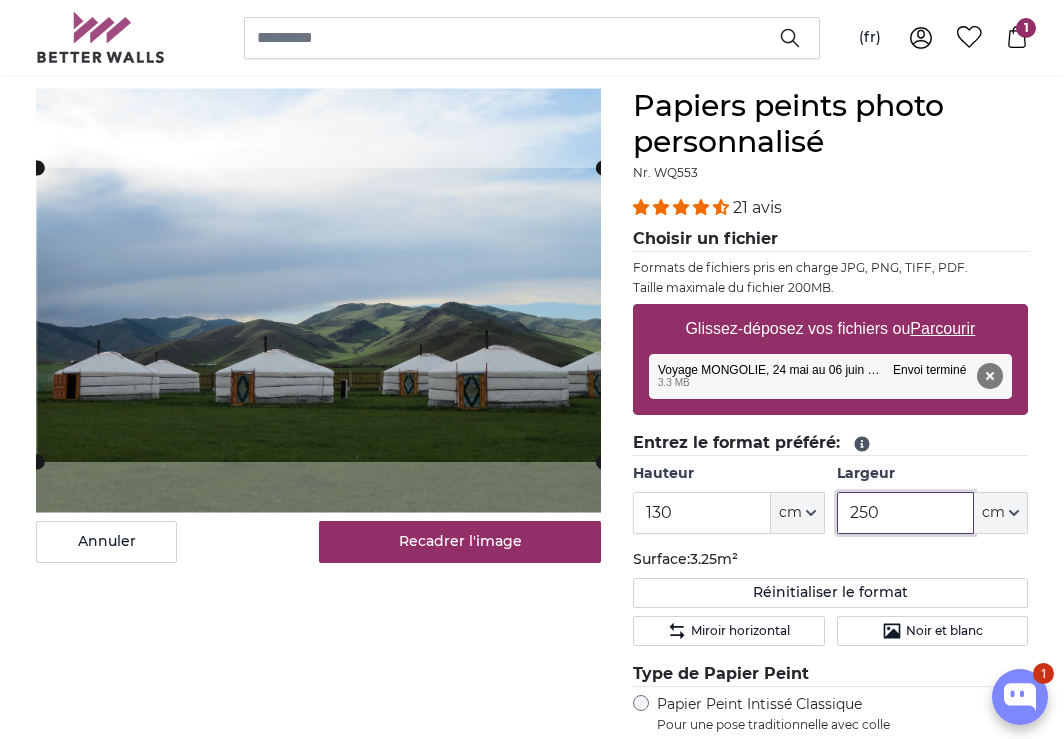click 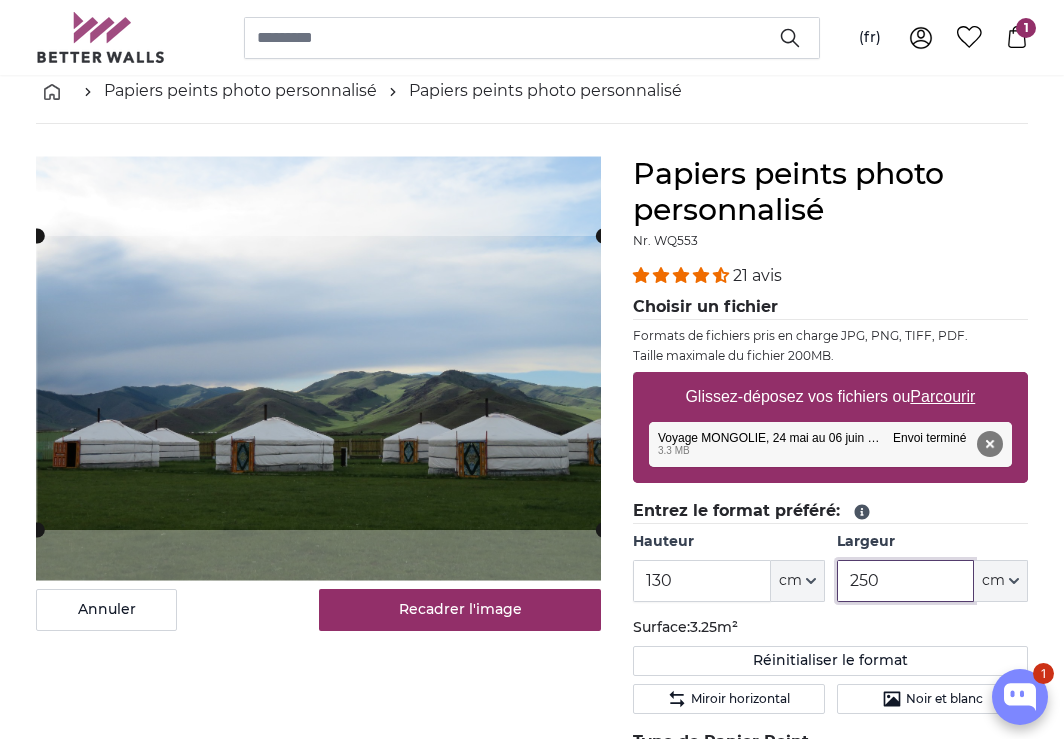 scroll, scrollTop: 104, scrollLeft: 0, axis: vertical 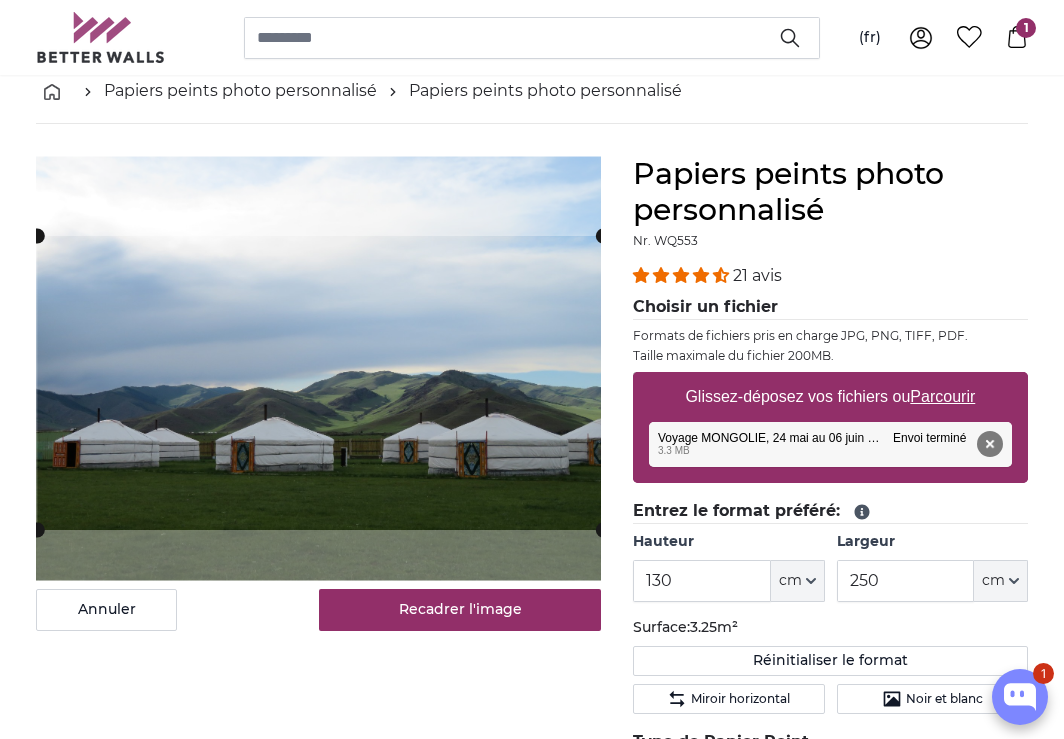 click on "21 avis" at bounding box center [830, 275] 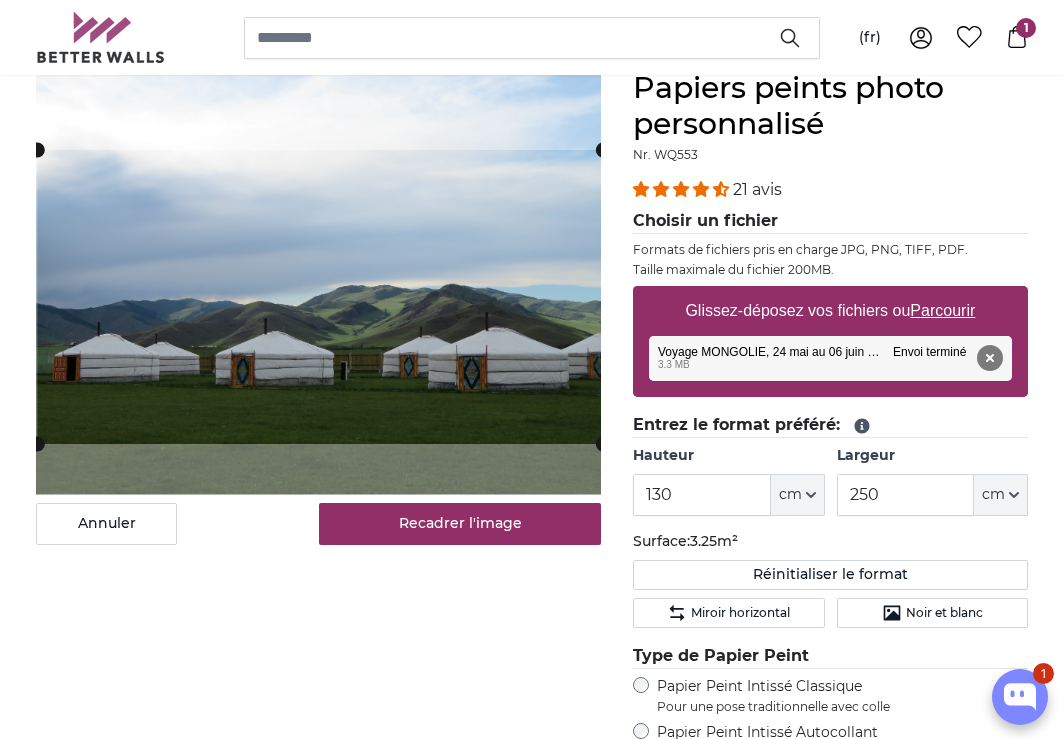 scroll, scrollTop: 173, scrollLeft: 0, axis: vertical 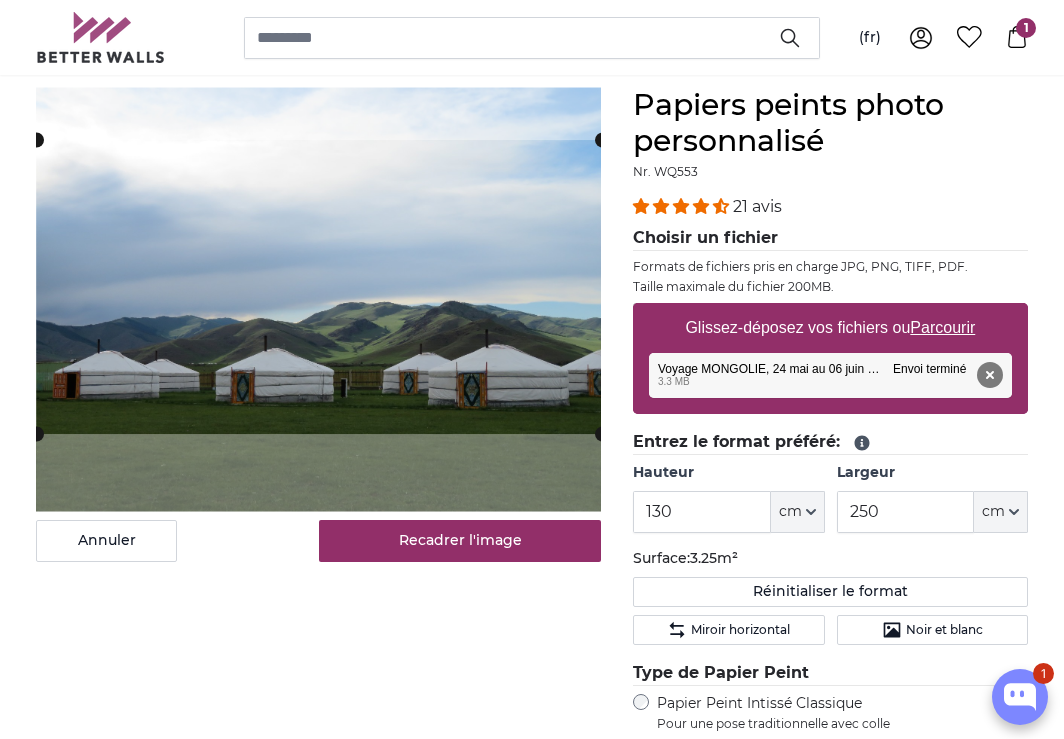 click 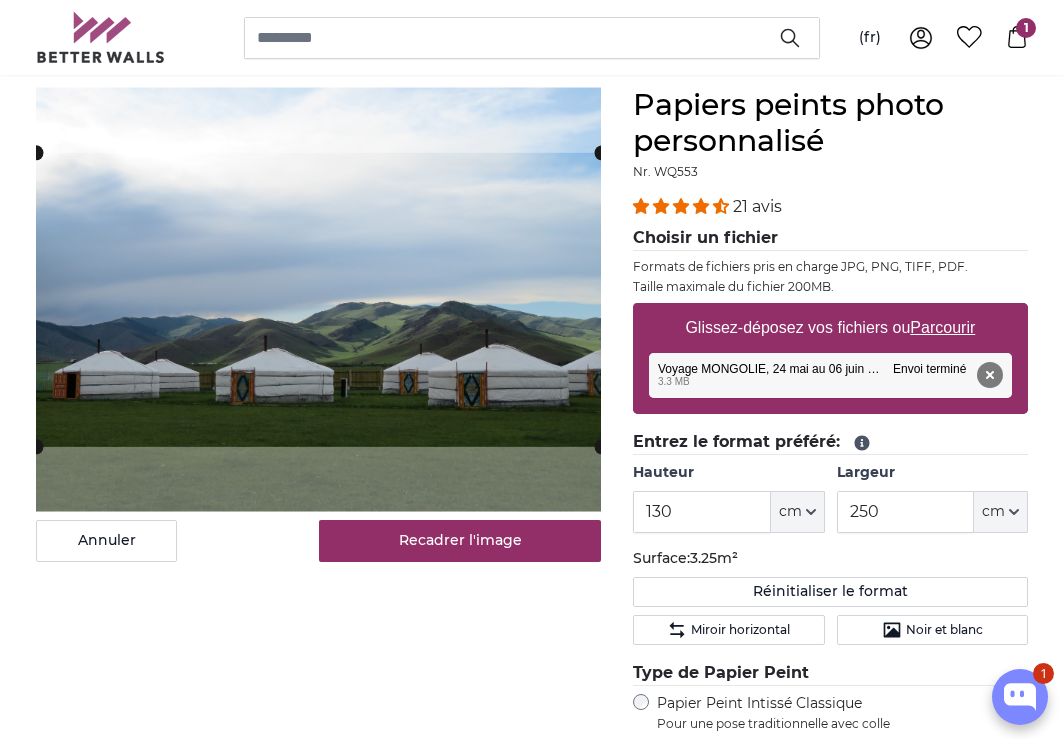 click 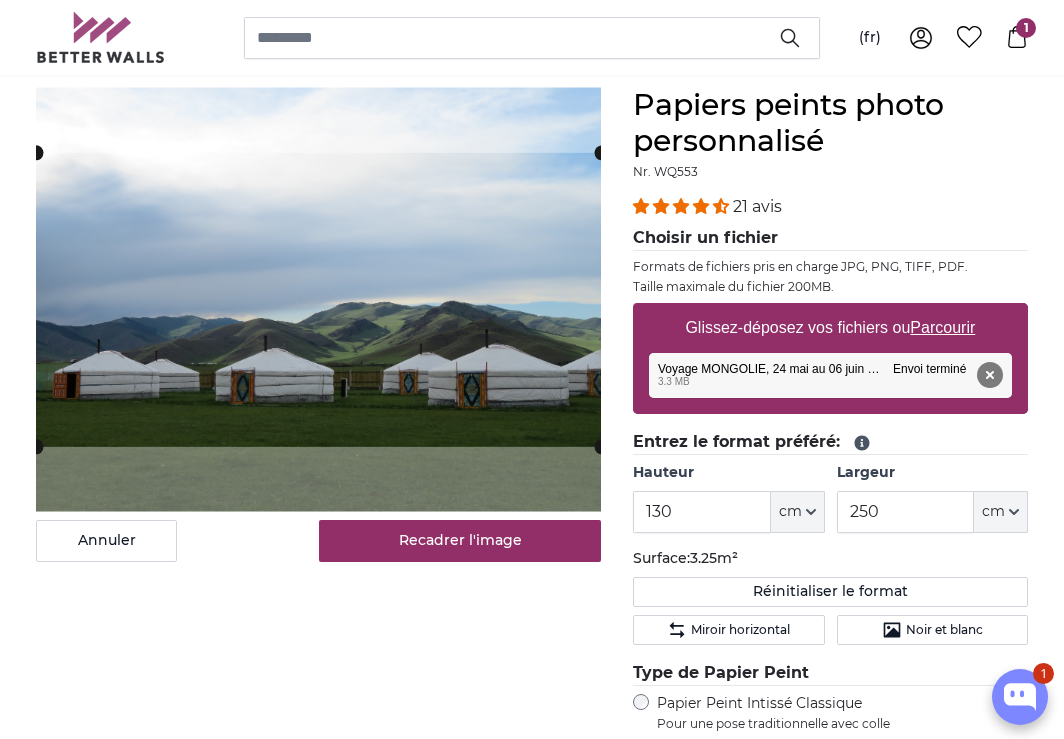 click on "21 avis" at bounding box center (830, 206) 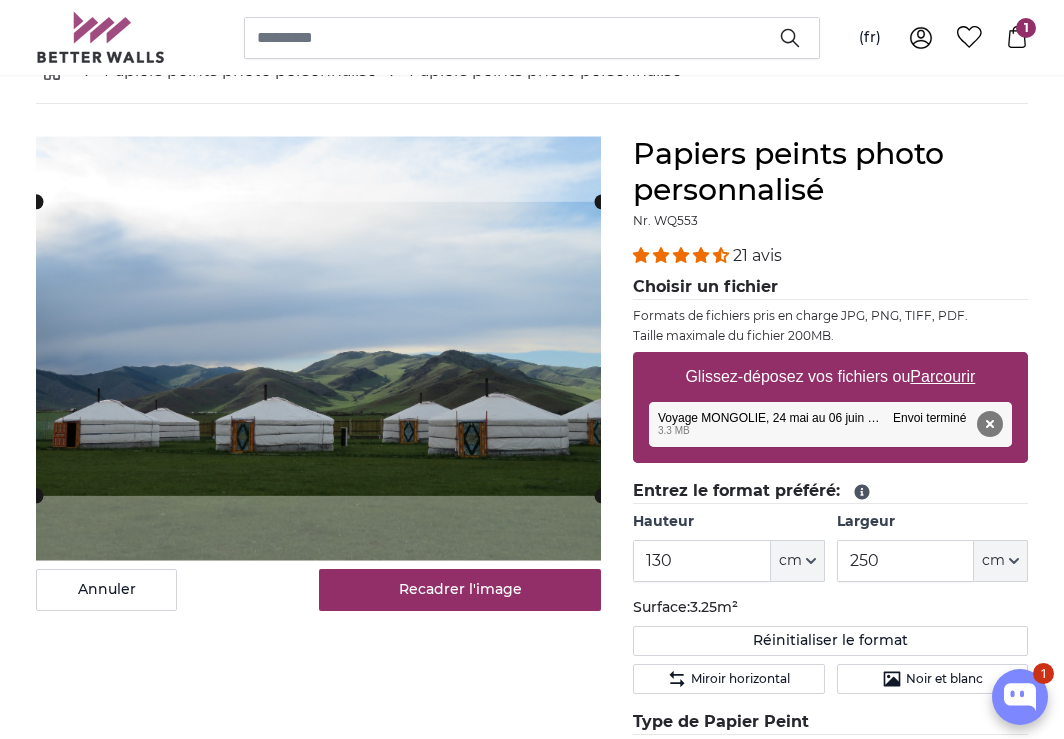 scroll, scrollTop: 127, scrollLeft: 0, axis: vertical 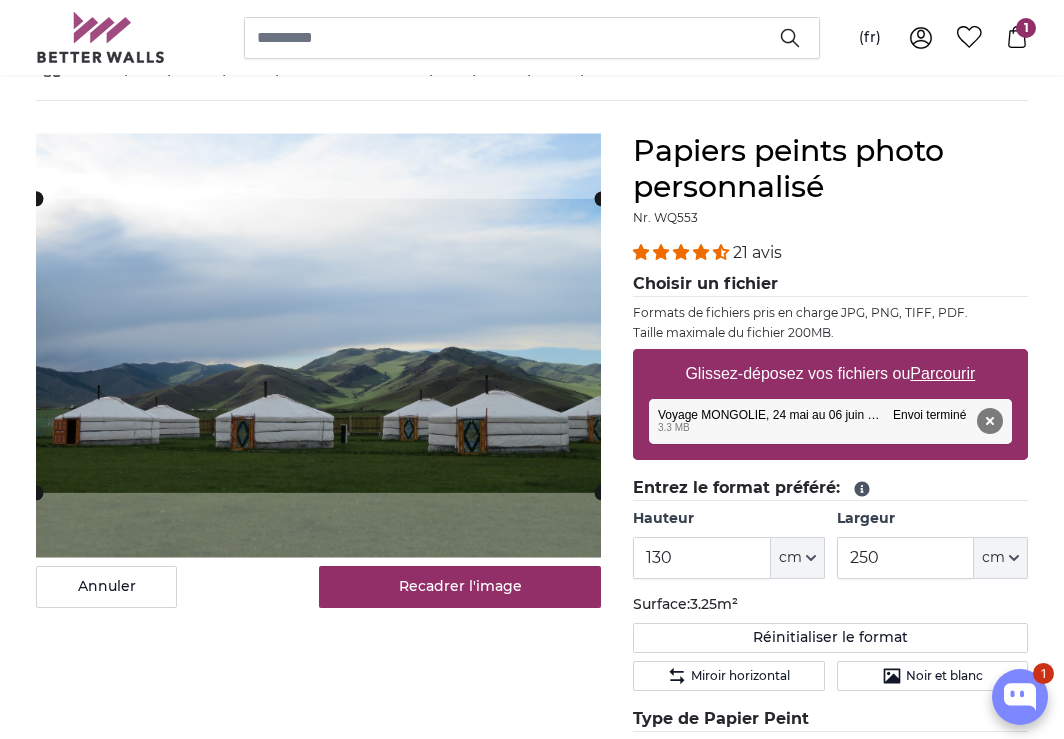 click on "1" at bounding box center (1026, 28) 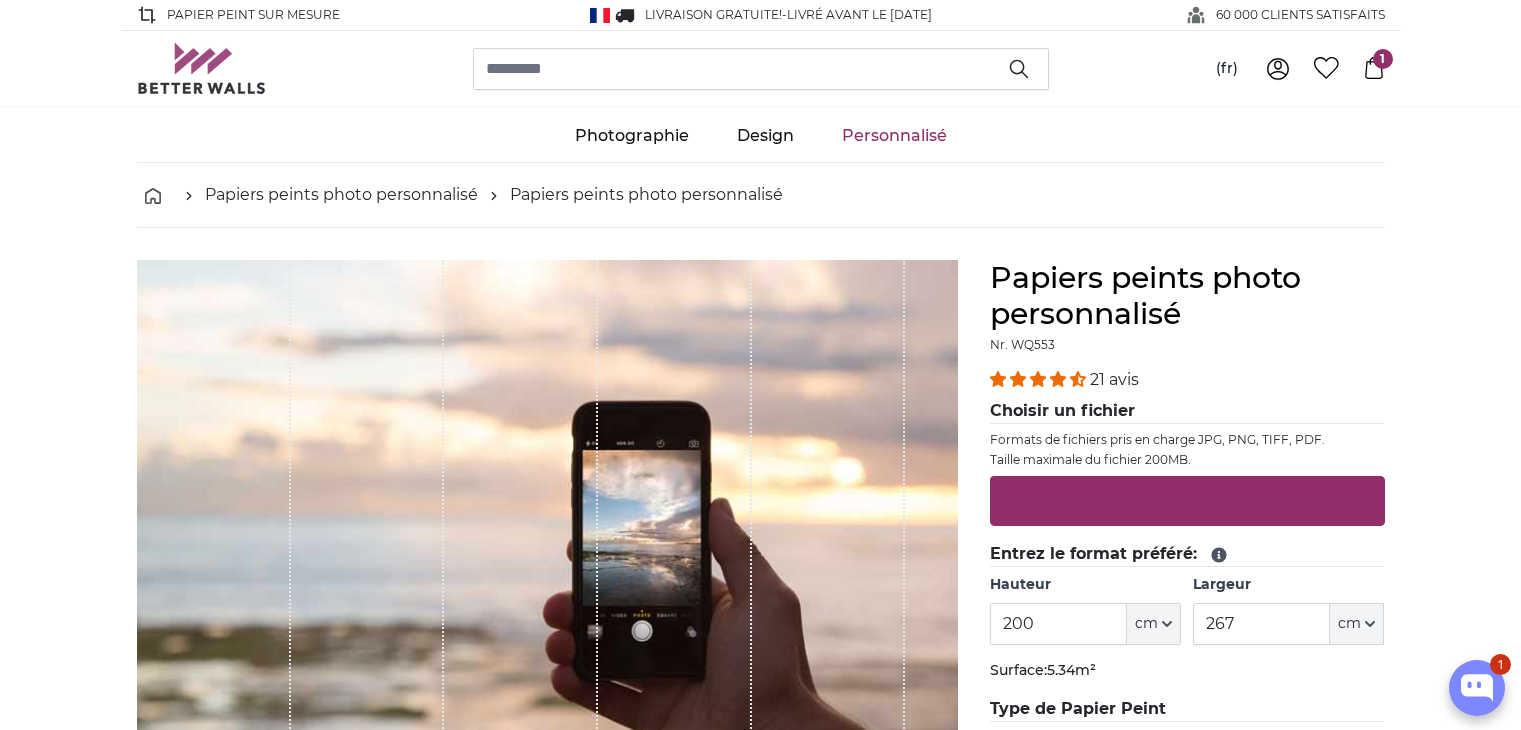 scroll, scrollTop: 0, scrollLeft: 0, axis: both 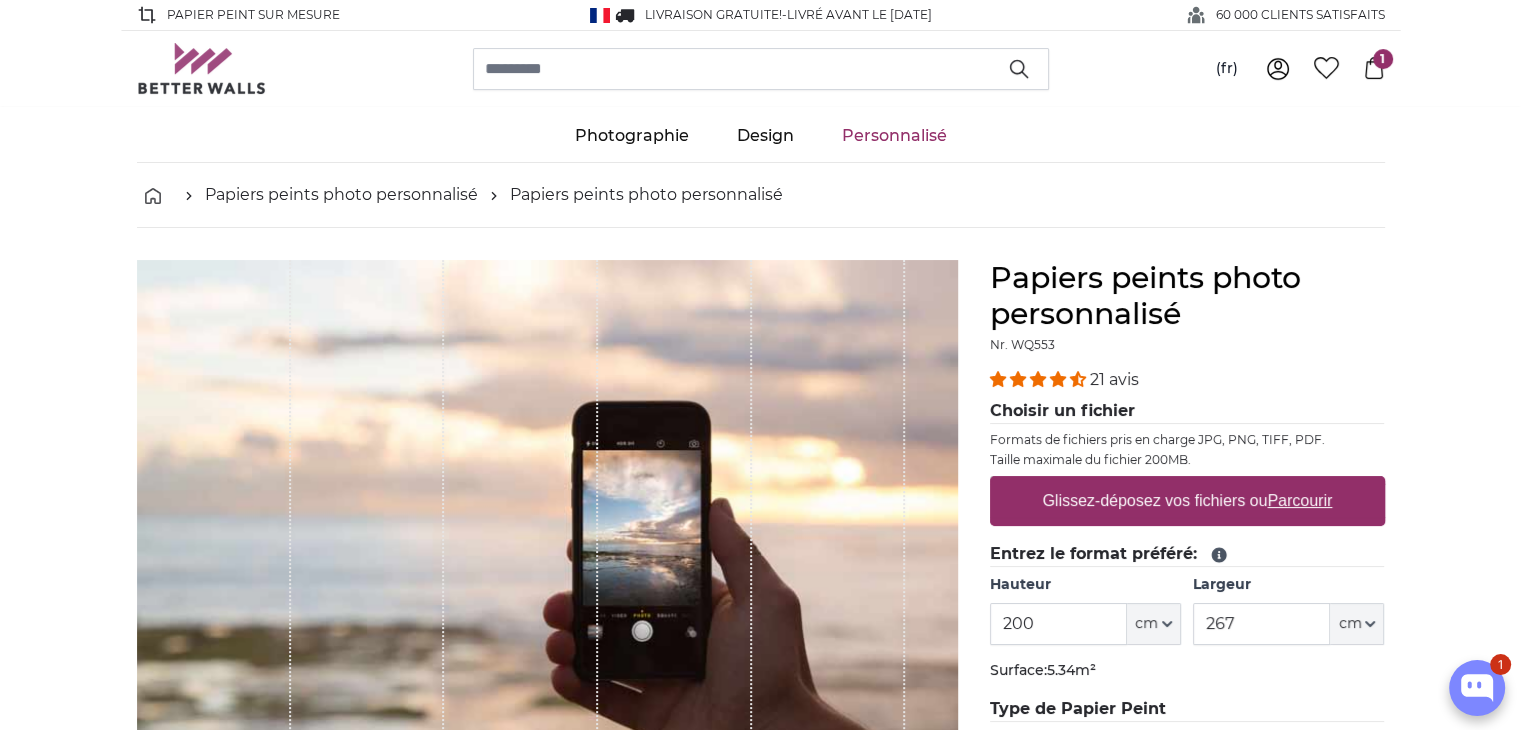 click on "1" at bounding box center [1383, 59] 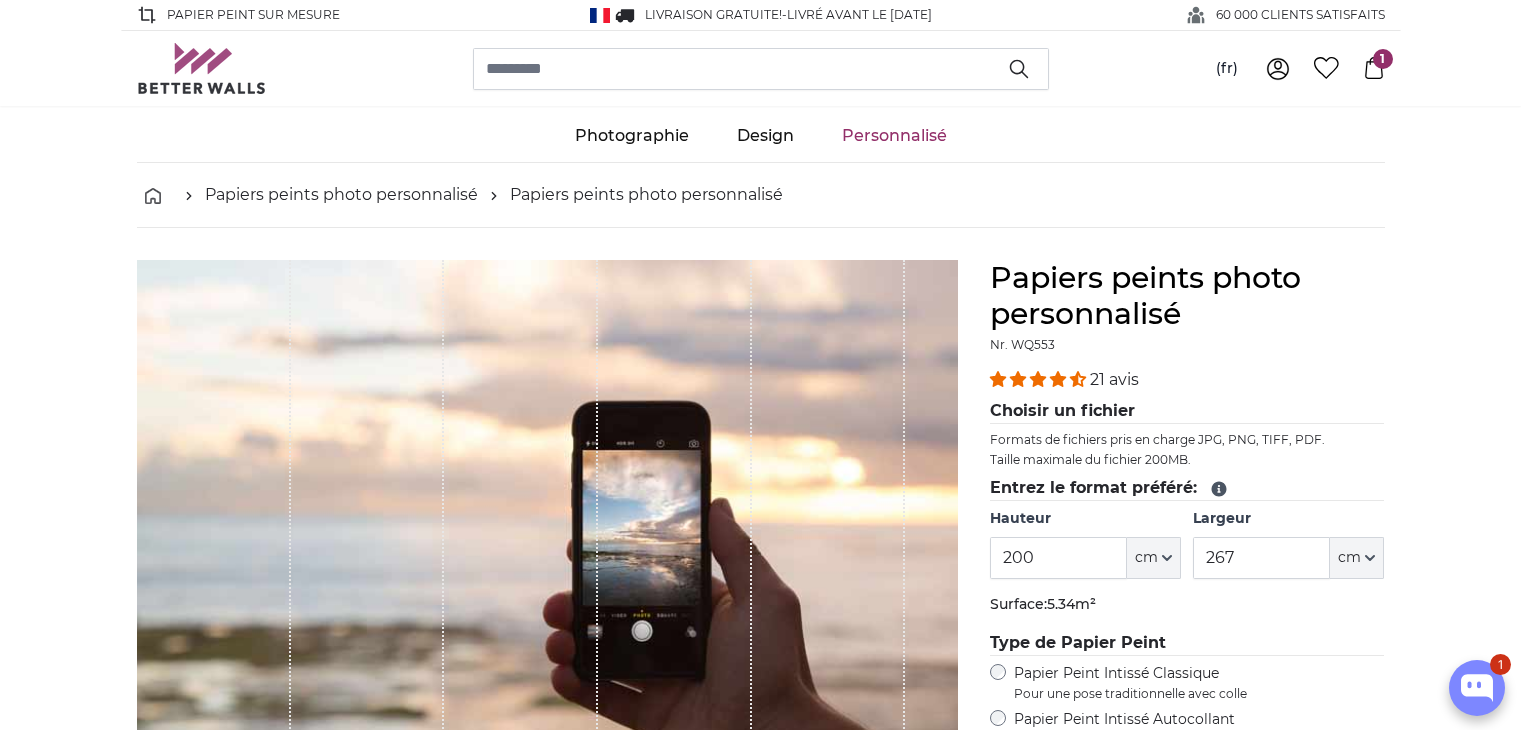 scroll, scrollTop: 0, scrollLeft: 0, axis: both 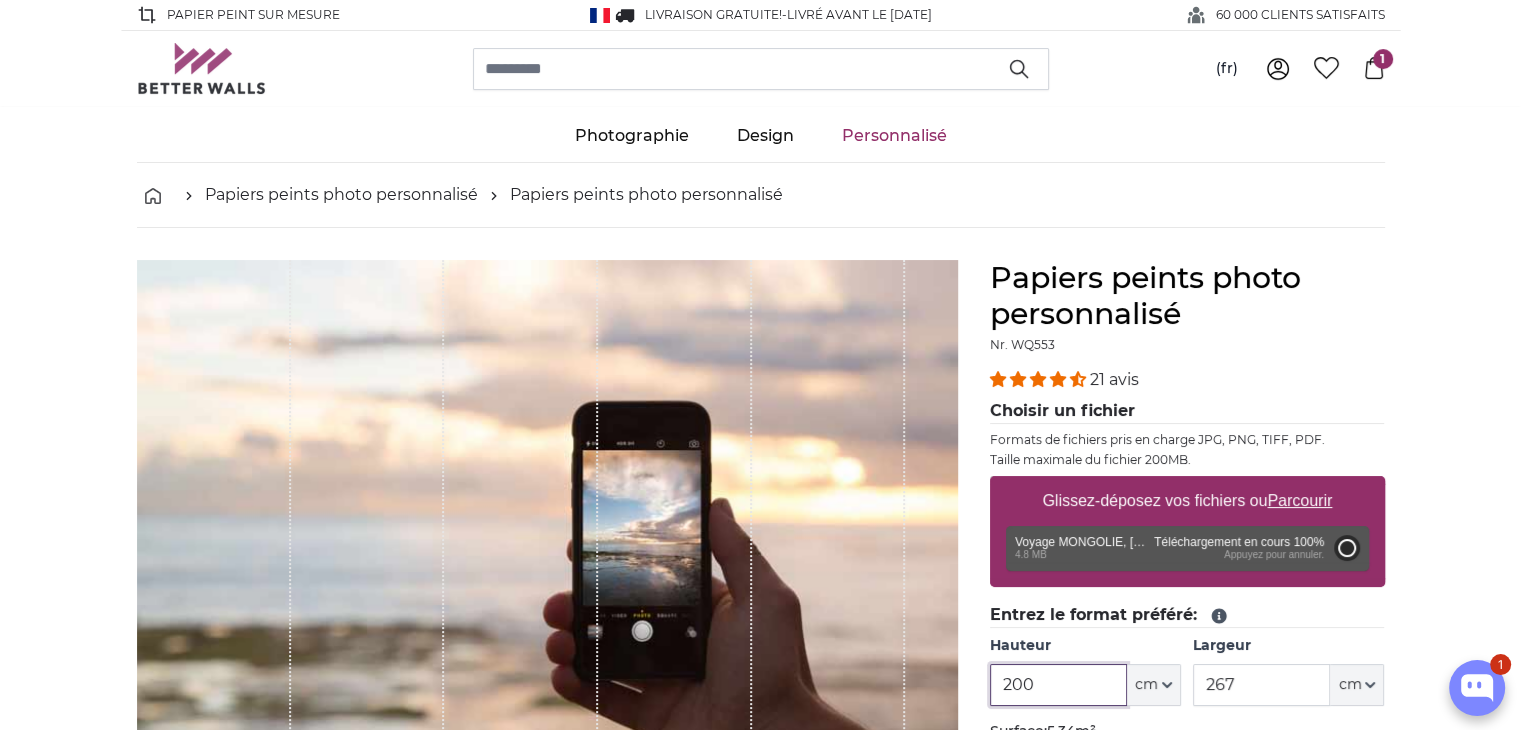 type on "266" 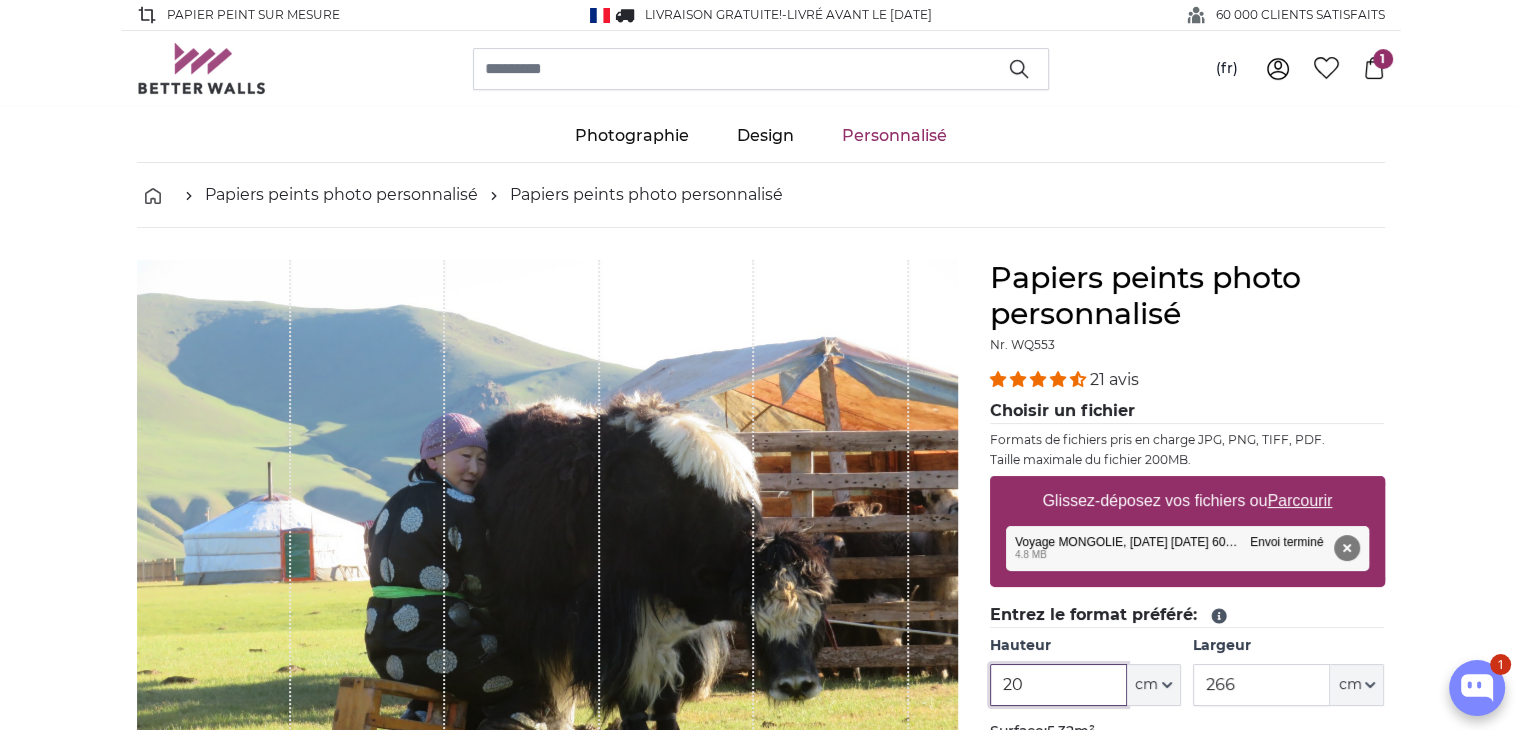 type on "2" 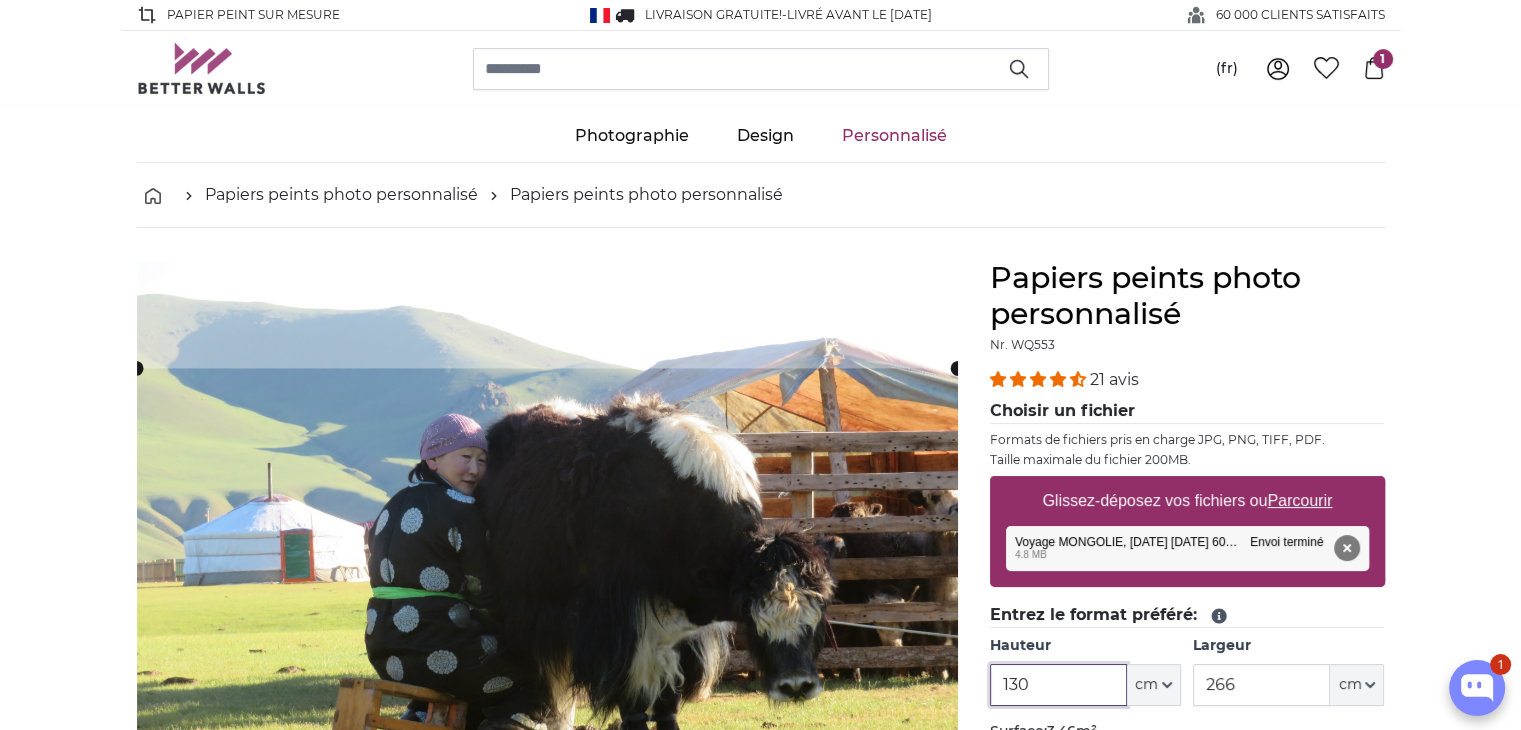 type on "130" 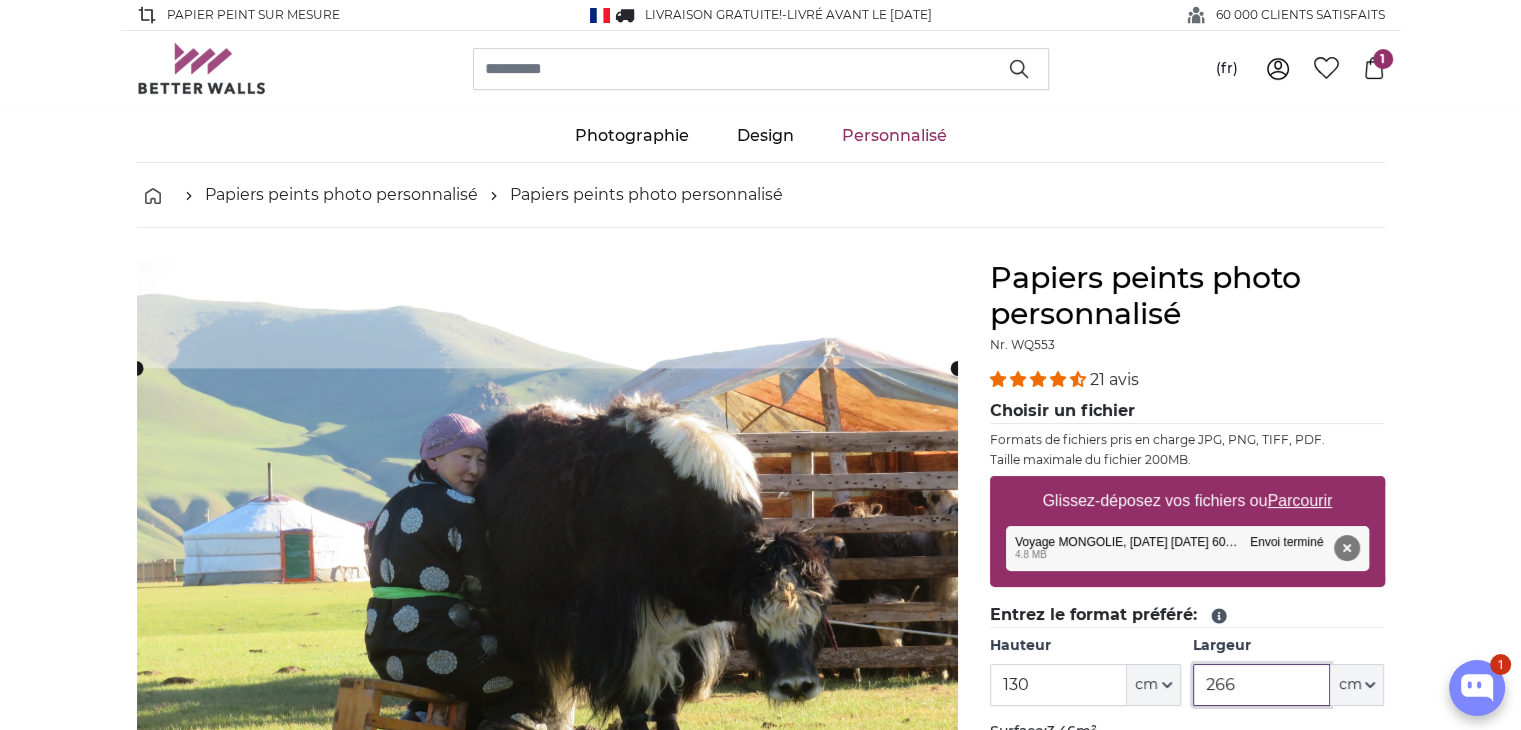 drag, startPoint x: 1245, startPoint y: 677, endPoint x: 1200, endPoint y: 674, distance: 45.099888 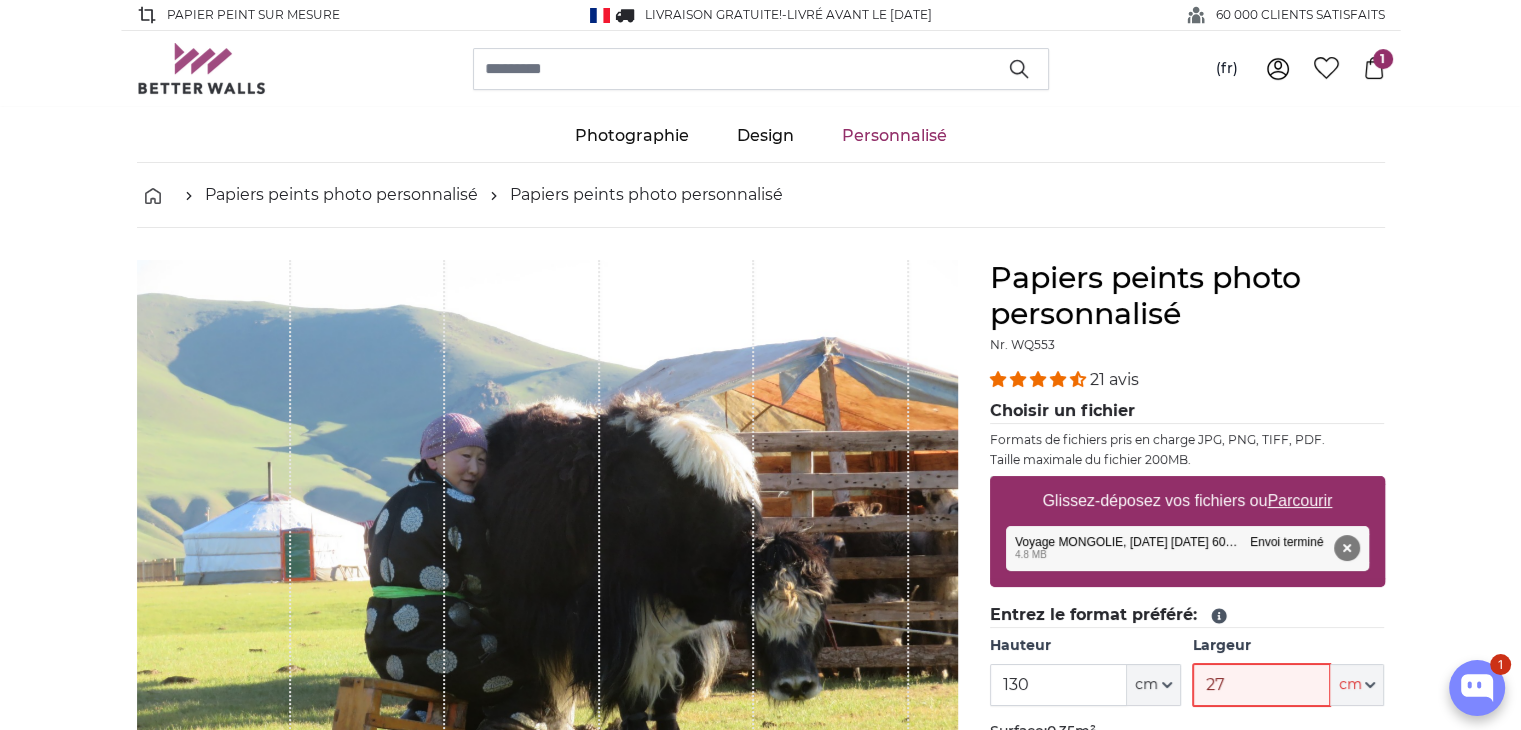 type on "270" 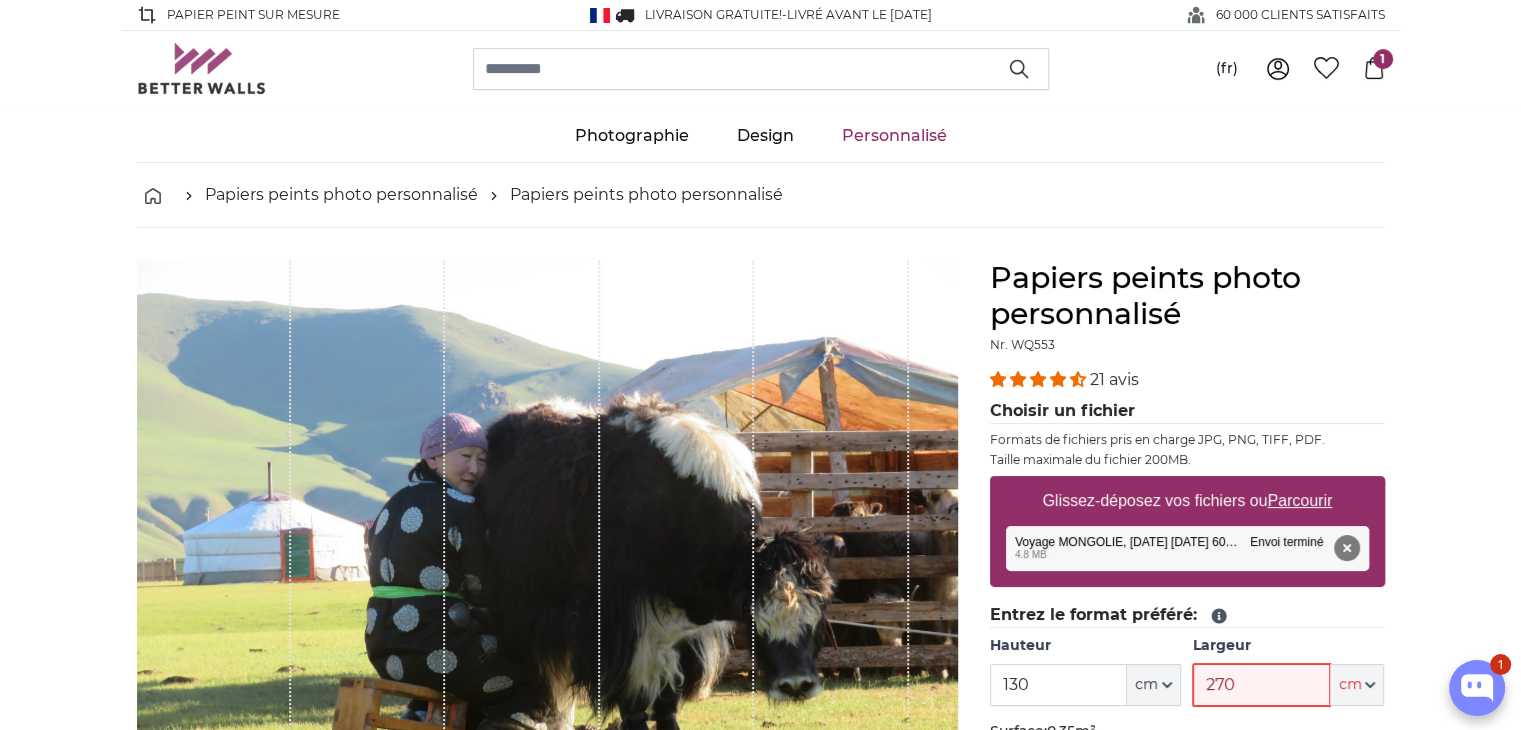 type 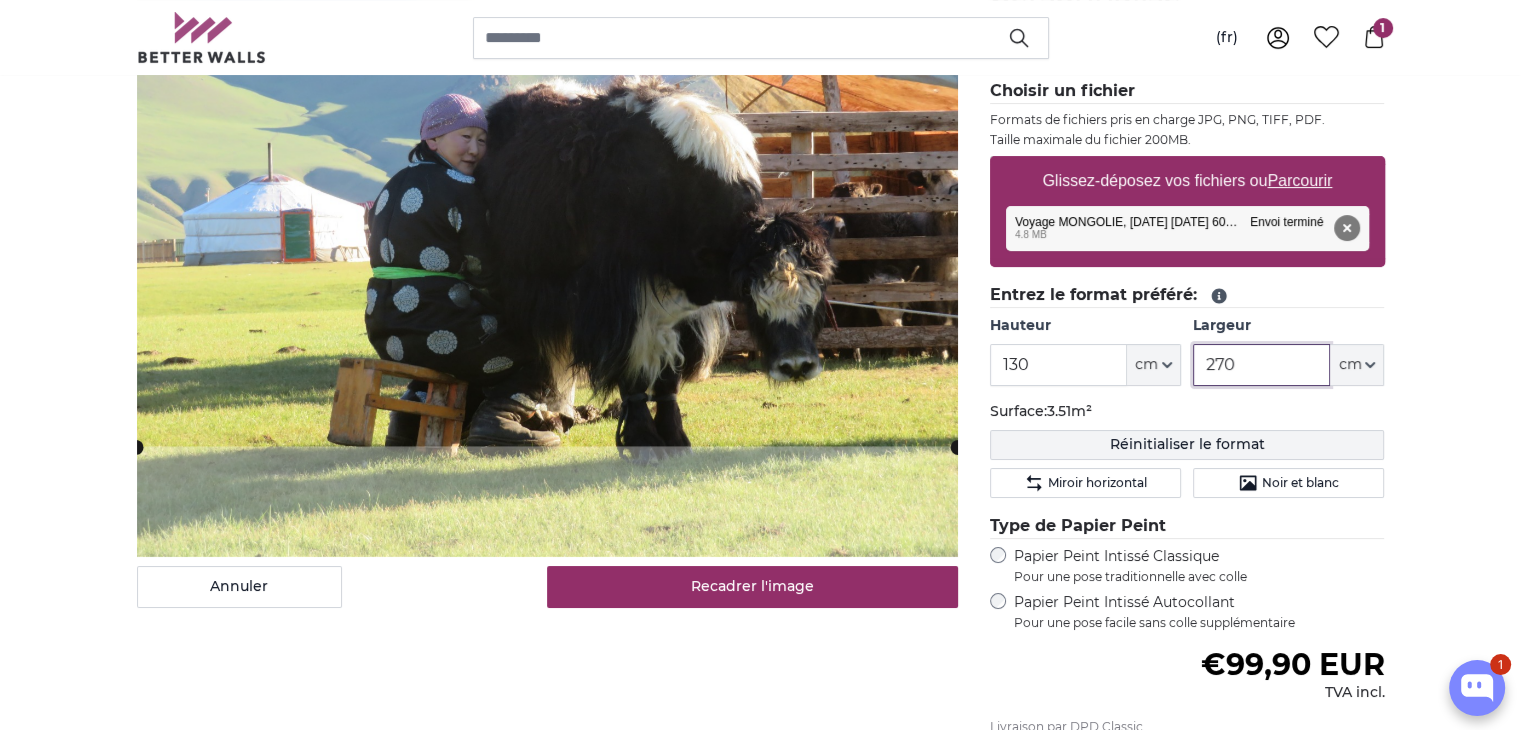 scroll, scrollTop: 400, scrollLeft: 0, axis: vertical 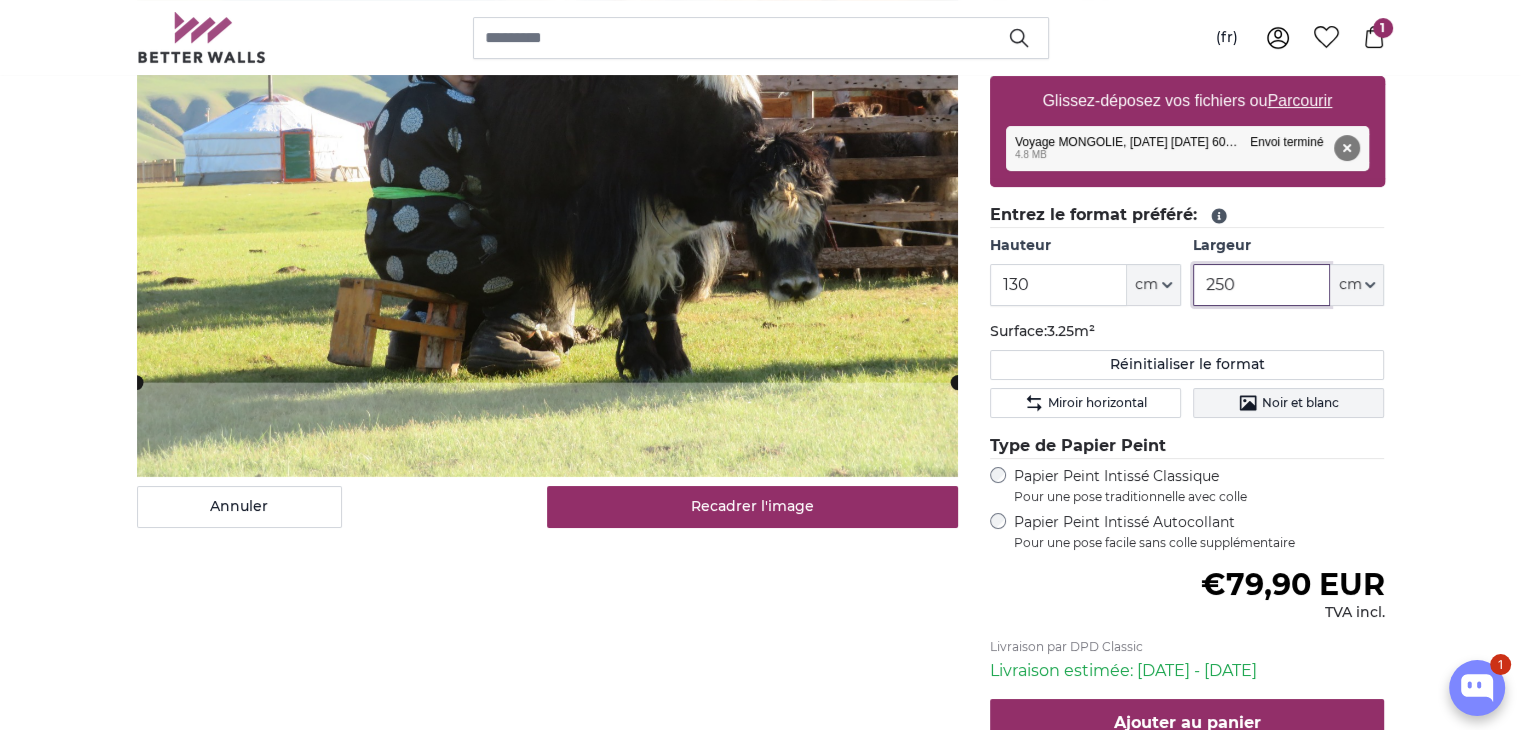 type on "250" 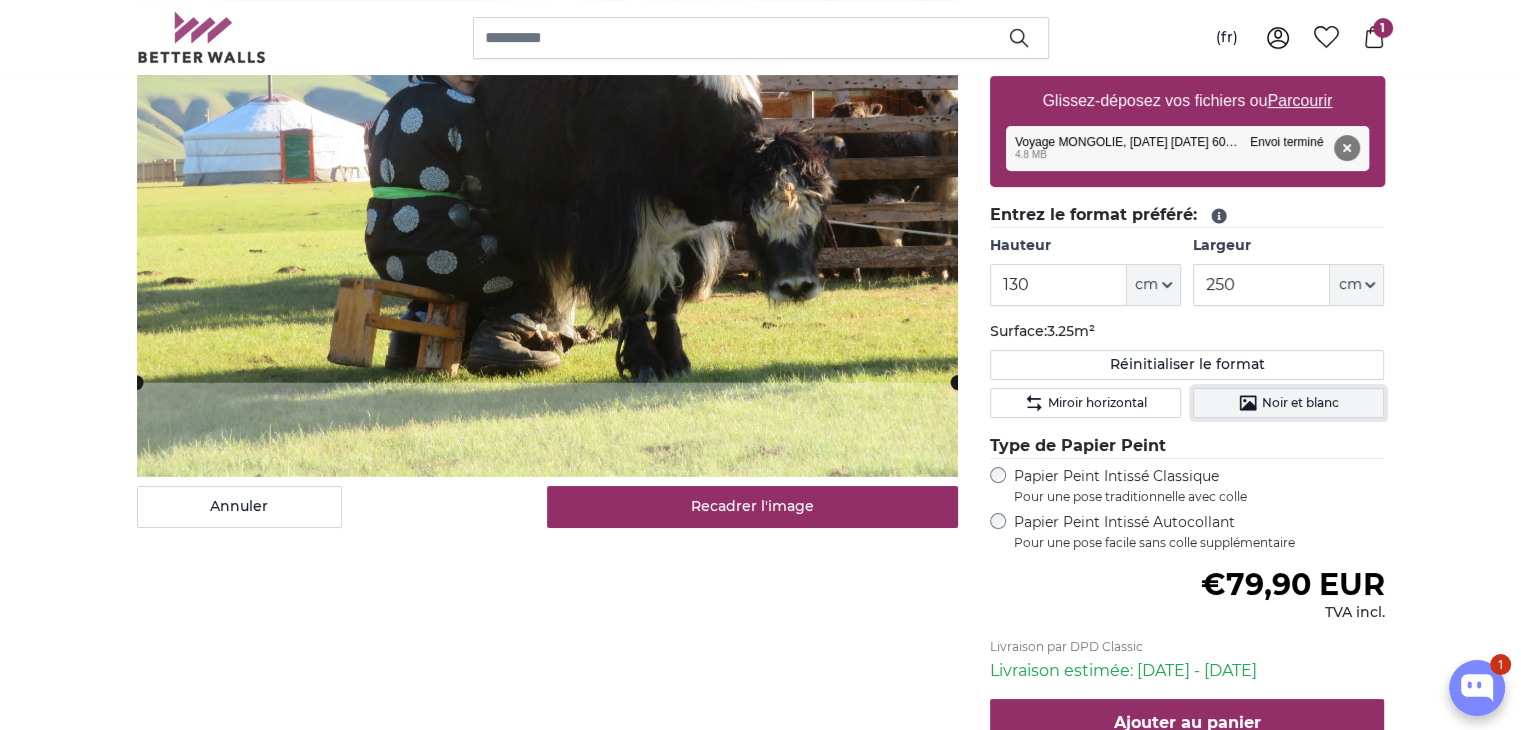 click on "Noir et blanc" 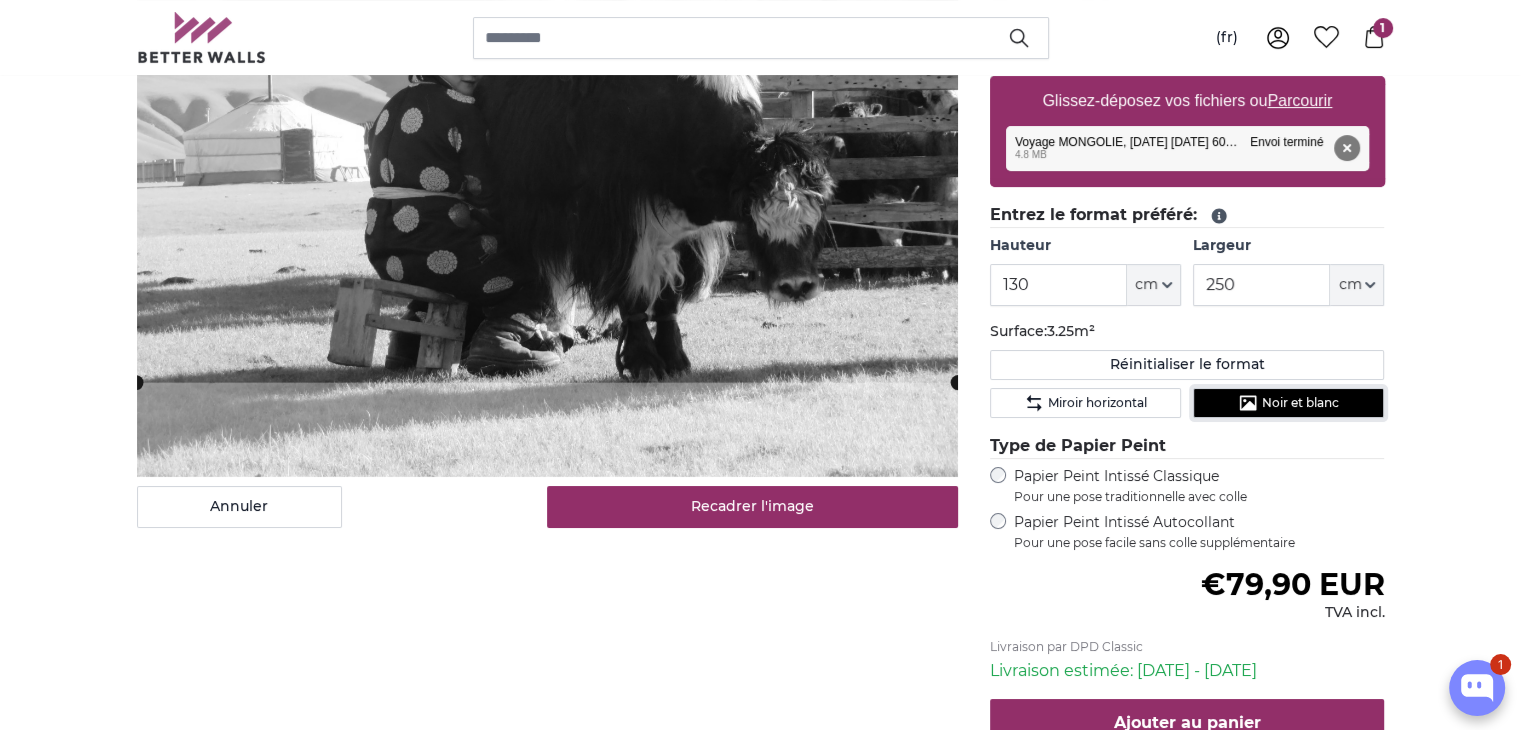 click on "Noir et blanc" 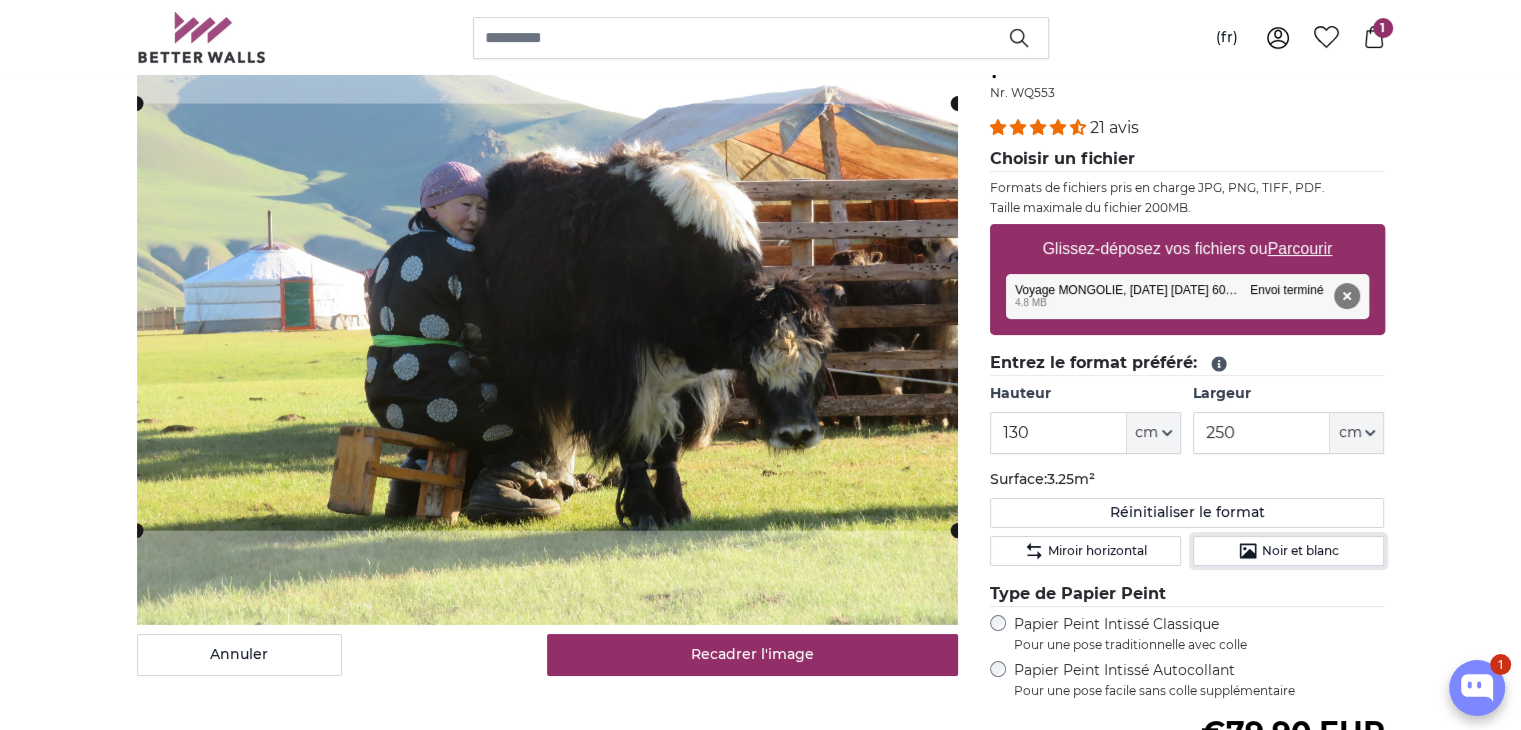 scroll, scrollTop: 228, scrollLeft: 0, axis: vertical 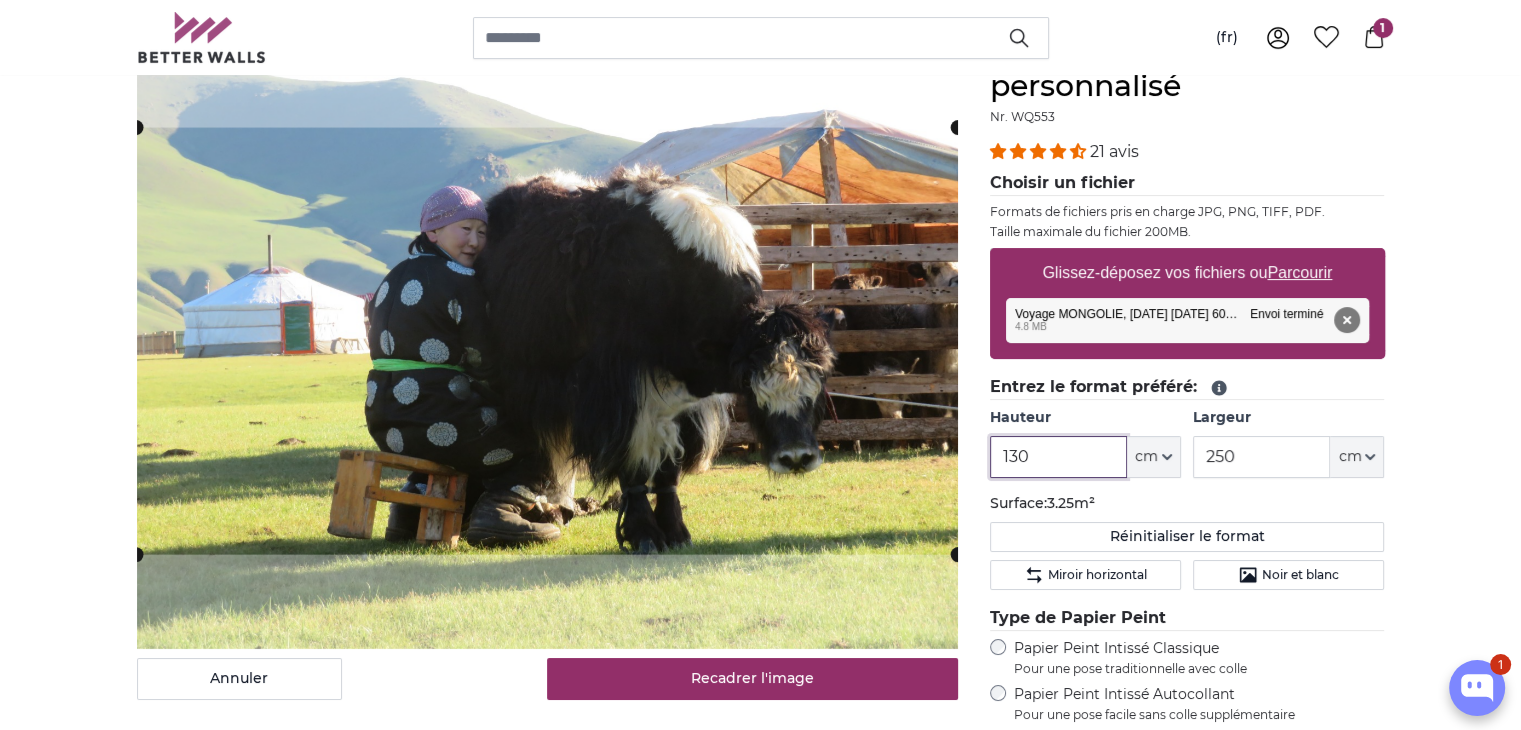 click on "130" at bounding box center (1058, 457) 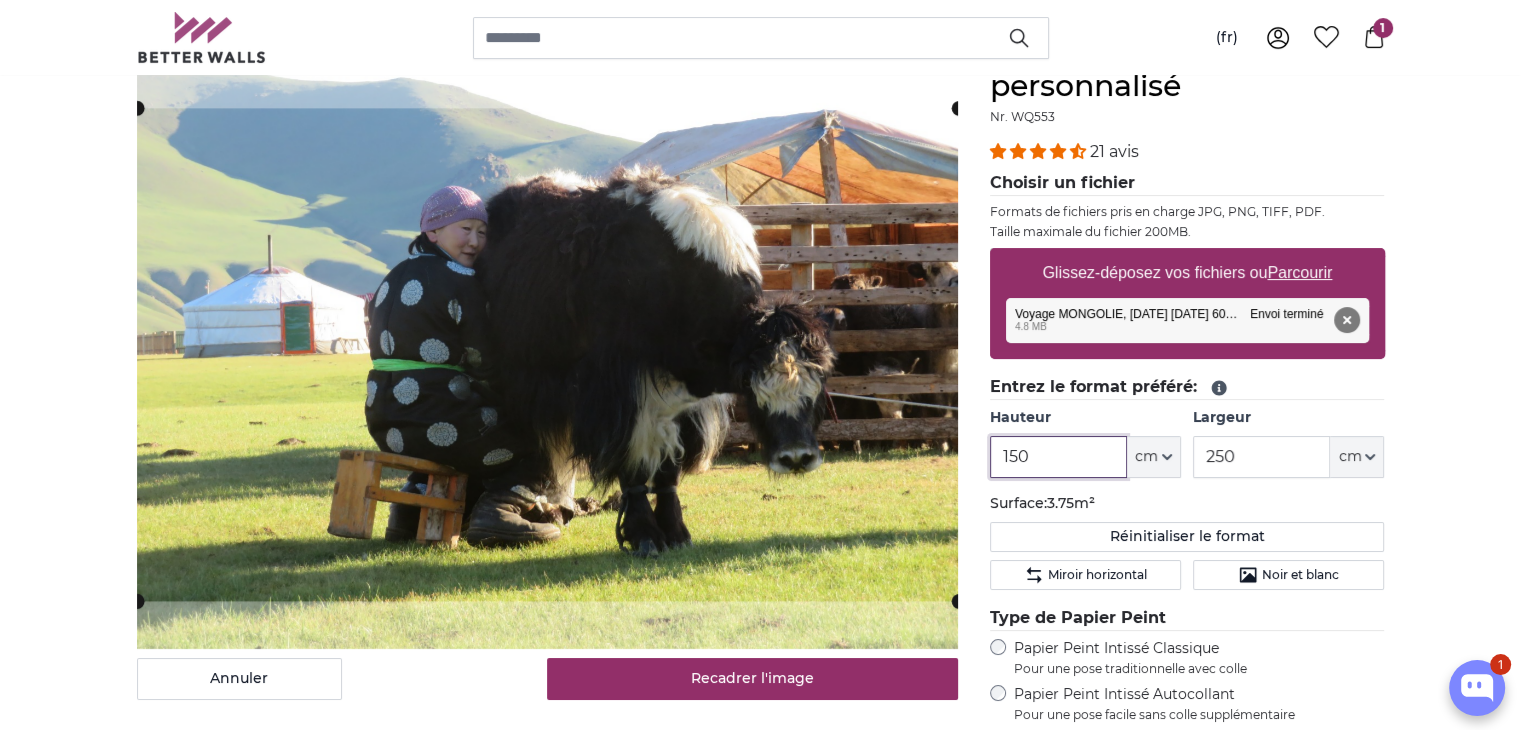 click 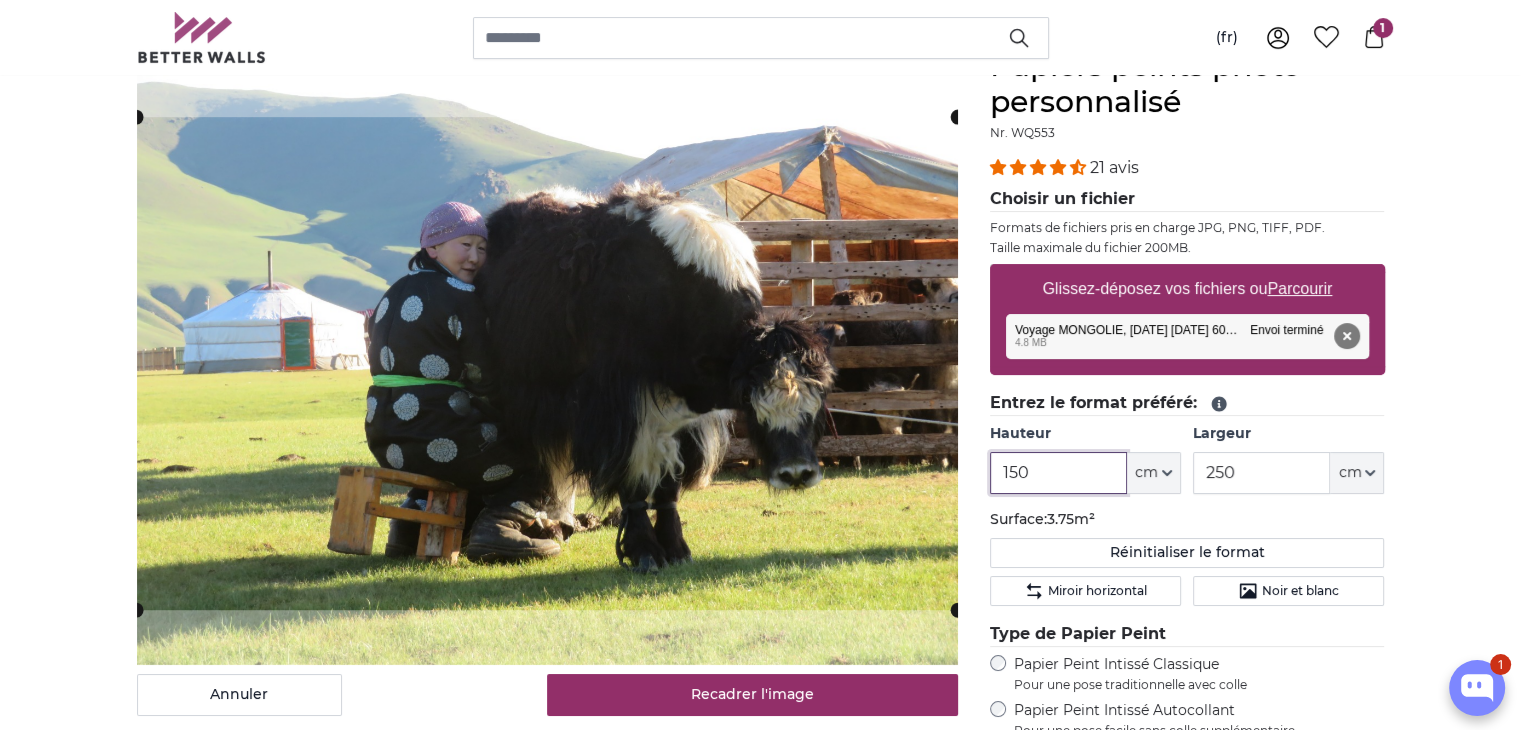 scroll, scrollTop: 210, scrollLeft: 0, axis: vertical 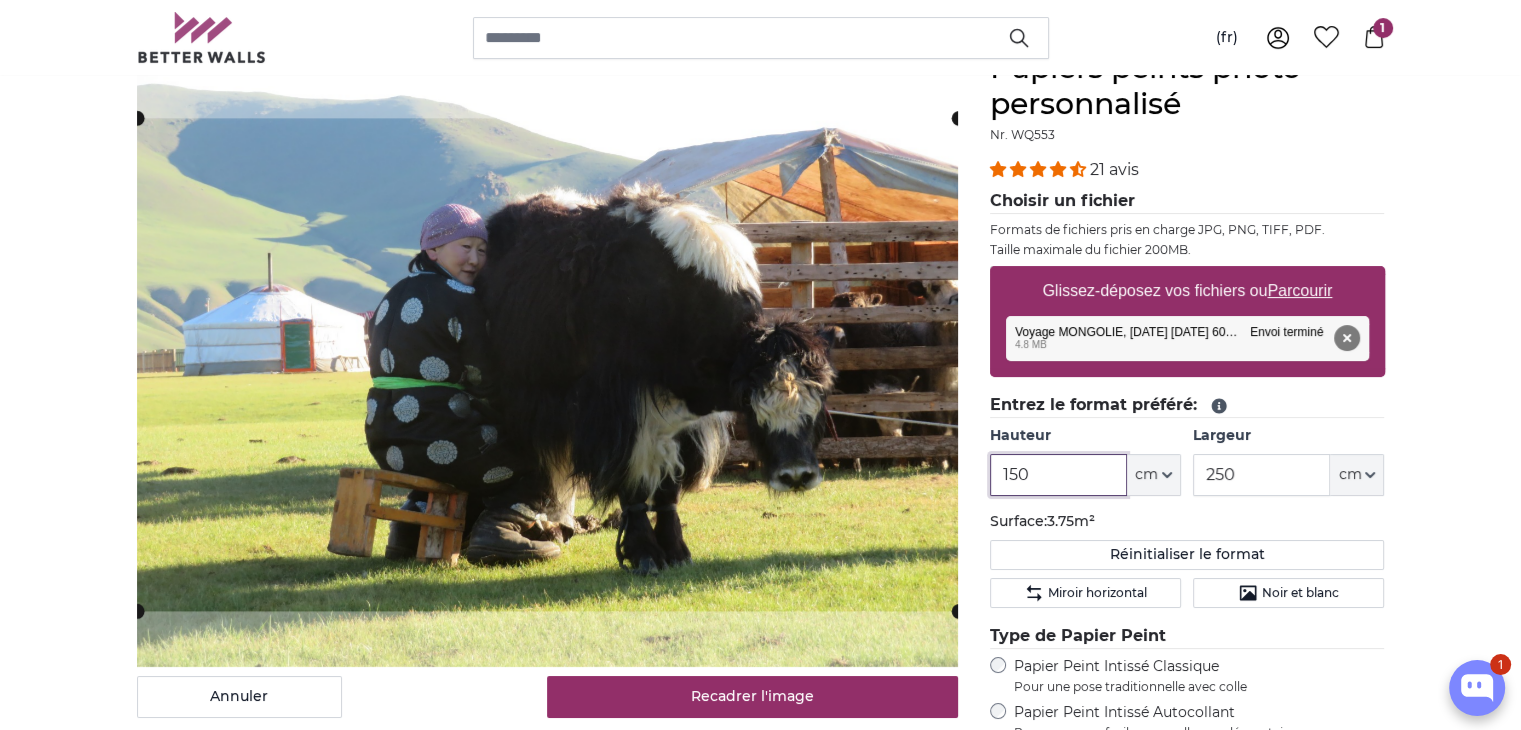 click 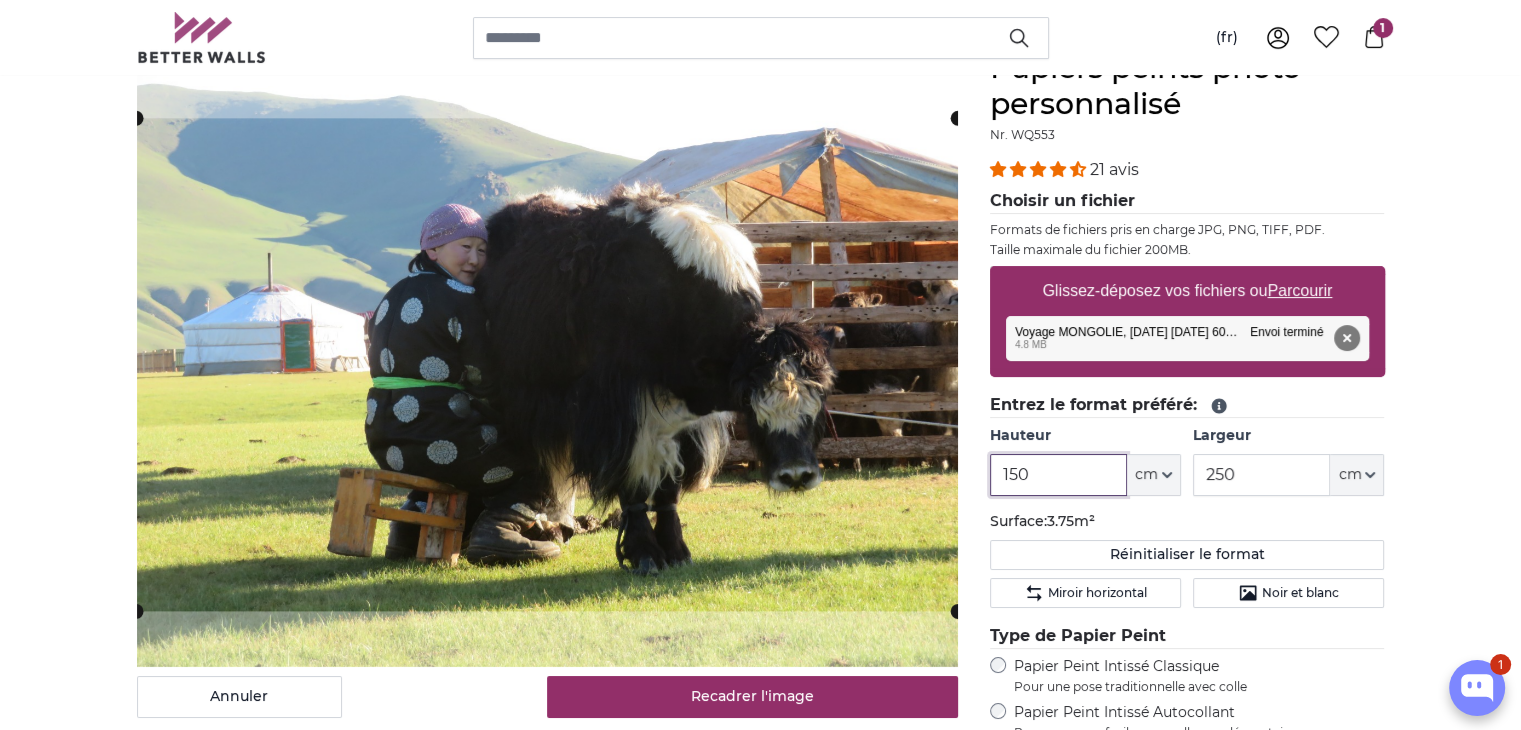 type on "150" 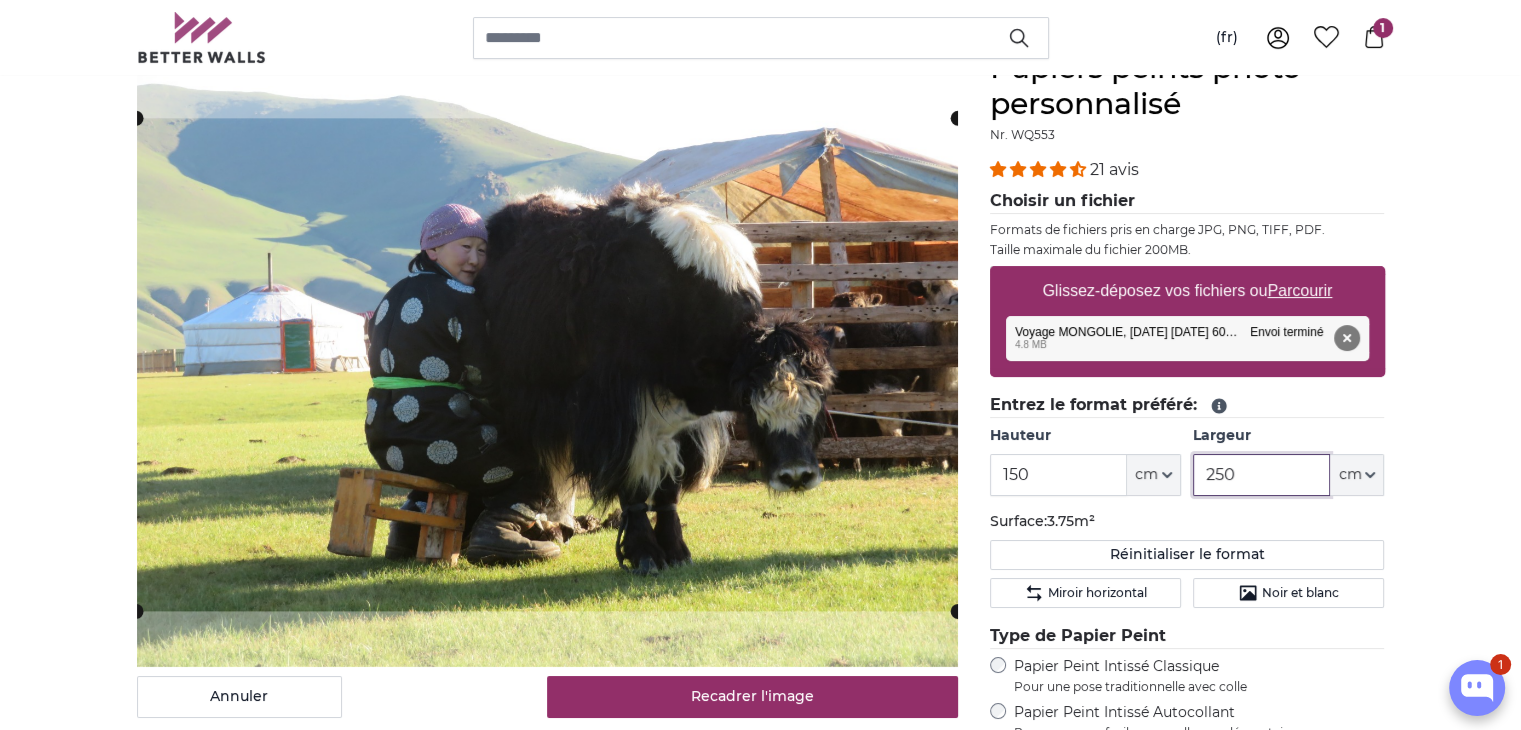 click on "250" at bounding box center [1261, 475] 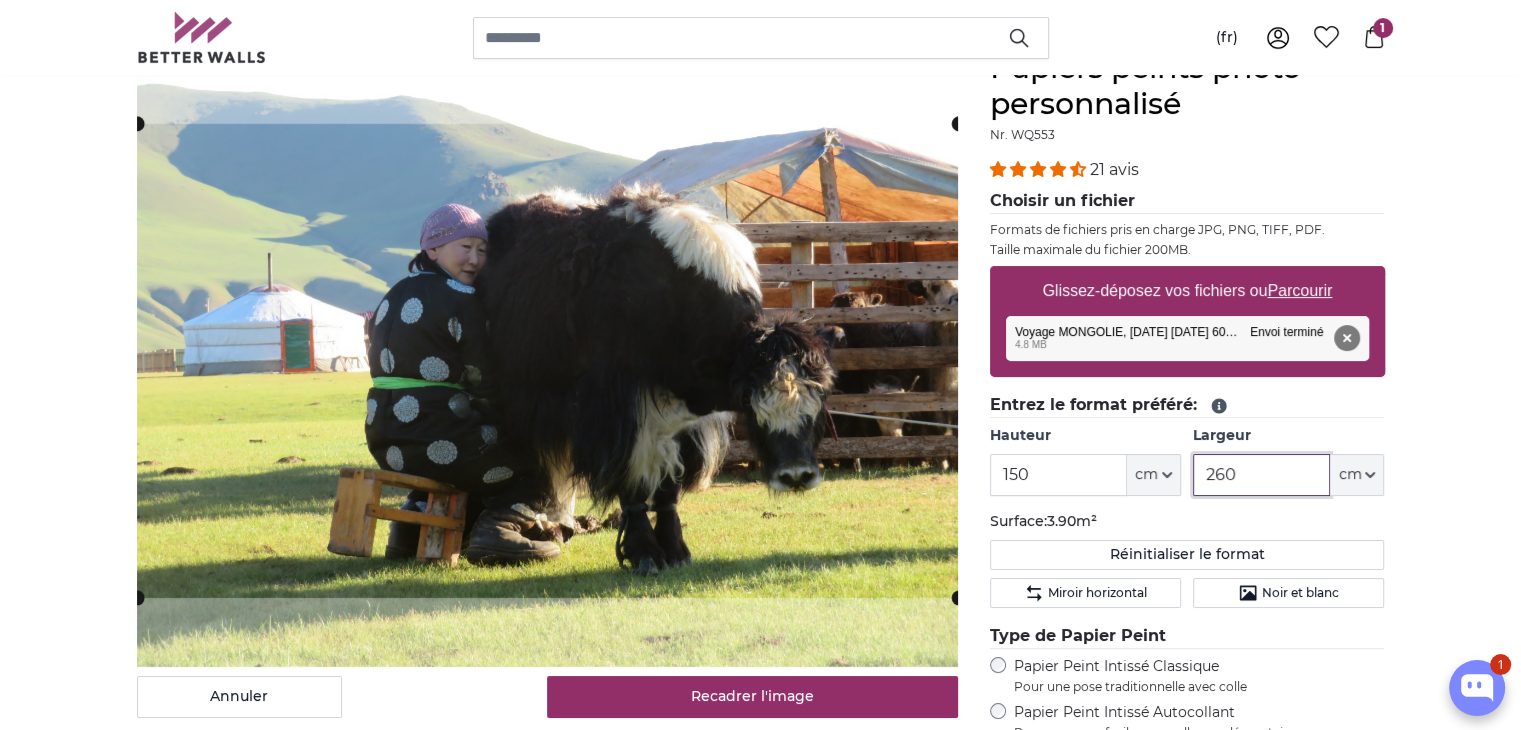 click 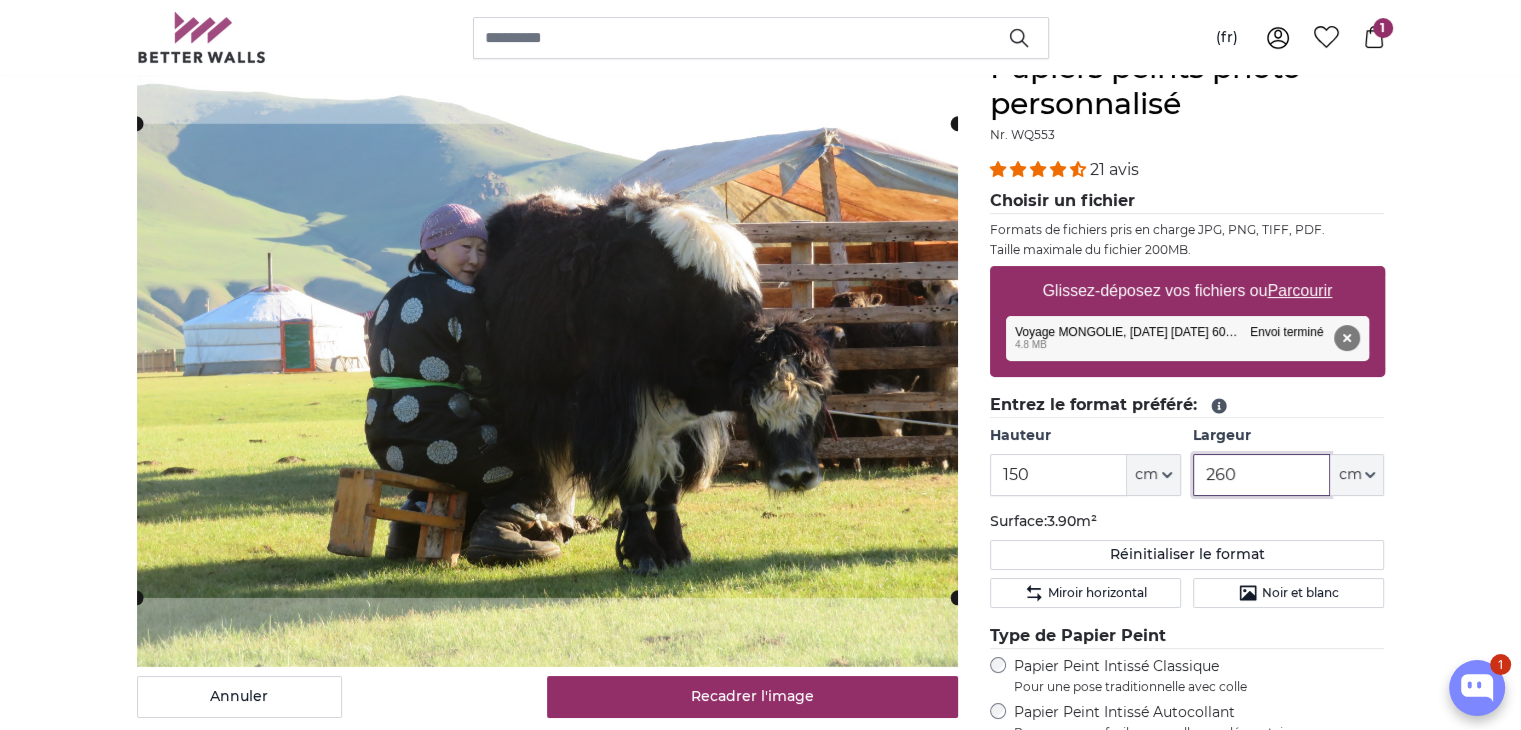 type on "260" 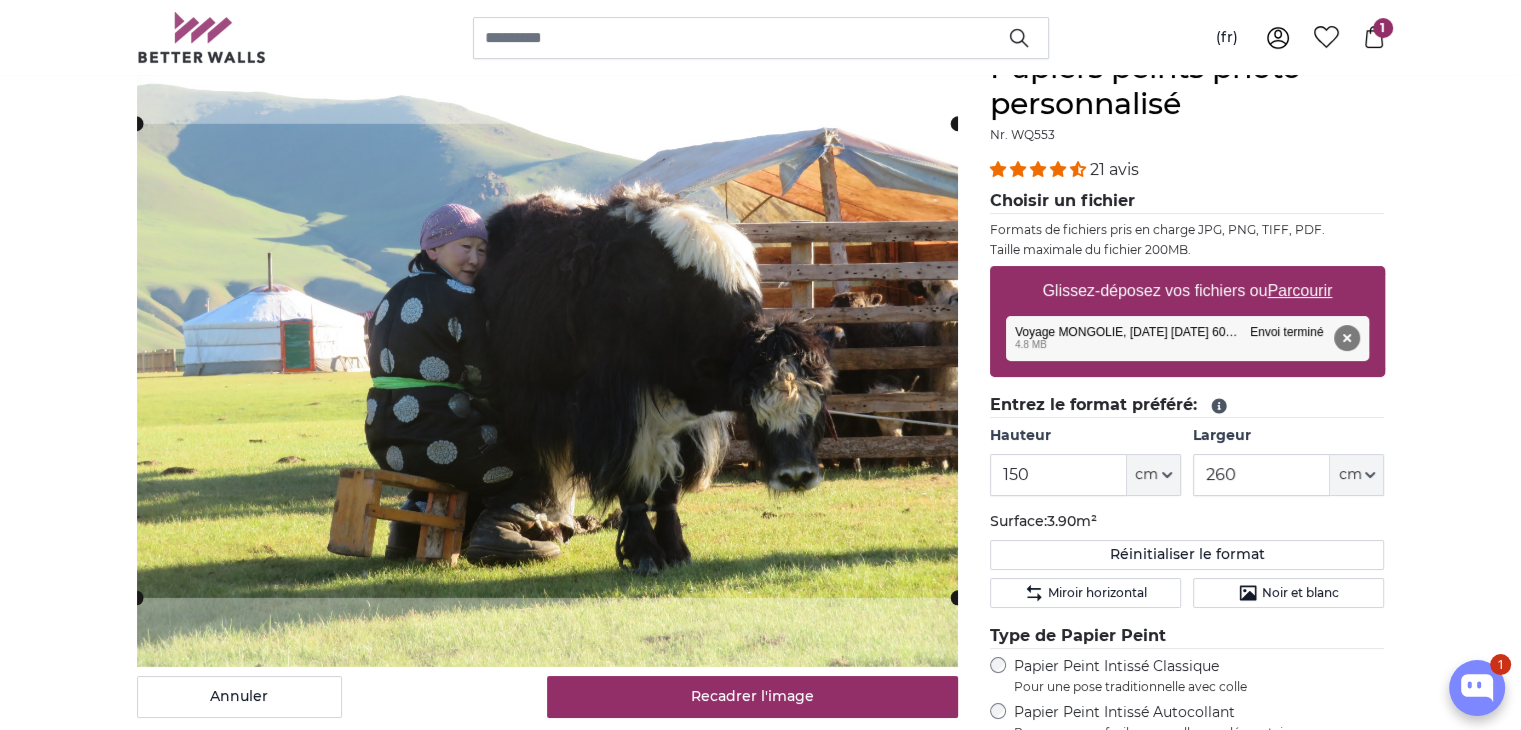 click on "Entrez le format préféré:
Hauteur
150
ft
cm
Centimeter (cm)
Inches (inch)
Feet (ft. in.)
Largeur
260
ft
cm" 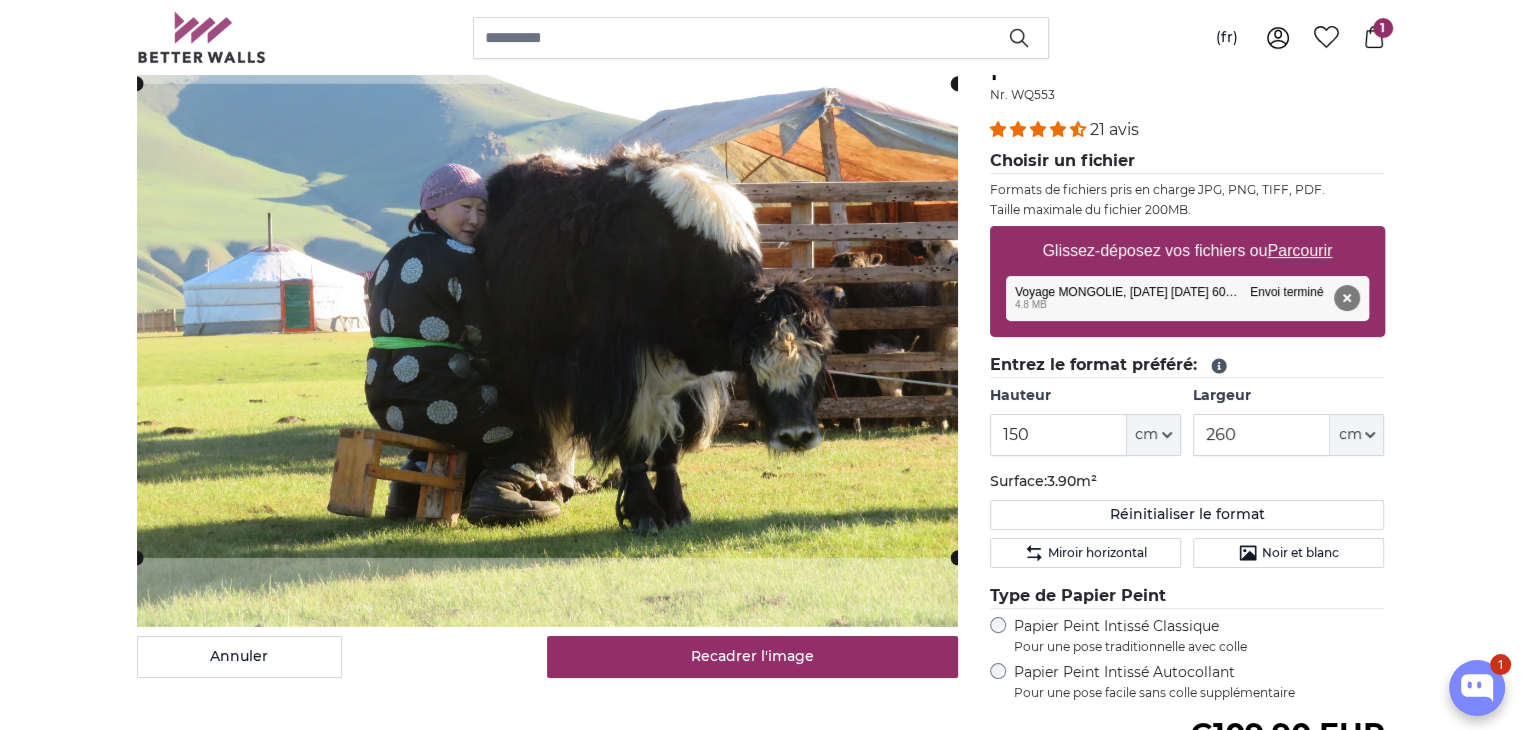 scroll, scrollTop: 290, scrollLeft: 0, axis: vertical 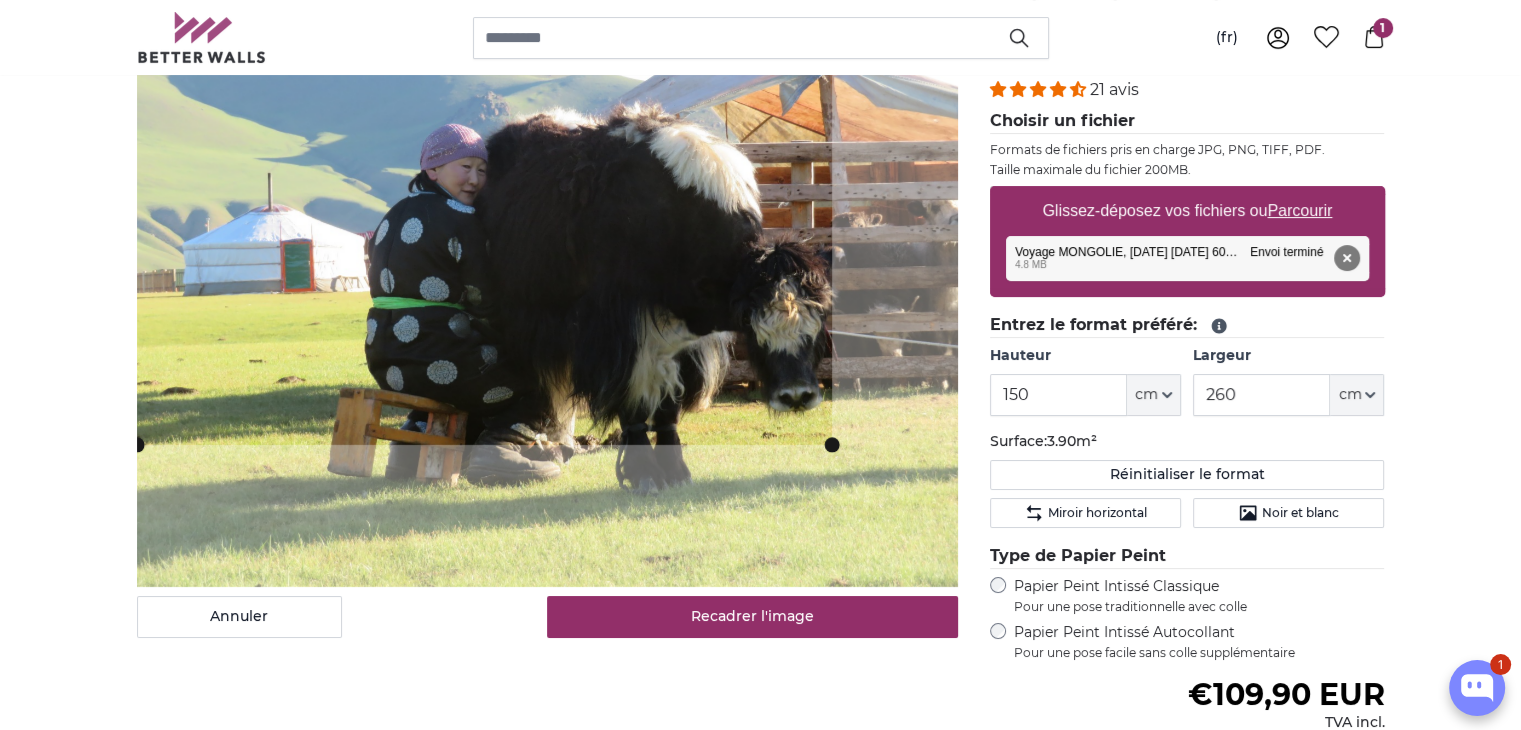 click at bounding box center [0, 0] 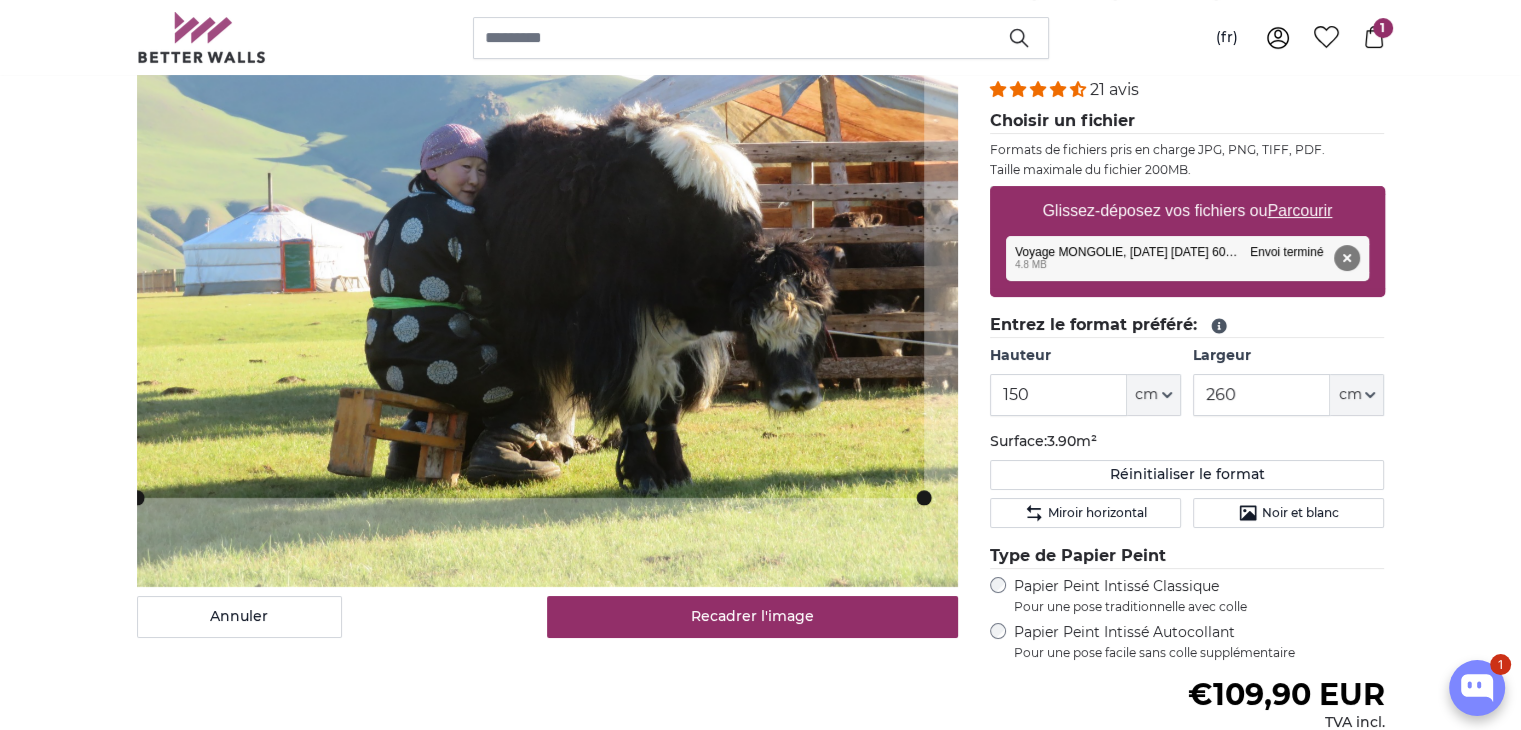 click at bounding box center (0, 0) 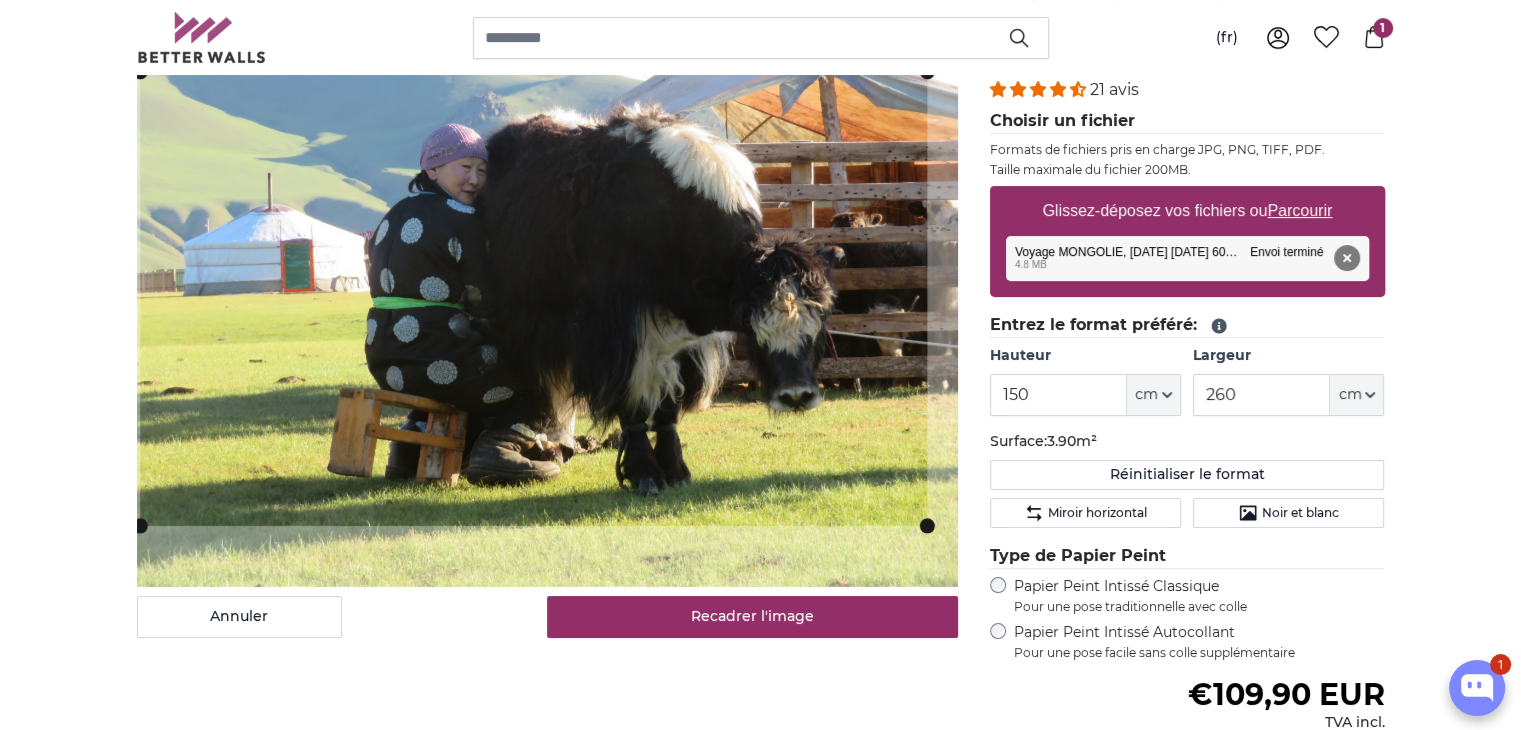 click 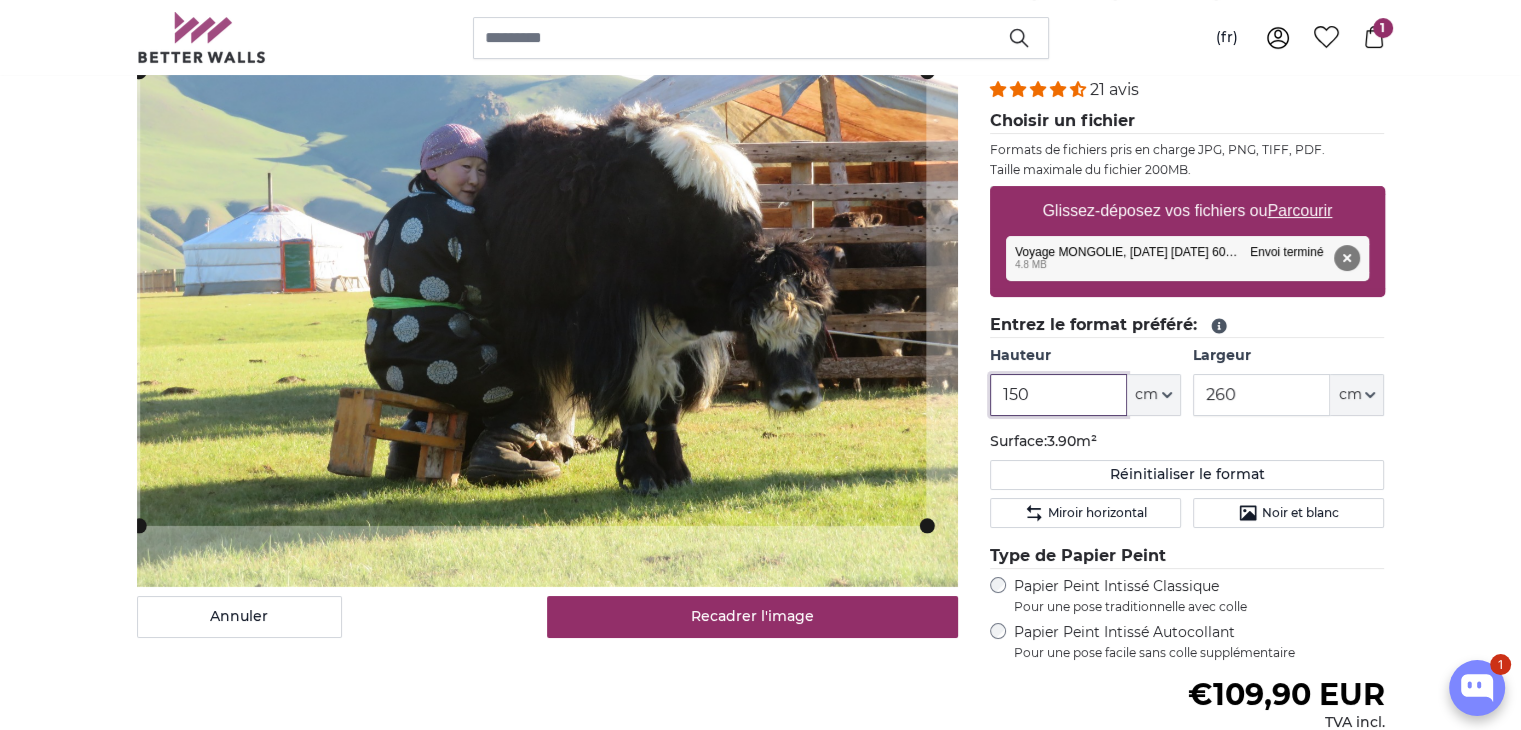 click on "150" at bounding box center (1058, 395) 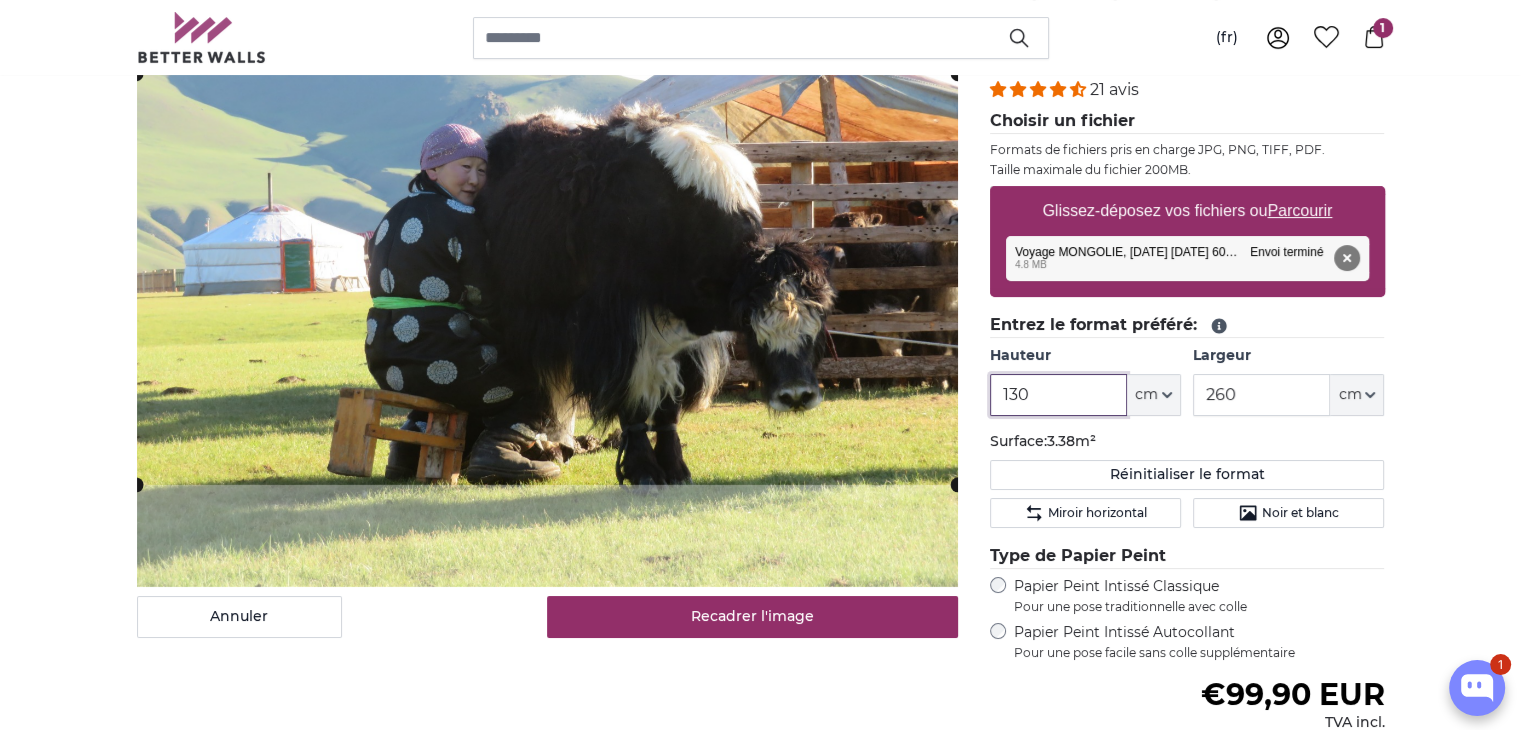 type on "130" 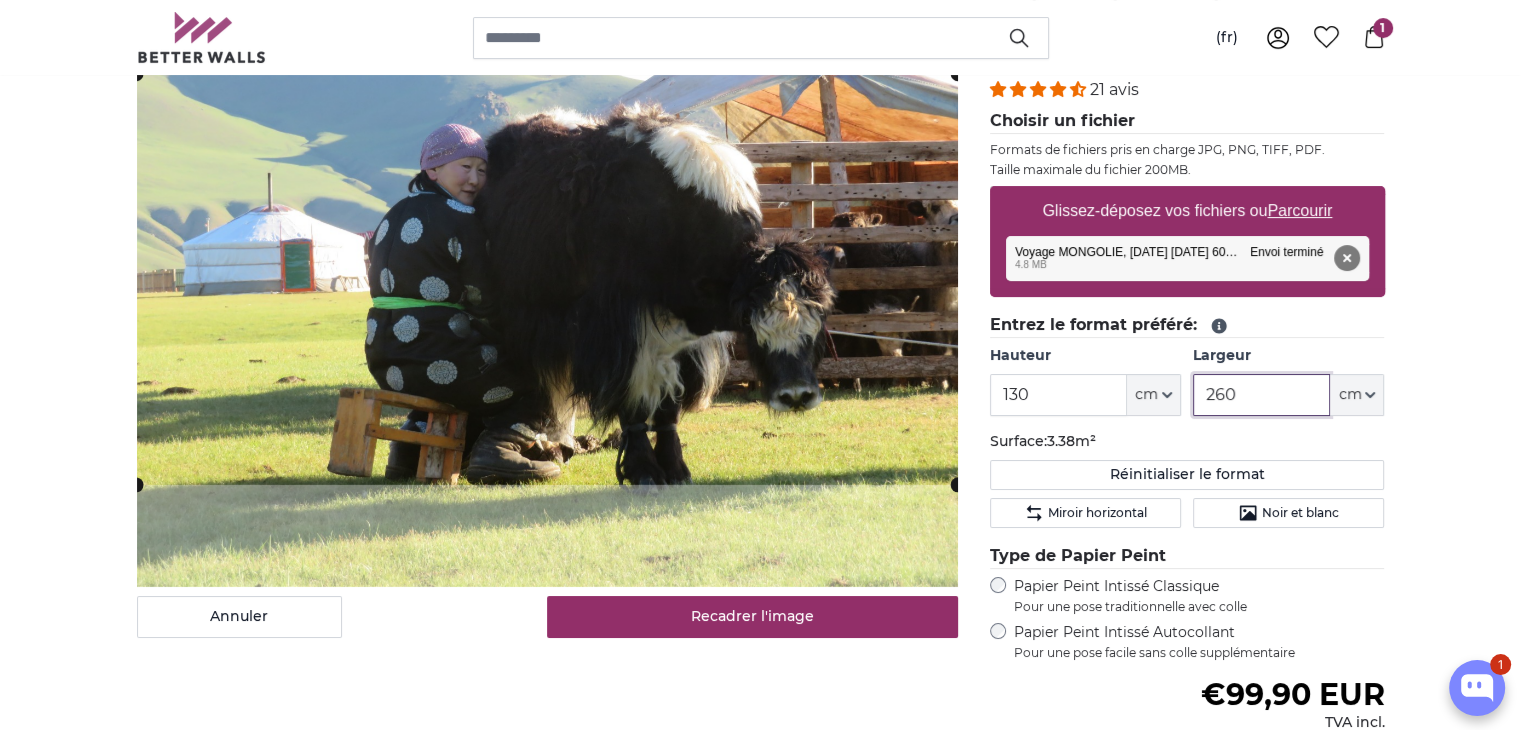 click on "260" at bounding box center (1261, 395) 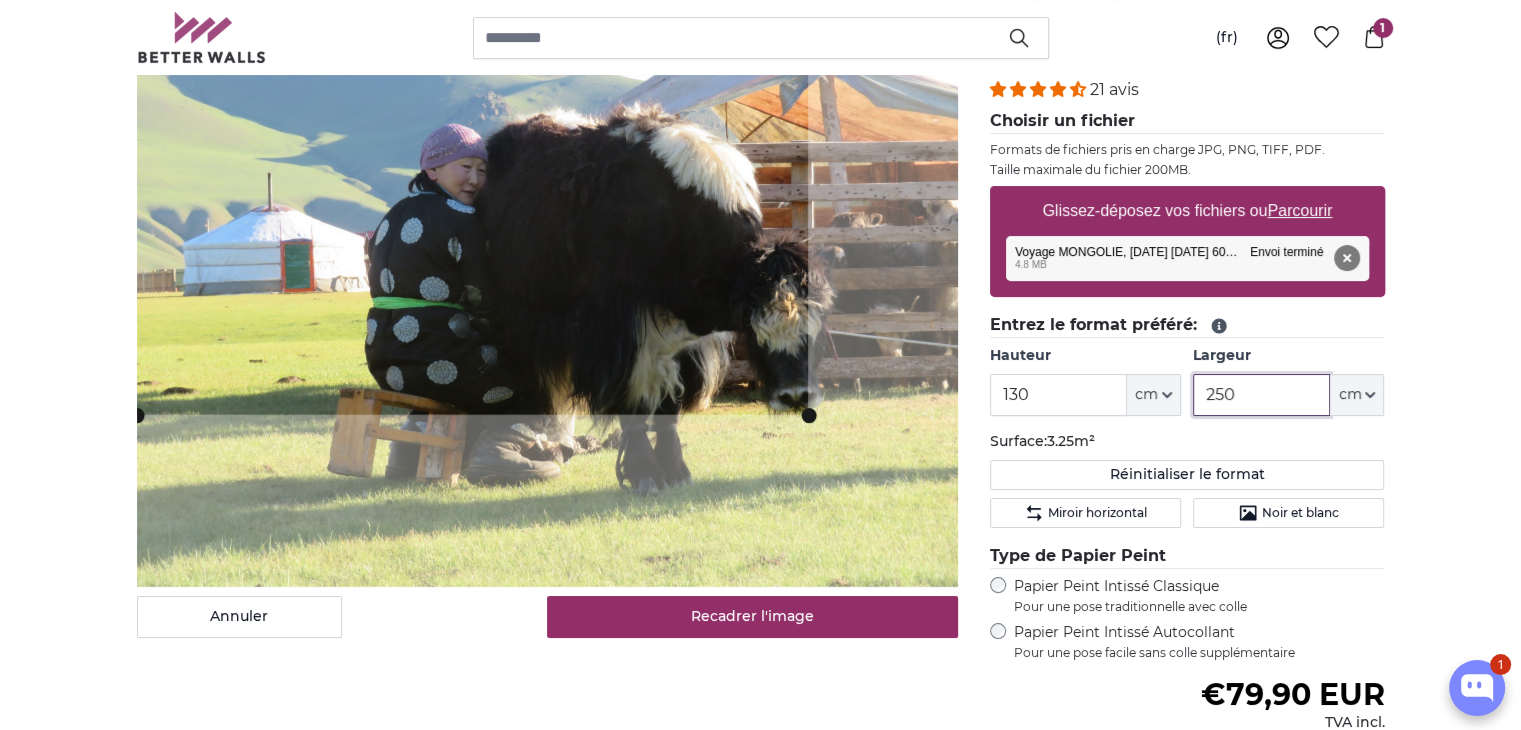 click at bounding box center (0, 0) 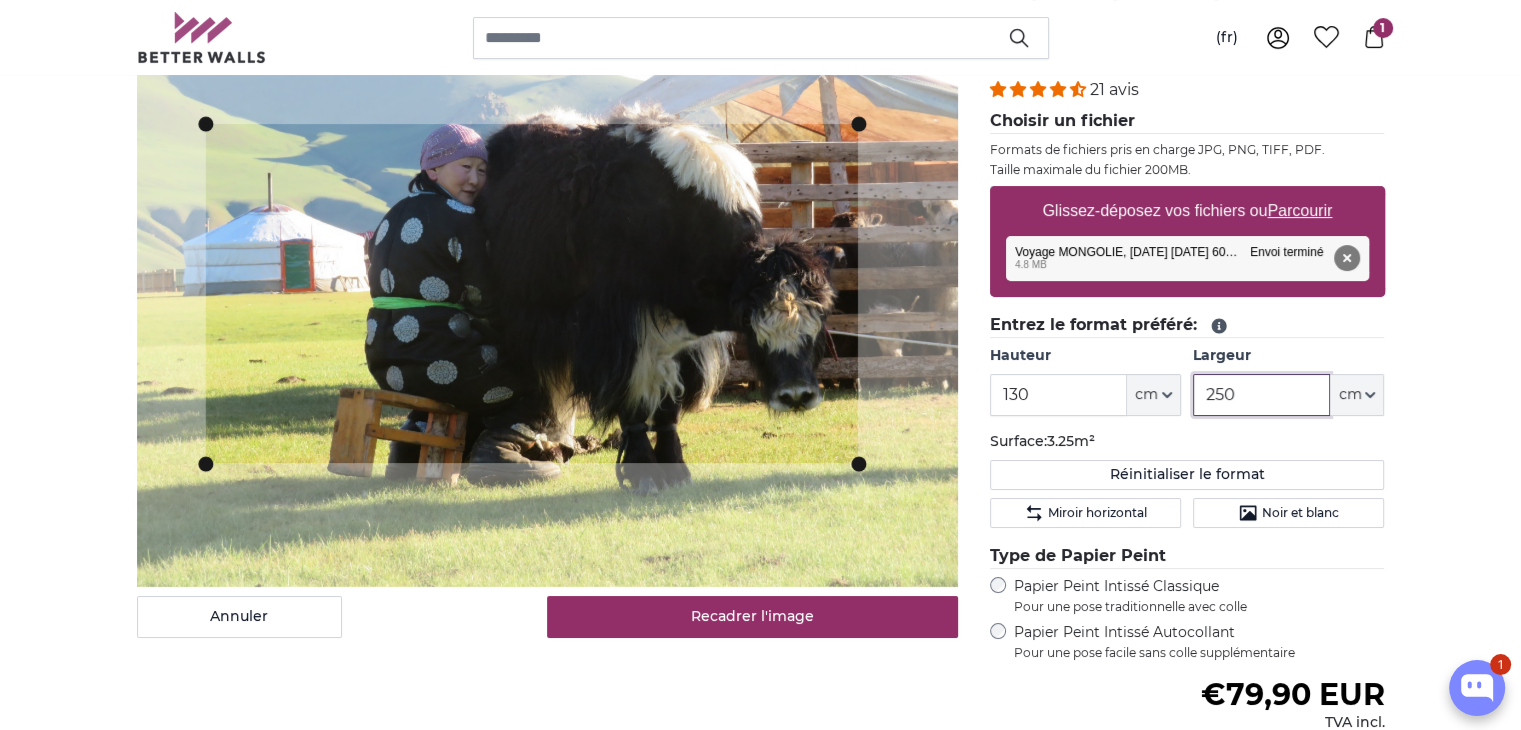 click 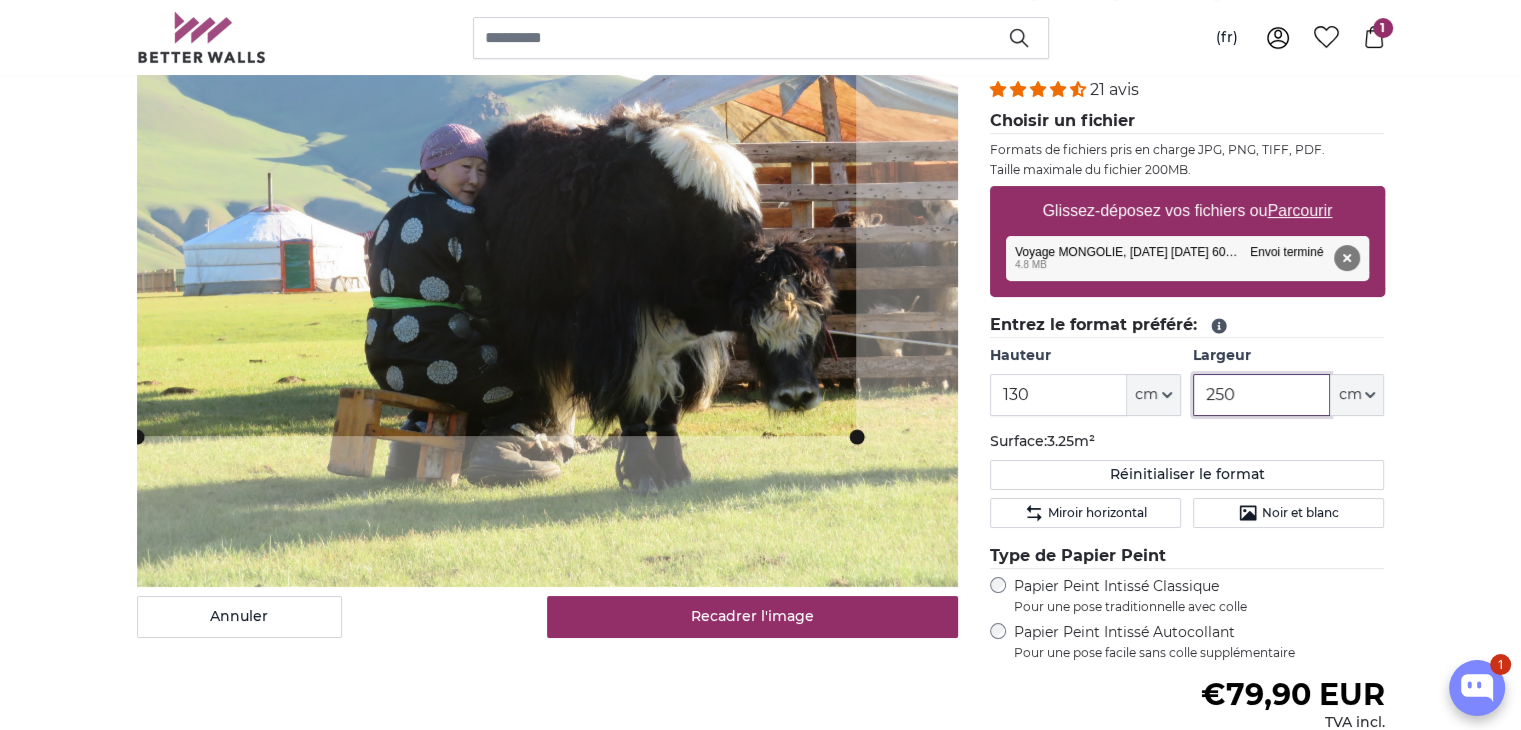 click on "1
Papier peint sur mesure
Livraison GRATUITE!  -  Livré avant le 21 juil.
60 000 CLIENTS SATISFAITS
(fr)
Français
Dansk" at bounding box center (760, 2854) 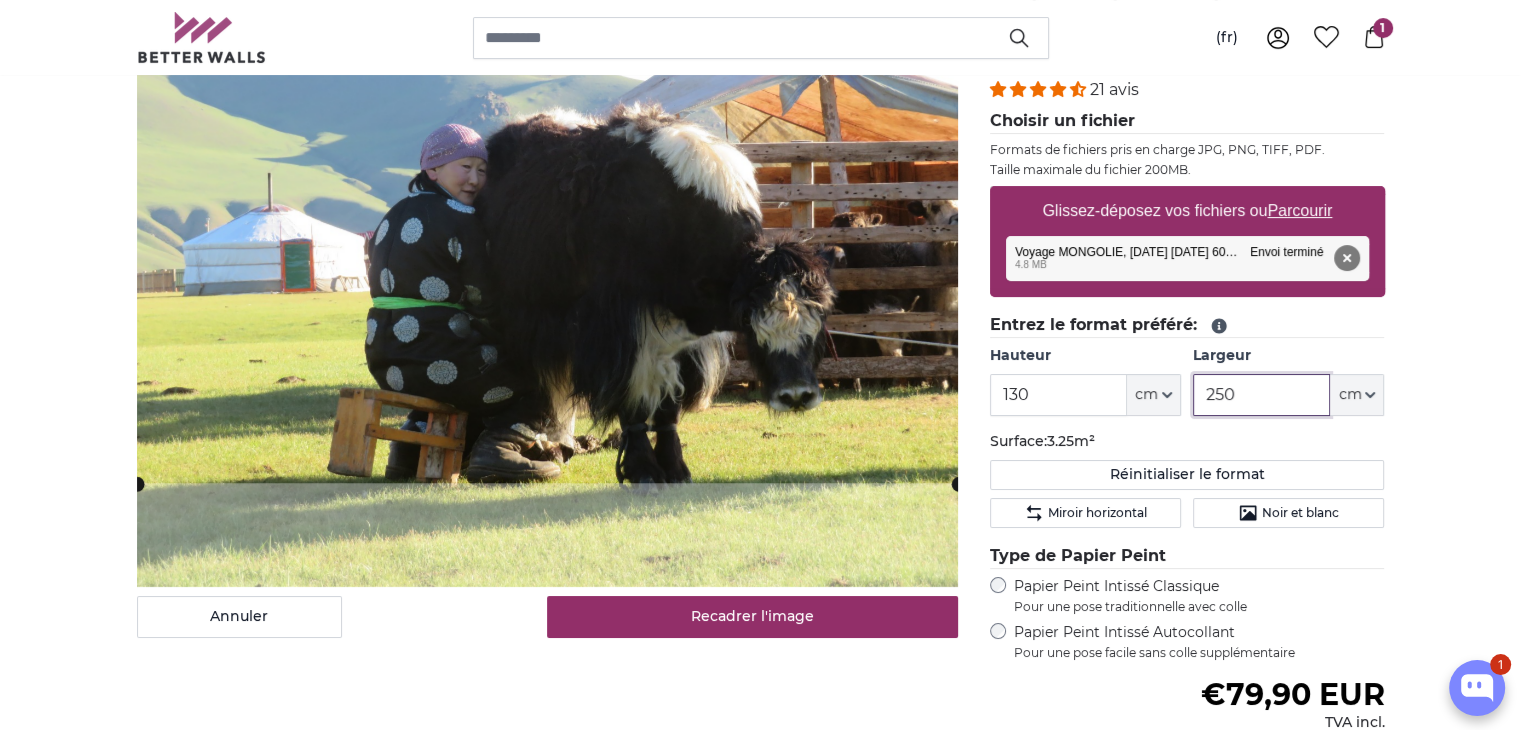 click on "Annuler
Recadrer l'image
Masquer les lés
Papiers peints photo personnalisé
Nr. WQ553
21 avis" at bounding box center [761, 471] 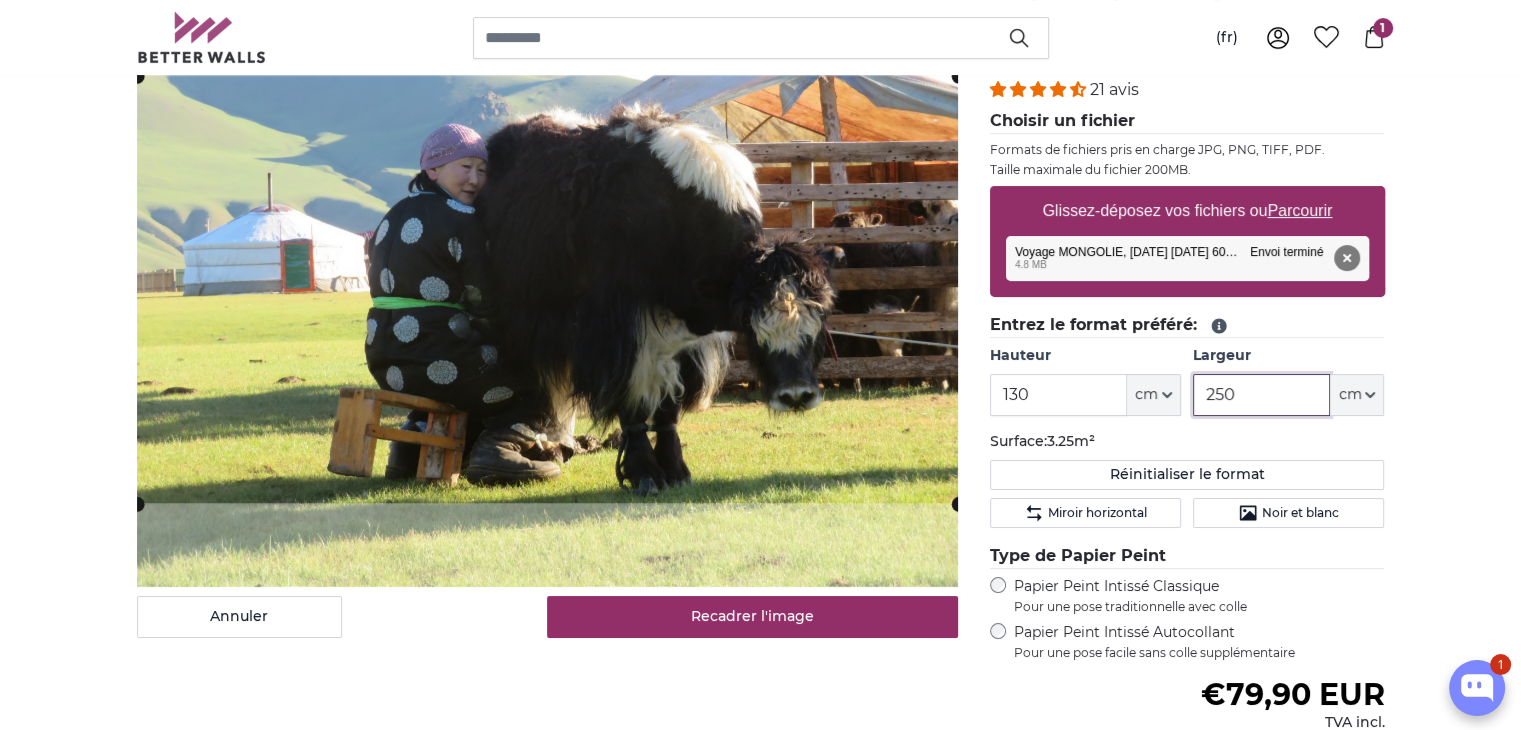 click 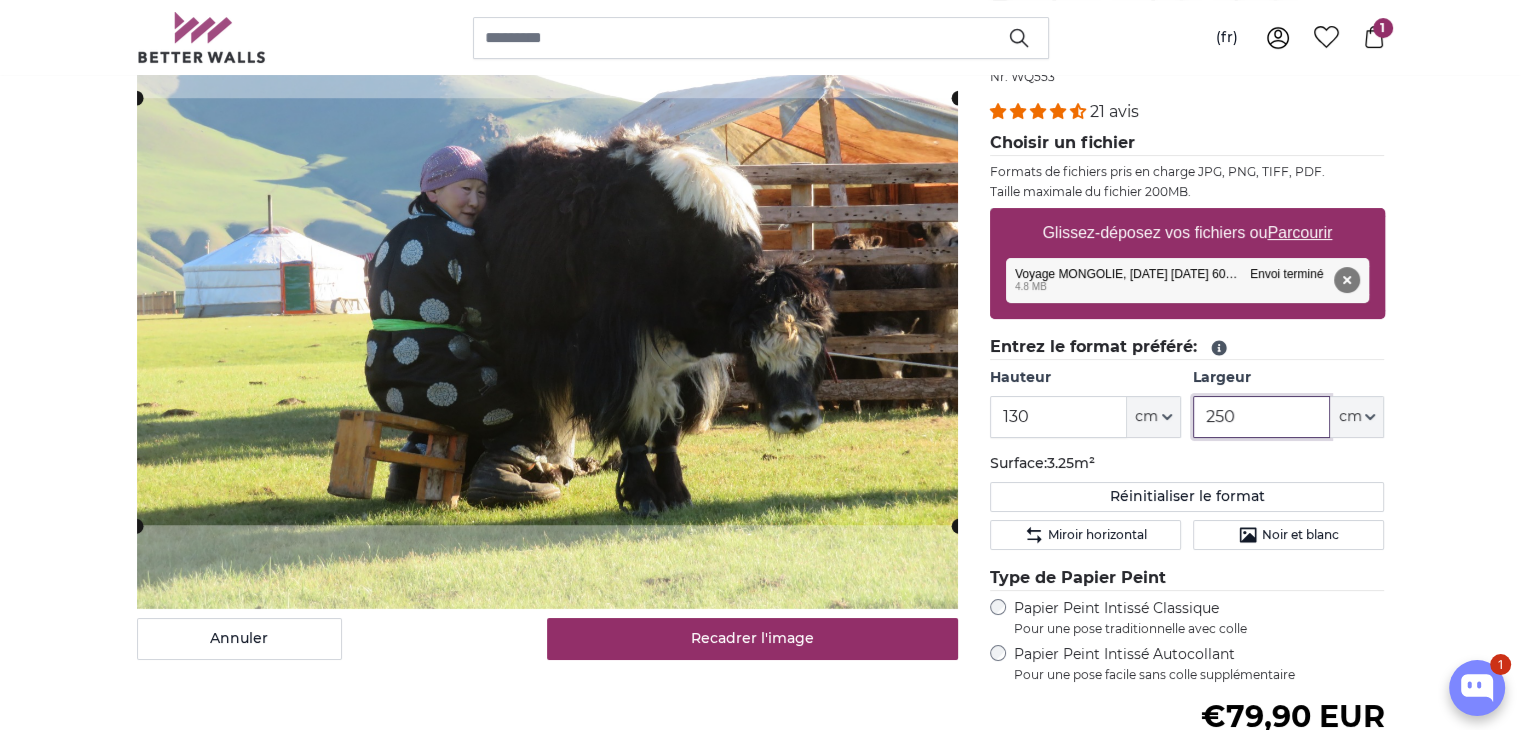 scroll, scrollTop: 268, scrollLeft: 0, axis: vertical 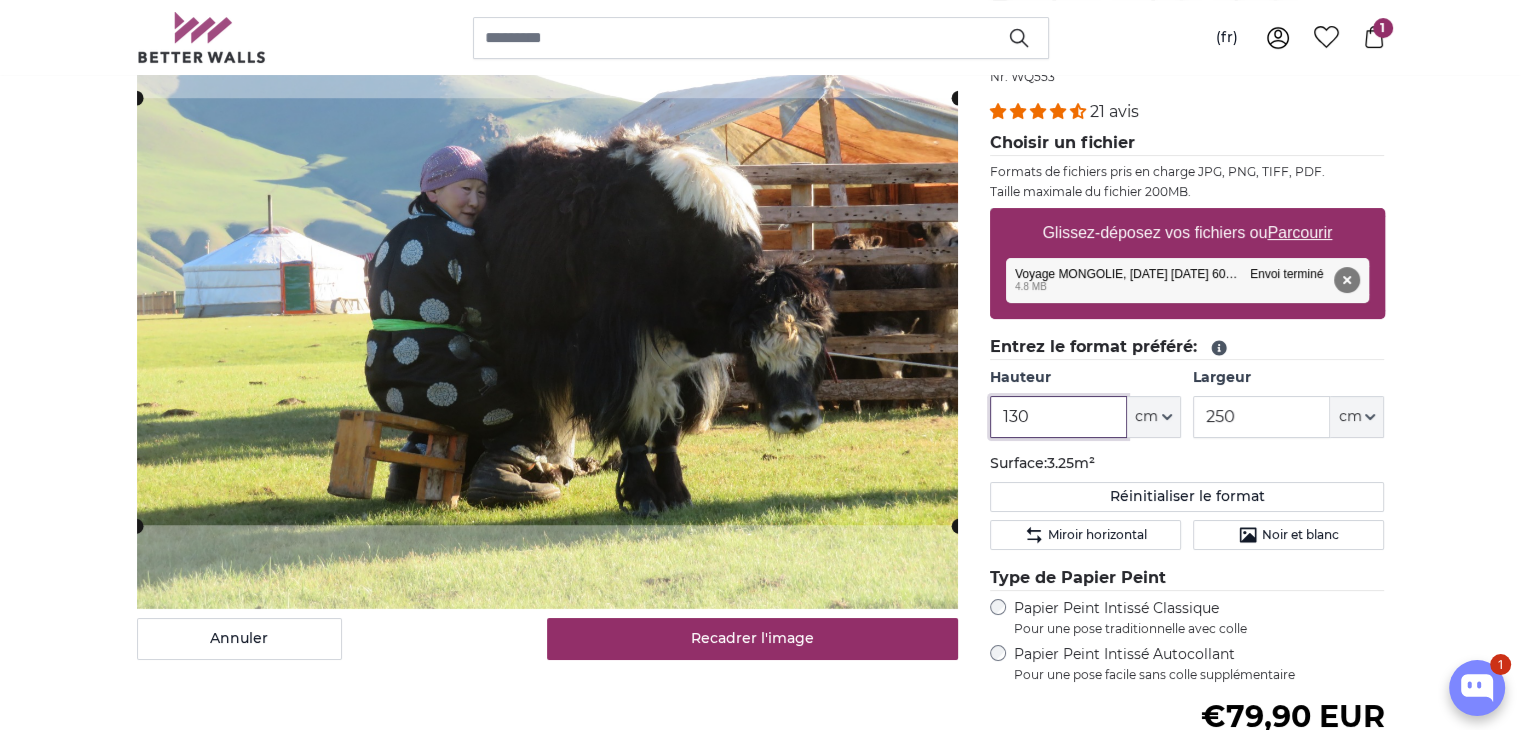 click on "130" at bounding box center (1058, 417) 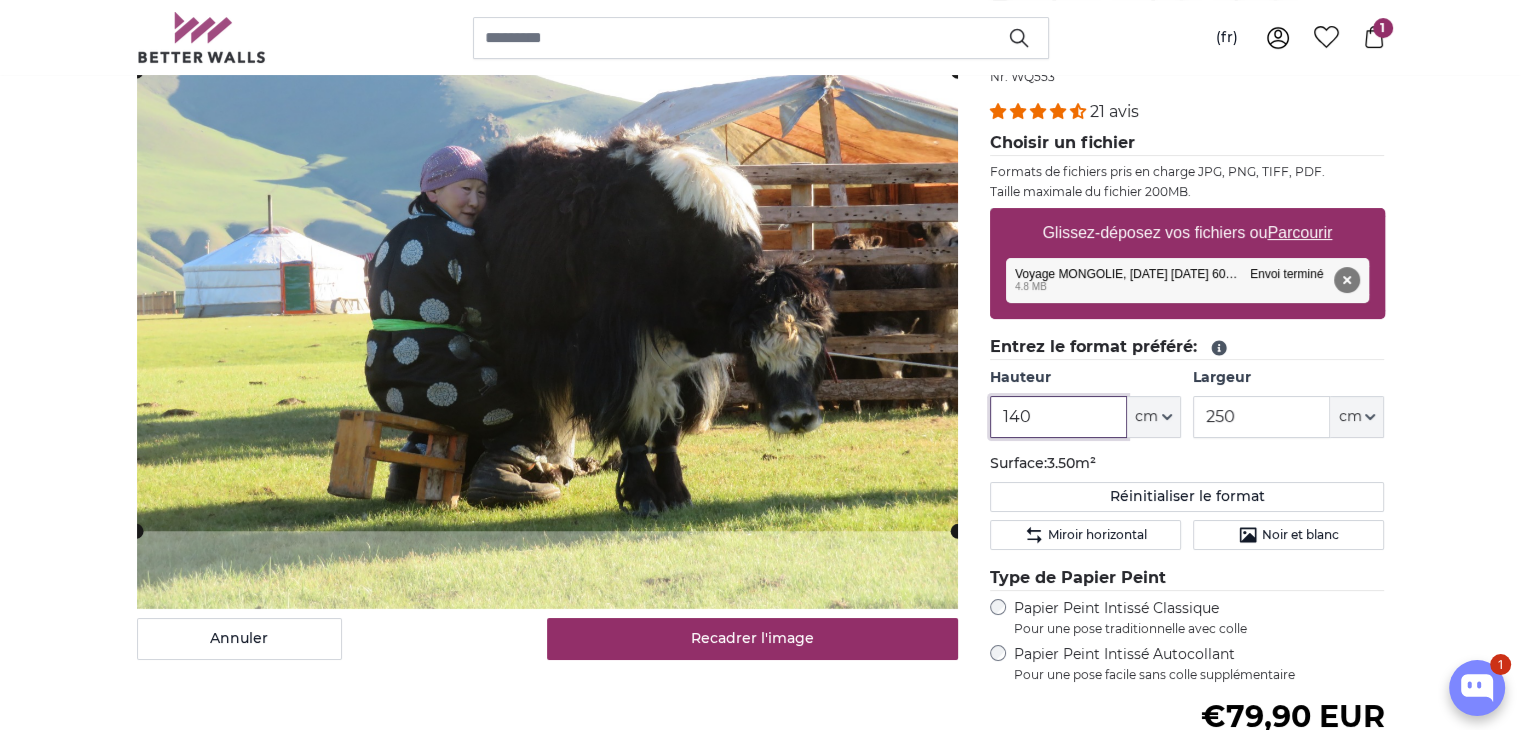type on "140" 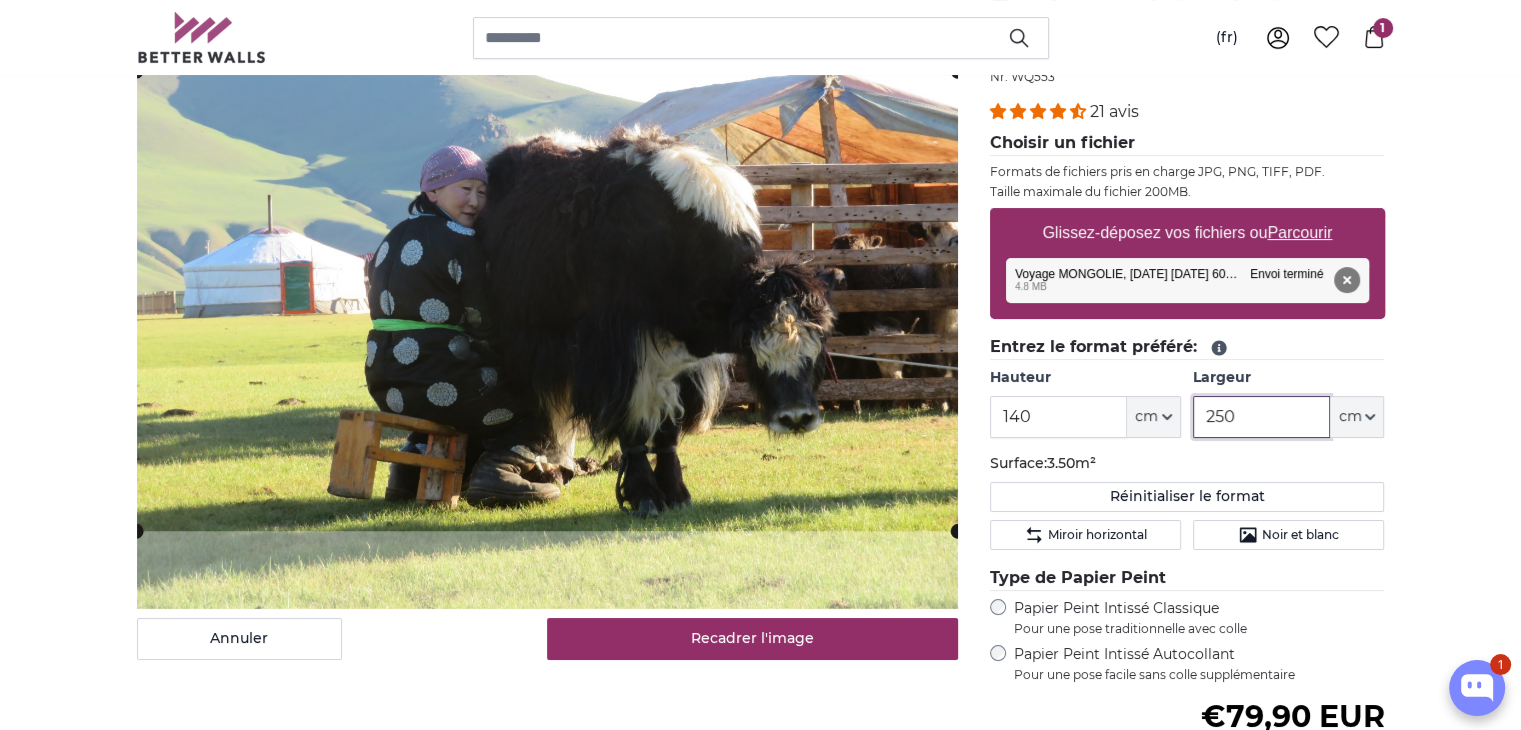 click on "250" at bounding box center [1261, 417] 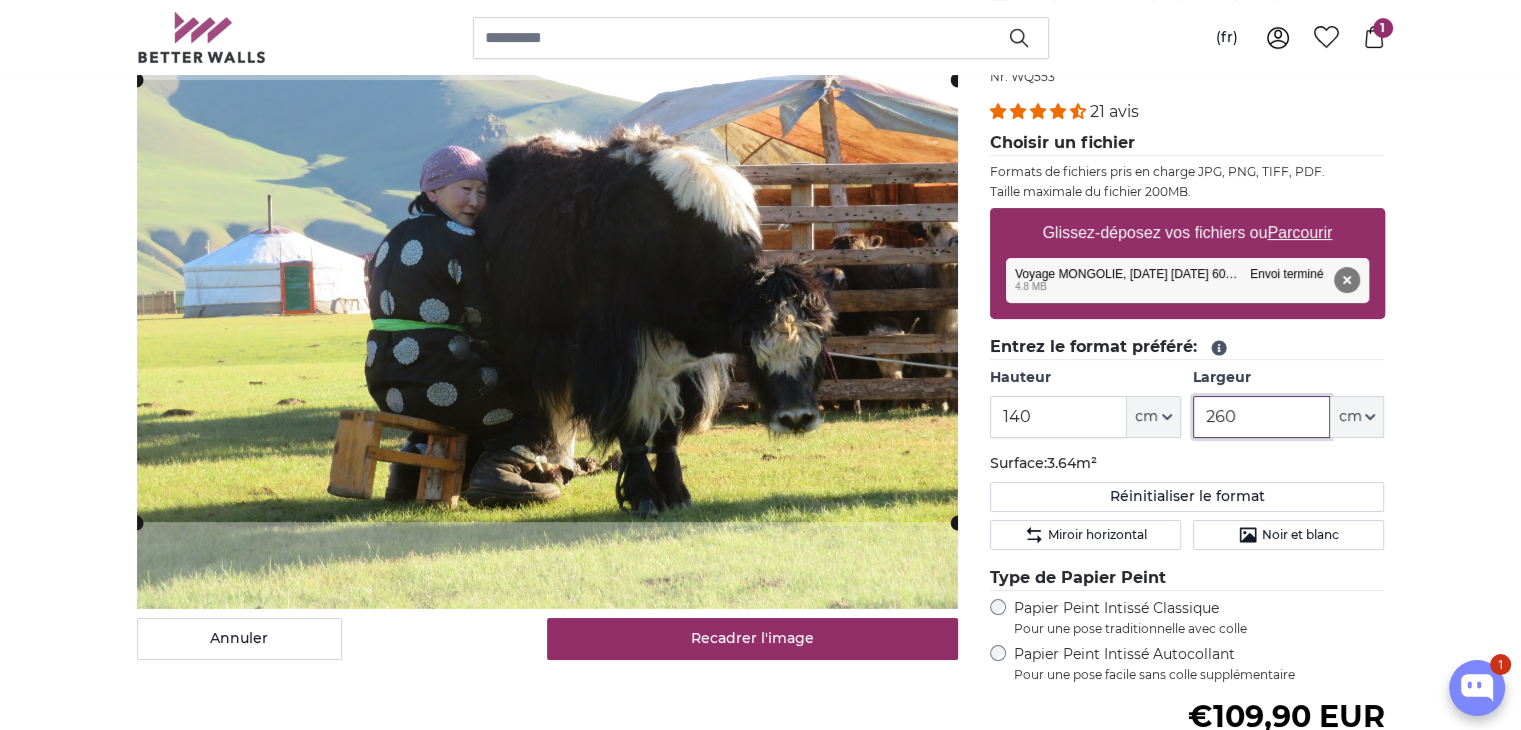 type on "260" 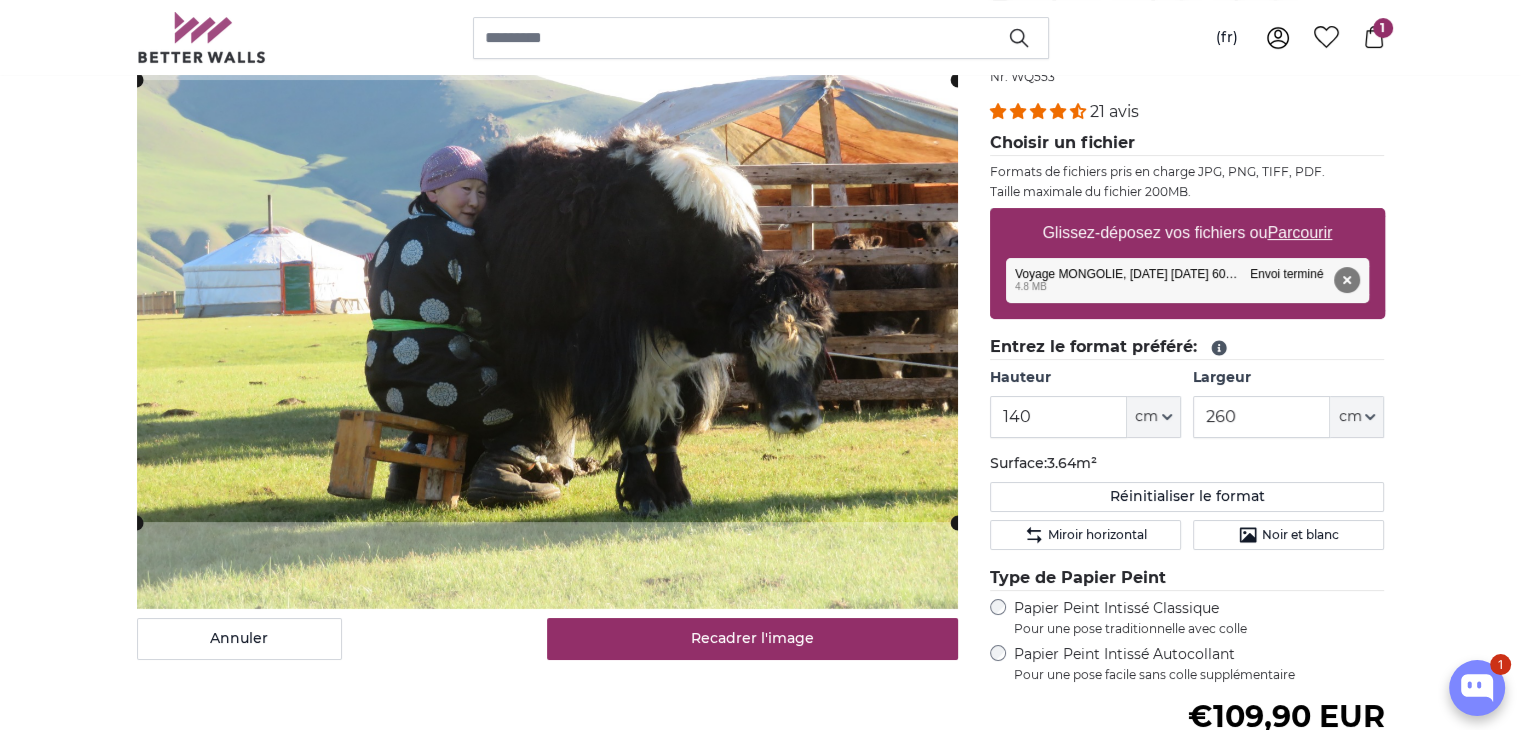 click on "Papiers peints photo personnalisé
Papiers peints photo personnalisé
Papiers peints photo personnalisé
Annuler
Recadrer l'image" at bounding box center (760, 2676) 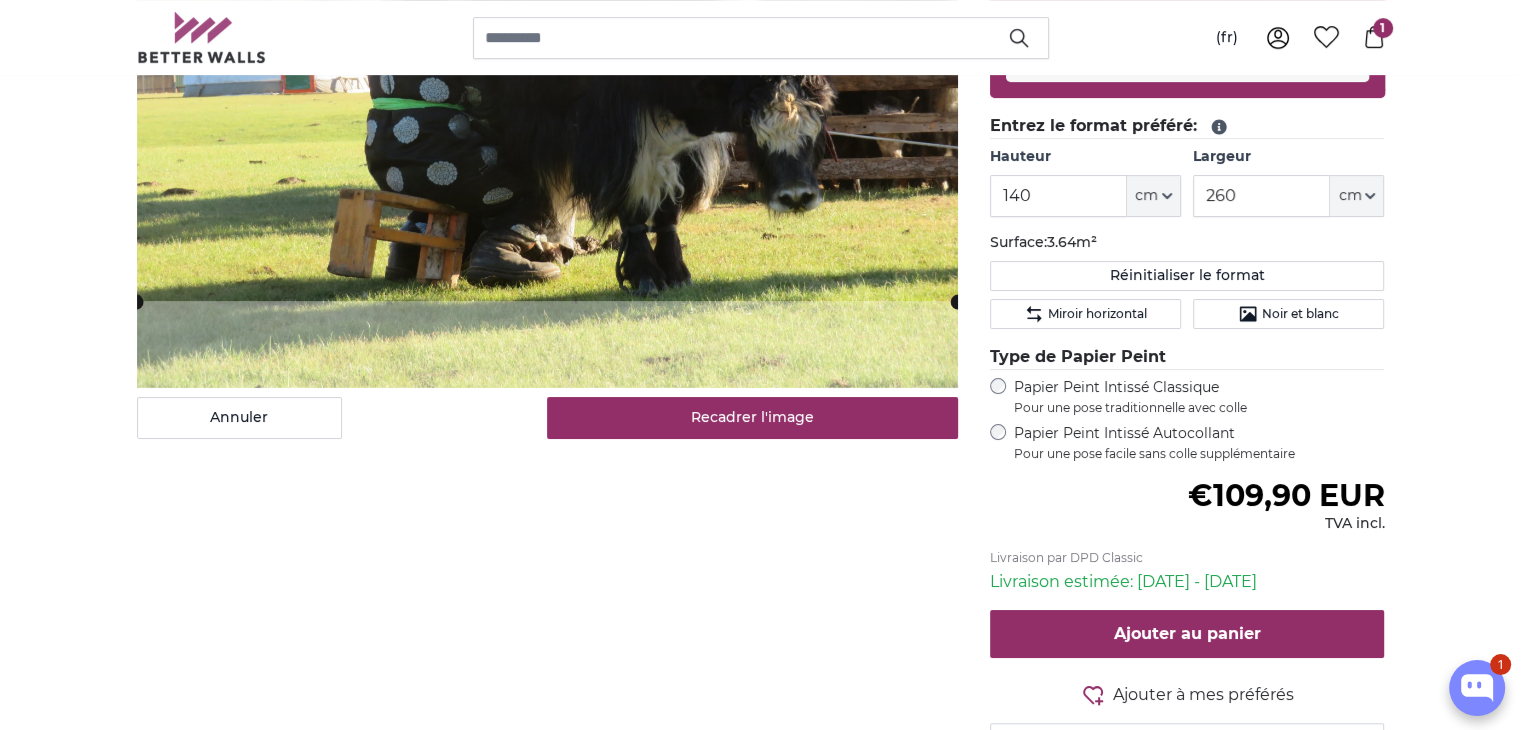 scroll, scrollTop: 491, scrollLeft: 0, axis: vertical 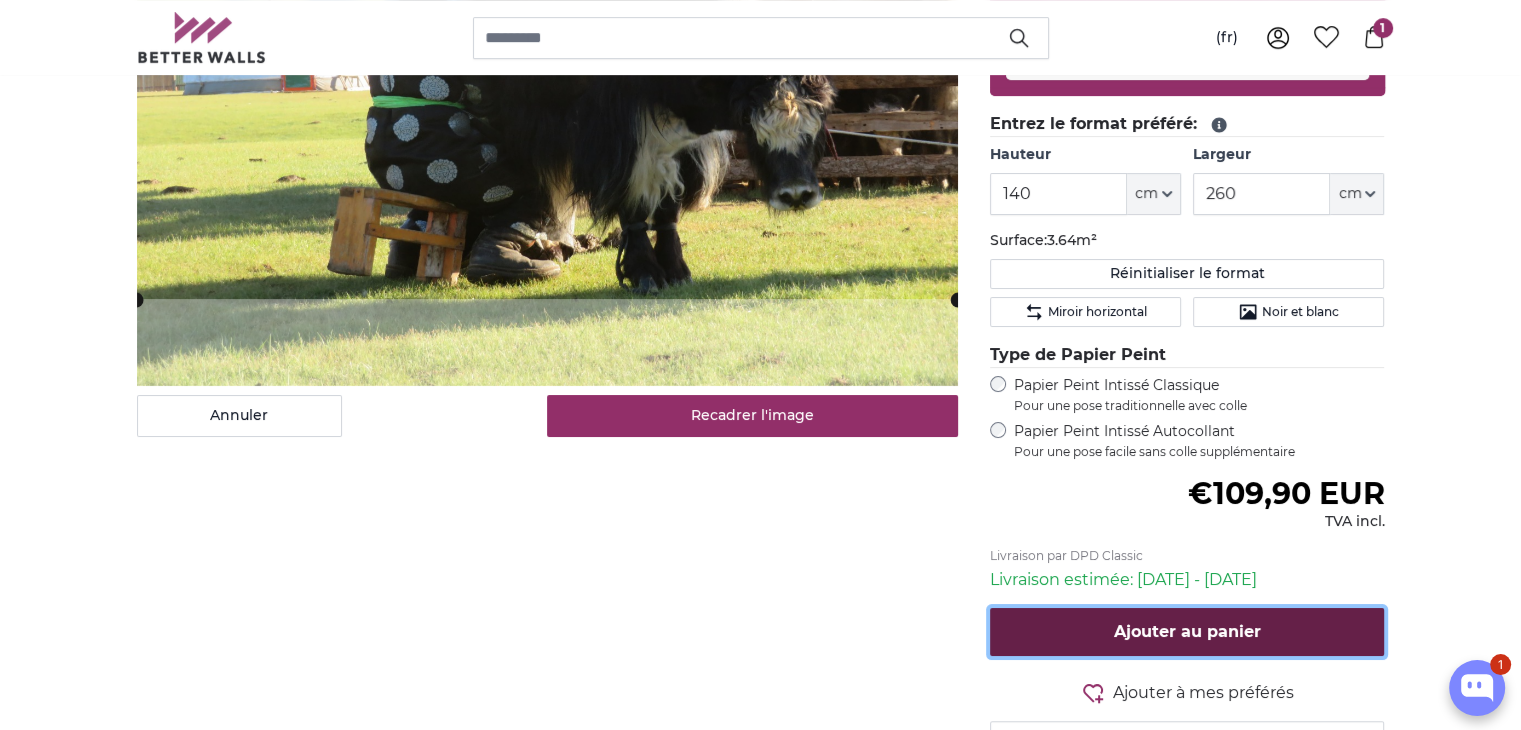 click on "Ajouter au panier" at bounding box center (1187, 631) 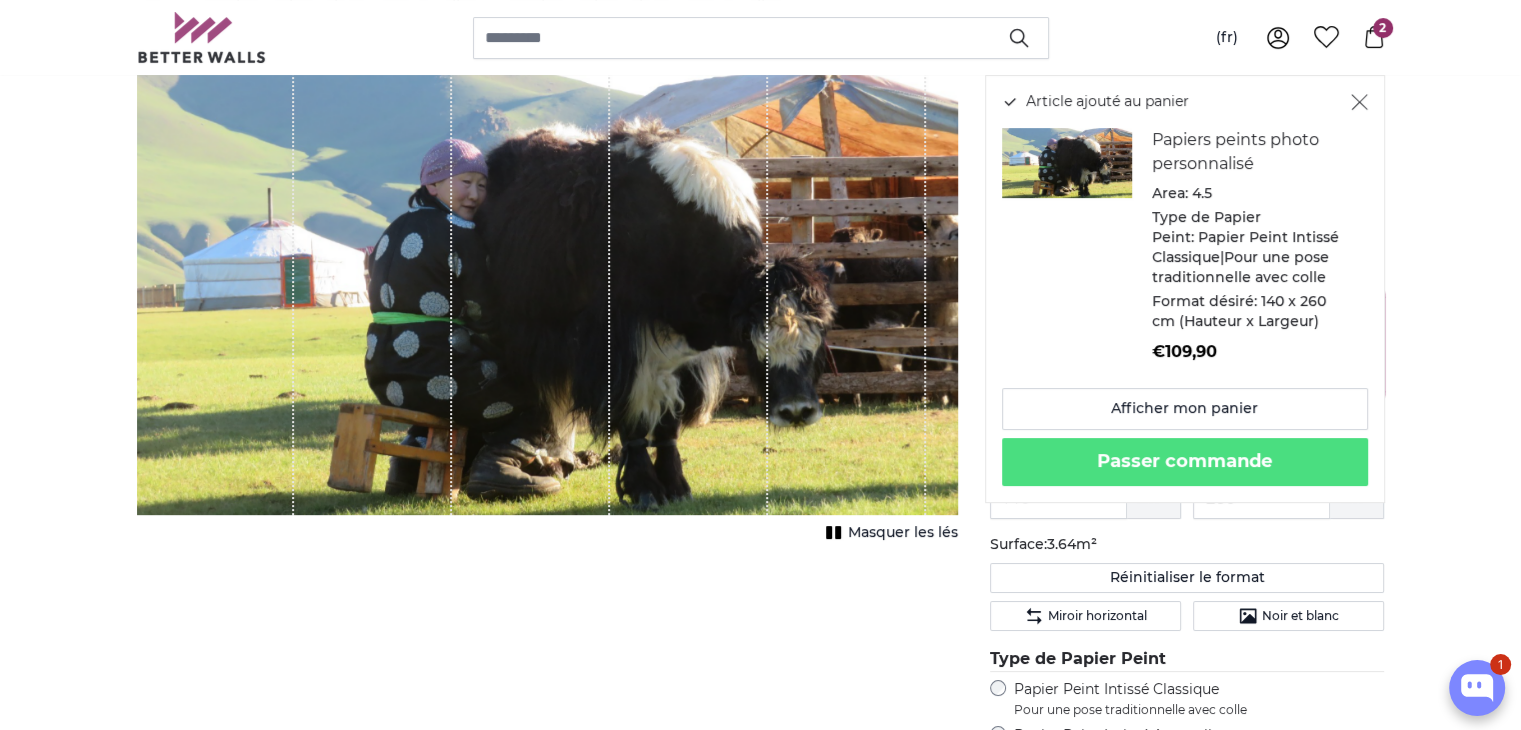 scroll, scrollTop: 184, scrollLeft: 0, axis: vertical 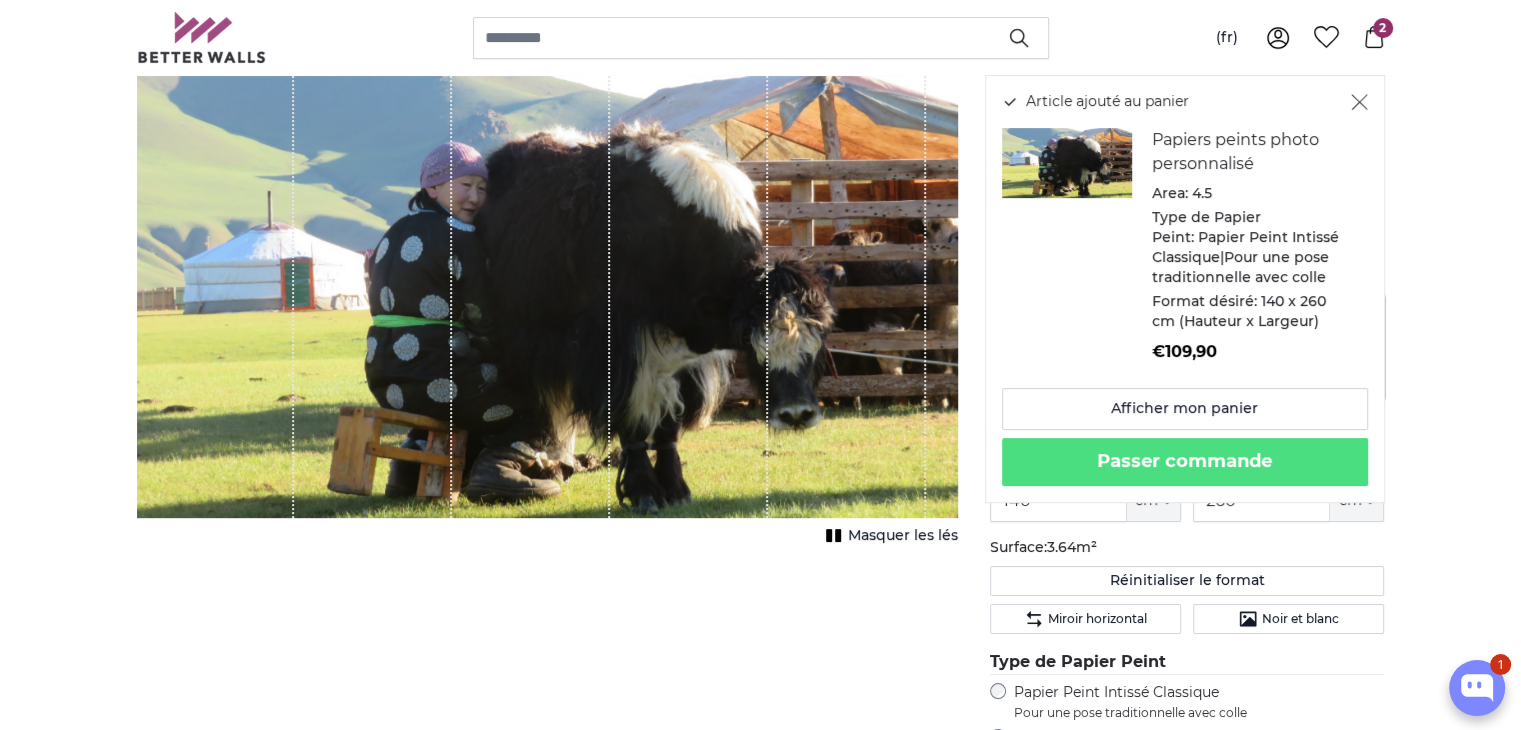 click on "Papiers peints photo personnalisé
Papiers peints photo personnalisé
Papiers peints photo personnalisé
Annuler
Recadrer l'image" at bounding box center [760, 2760] 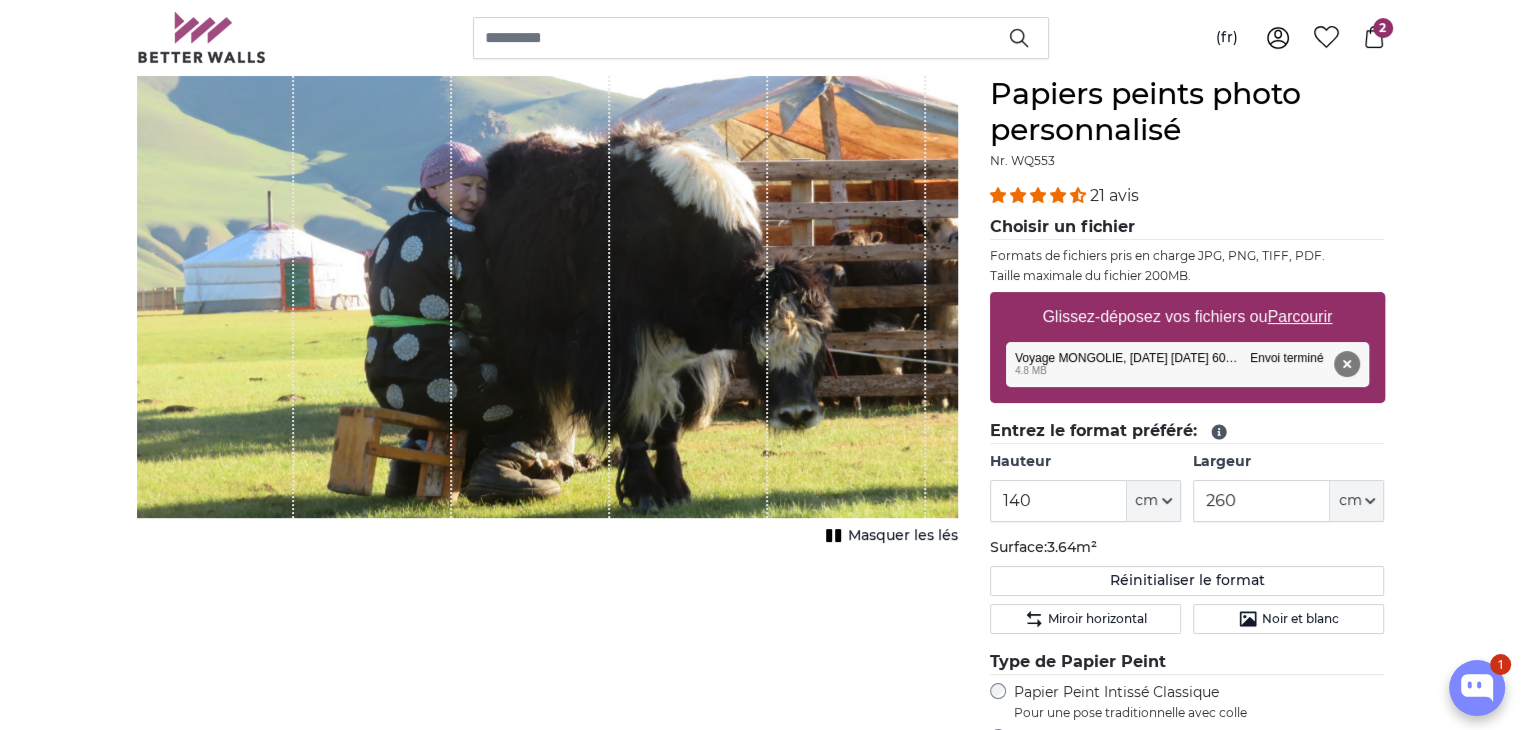 click at bounding box center (202, 37) 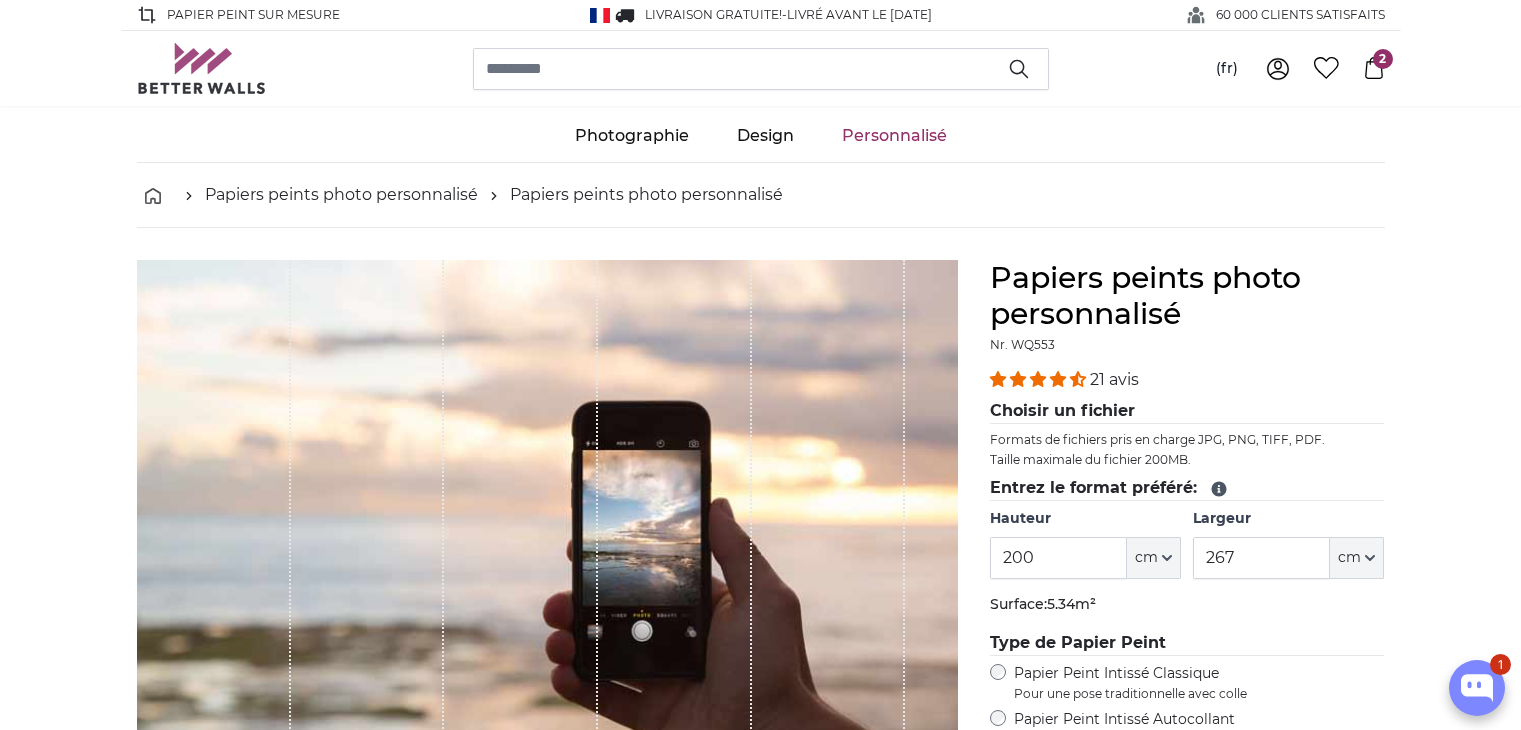 scroll, scrollTop: 0, scrollLeft: 0, axis: both 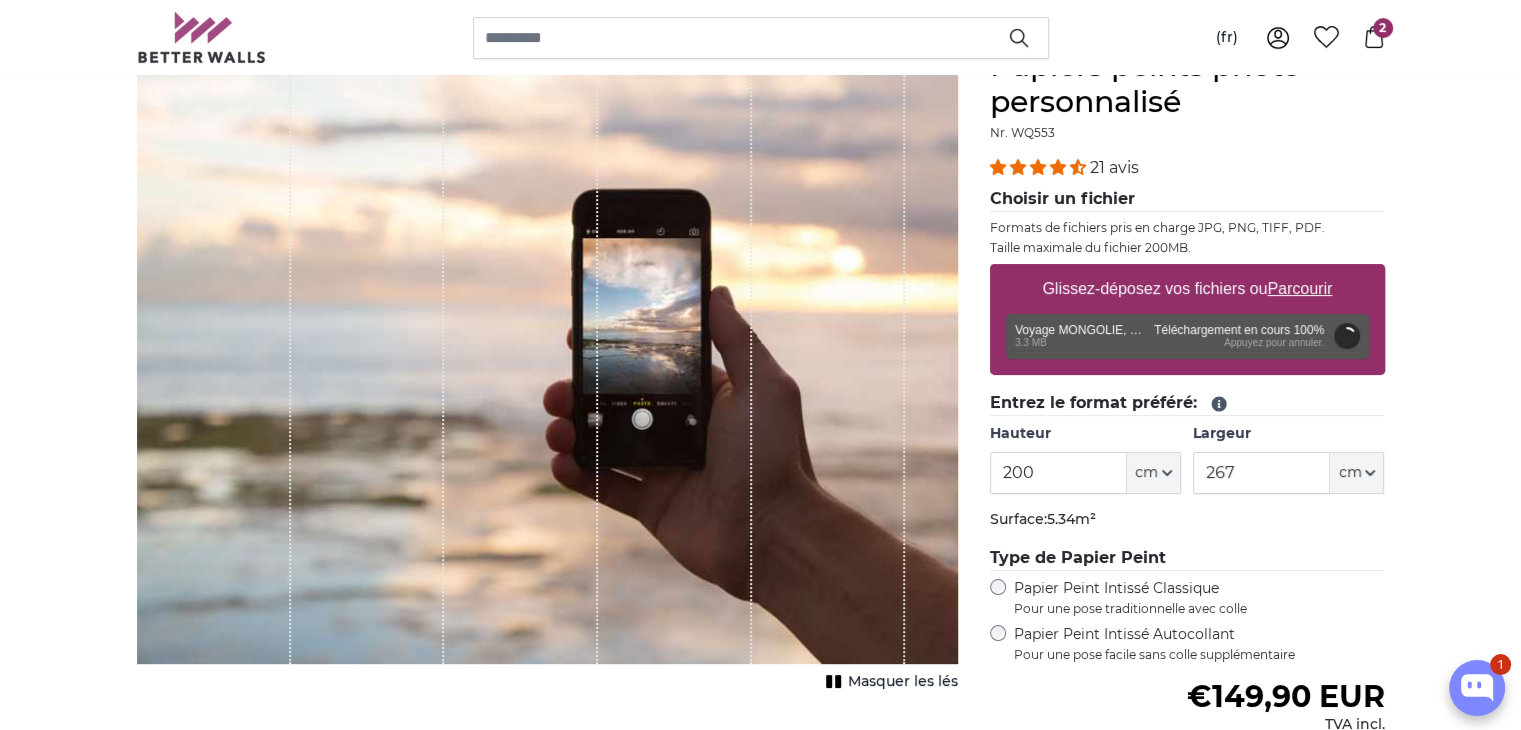 type on "266" 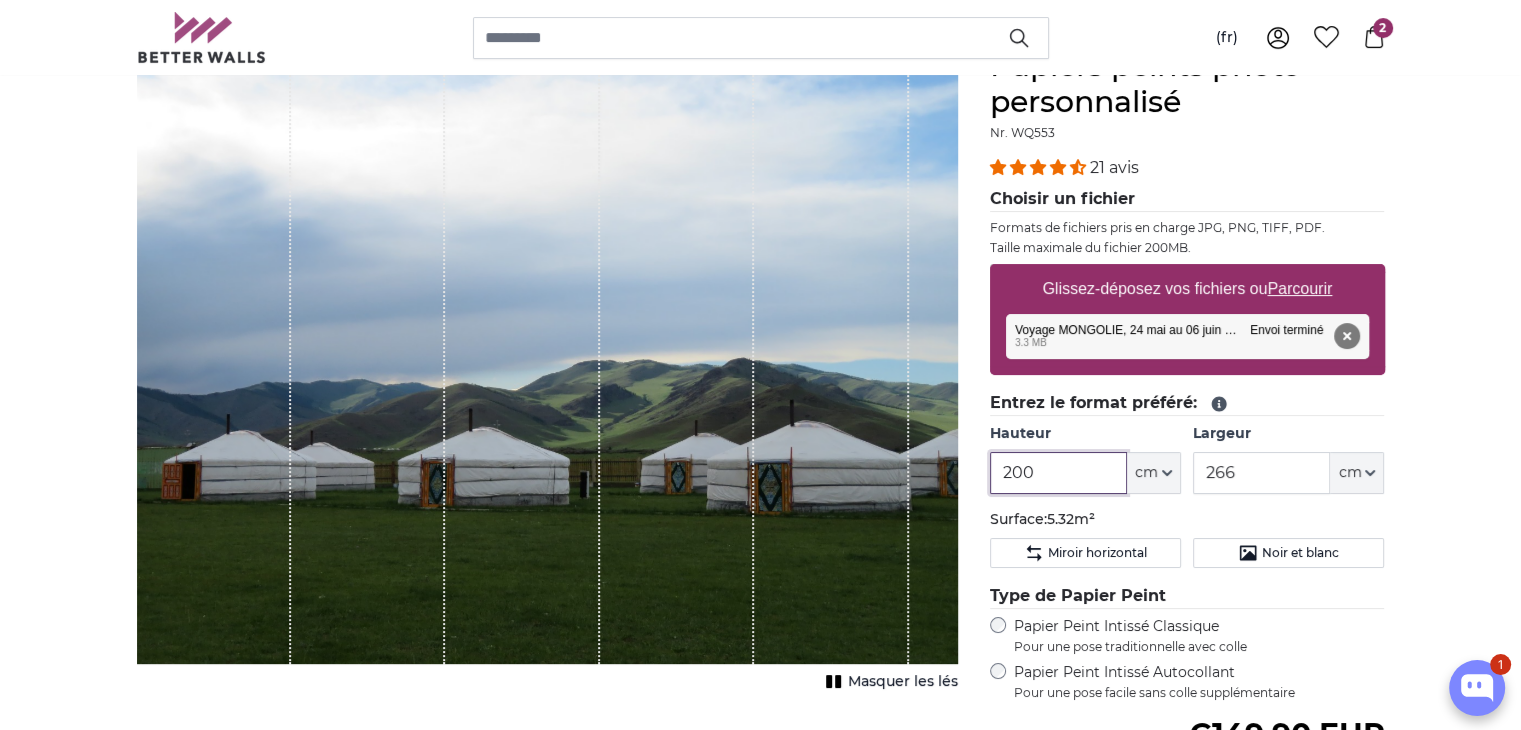 click on "200" at bounding box center [1058, 473] 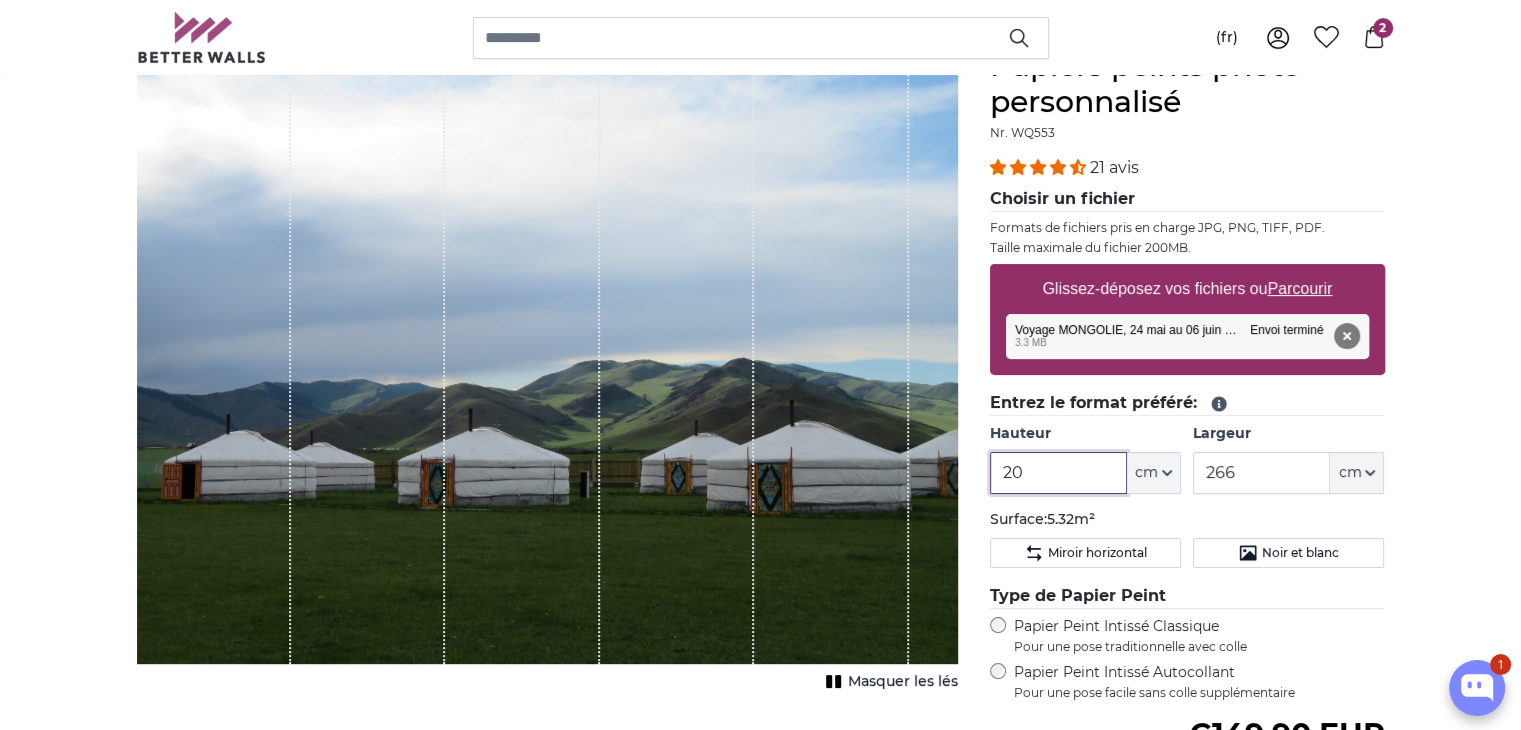 type on "2" 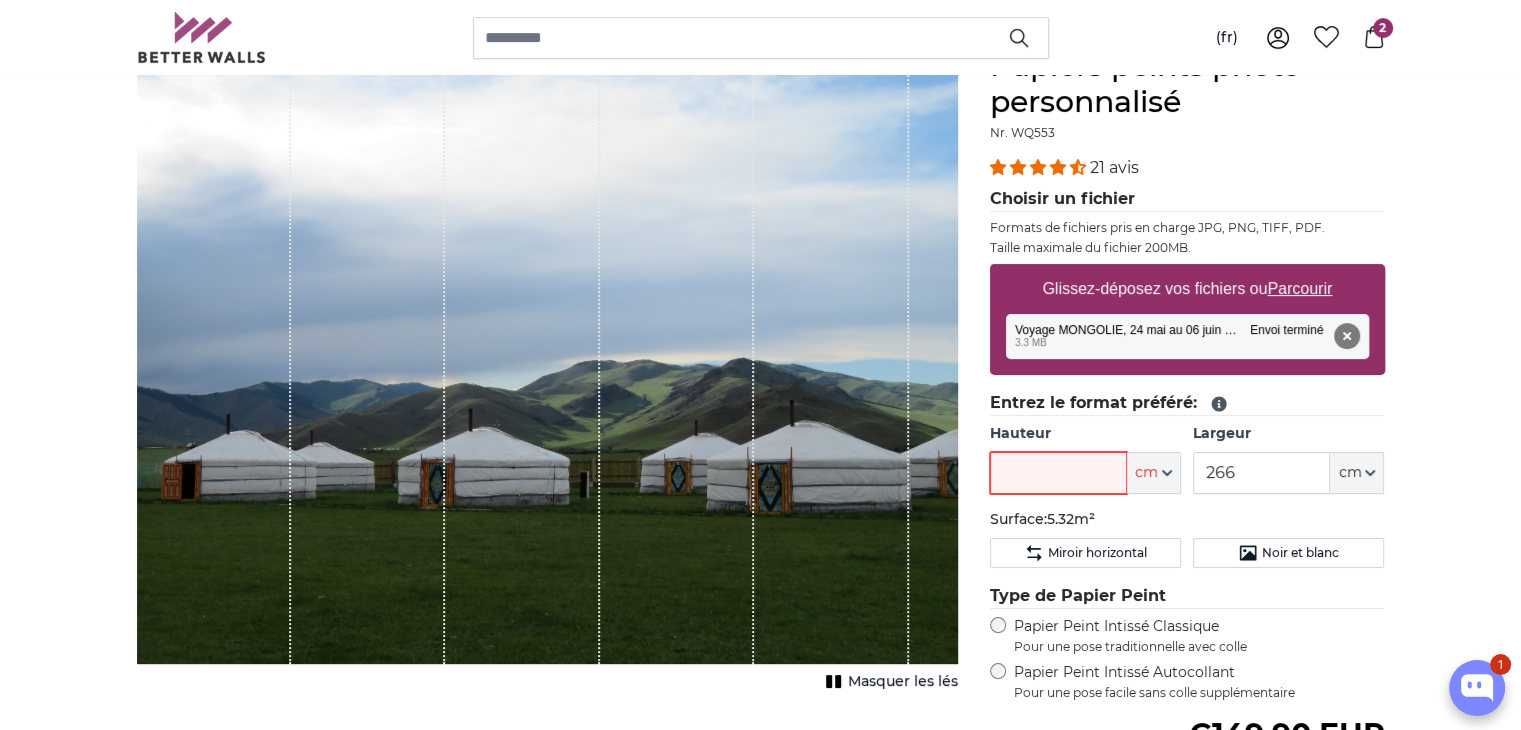 click on "Hauteur" at bounding box center [1058, 473] 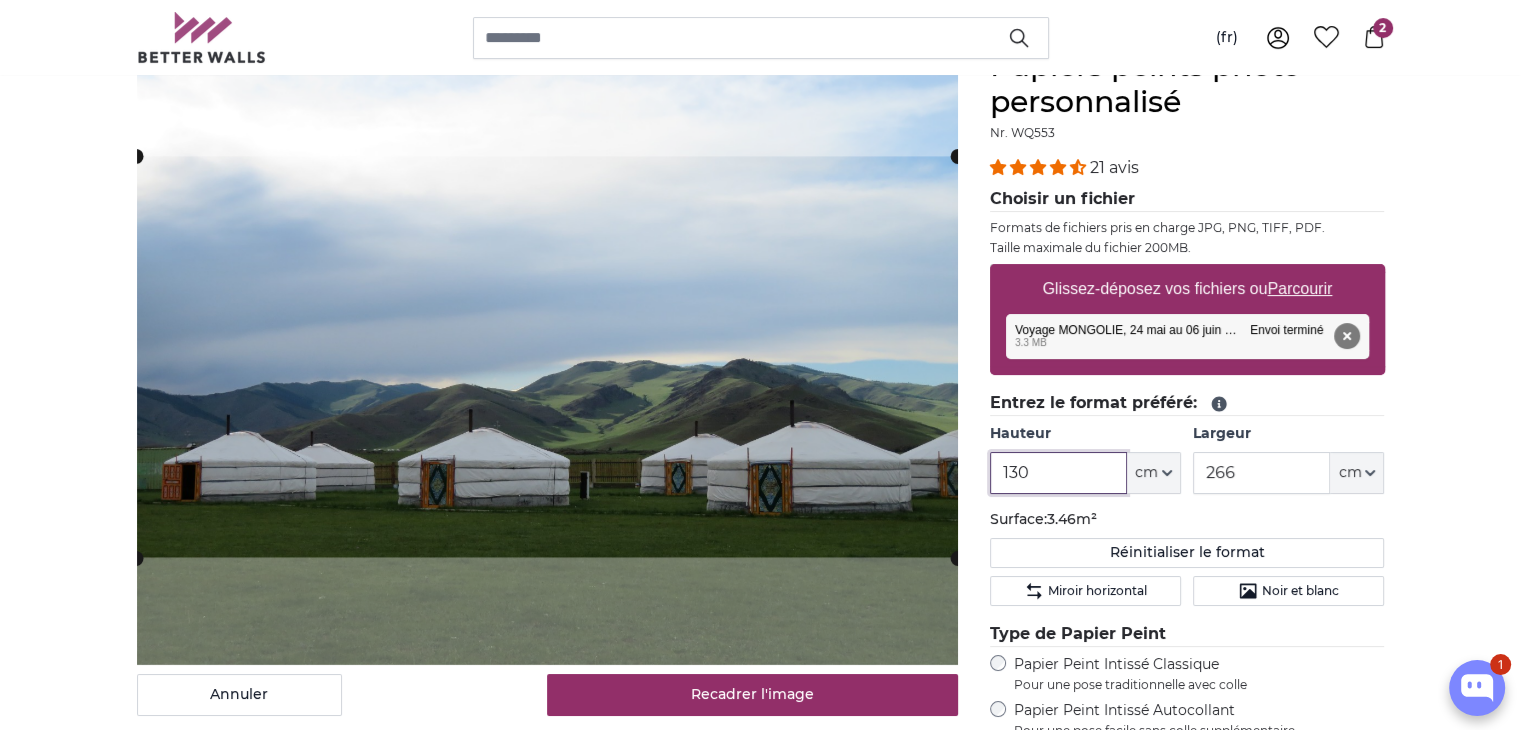 type on "130" 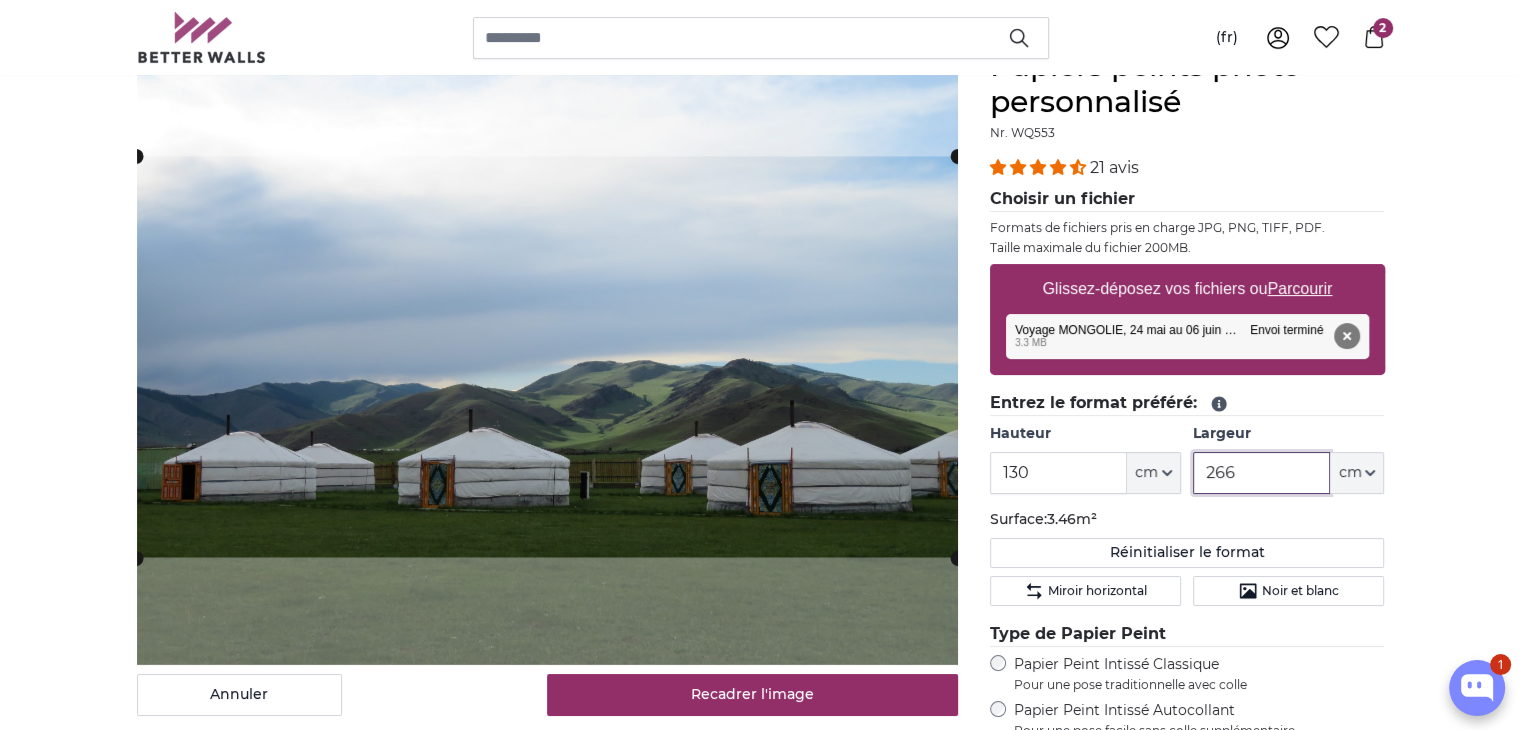 click on "266" at bounding box center (1261, 473) 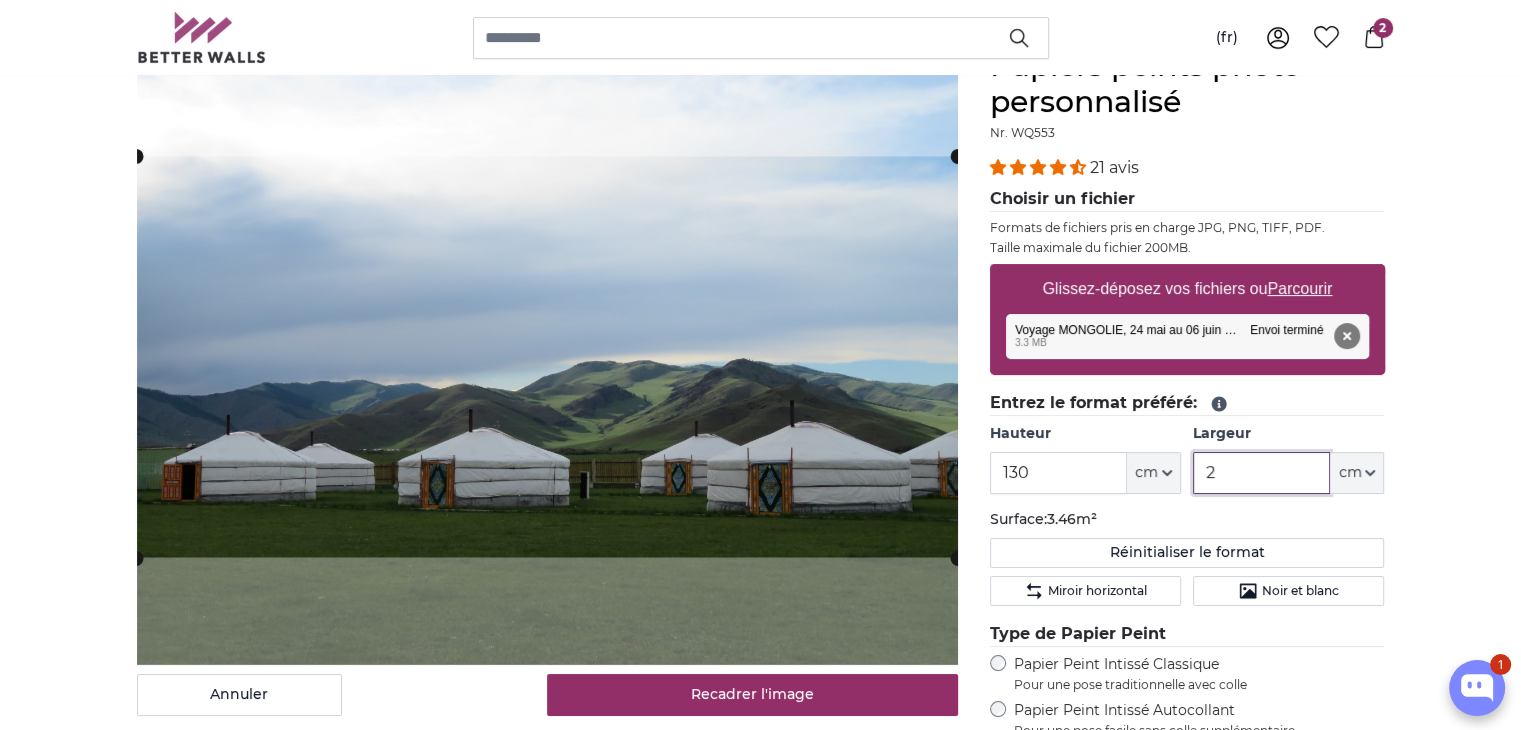 click on "2" at bounding box center [1261, 473] 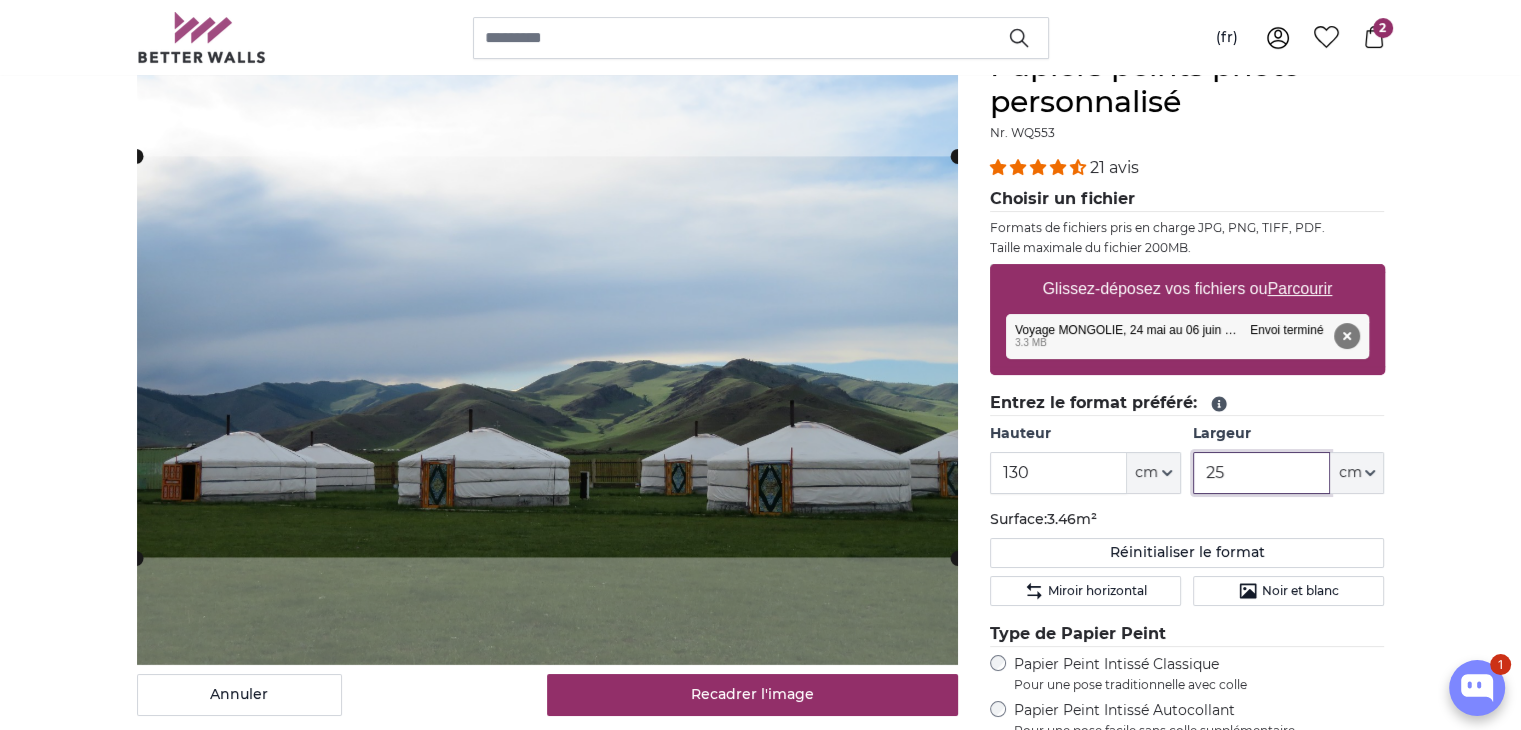 type on "250" 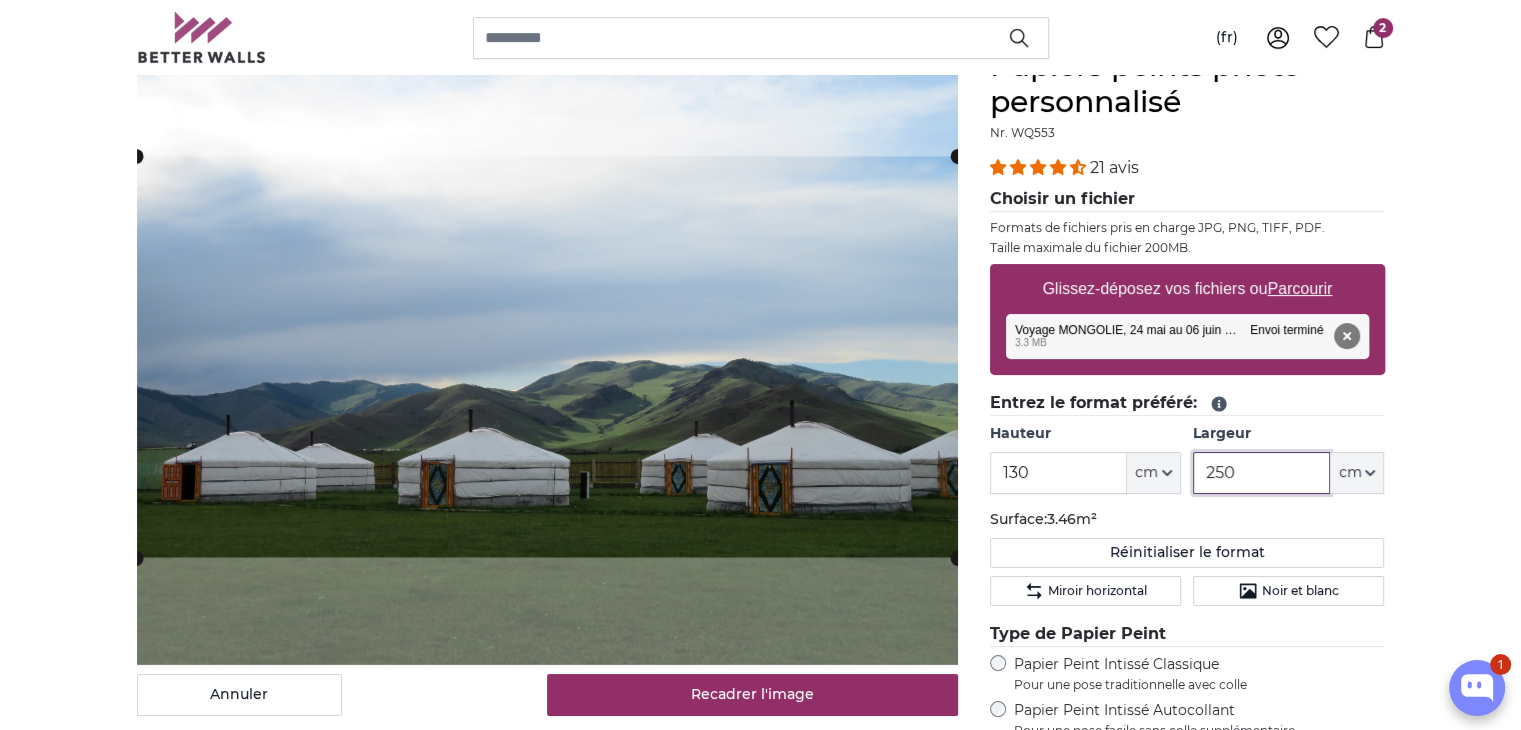 type 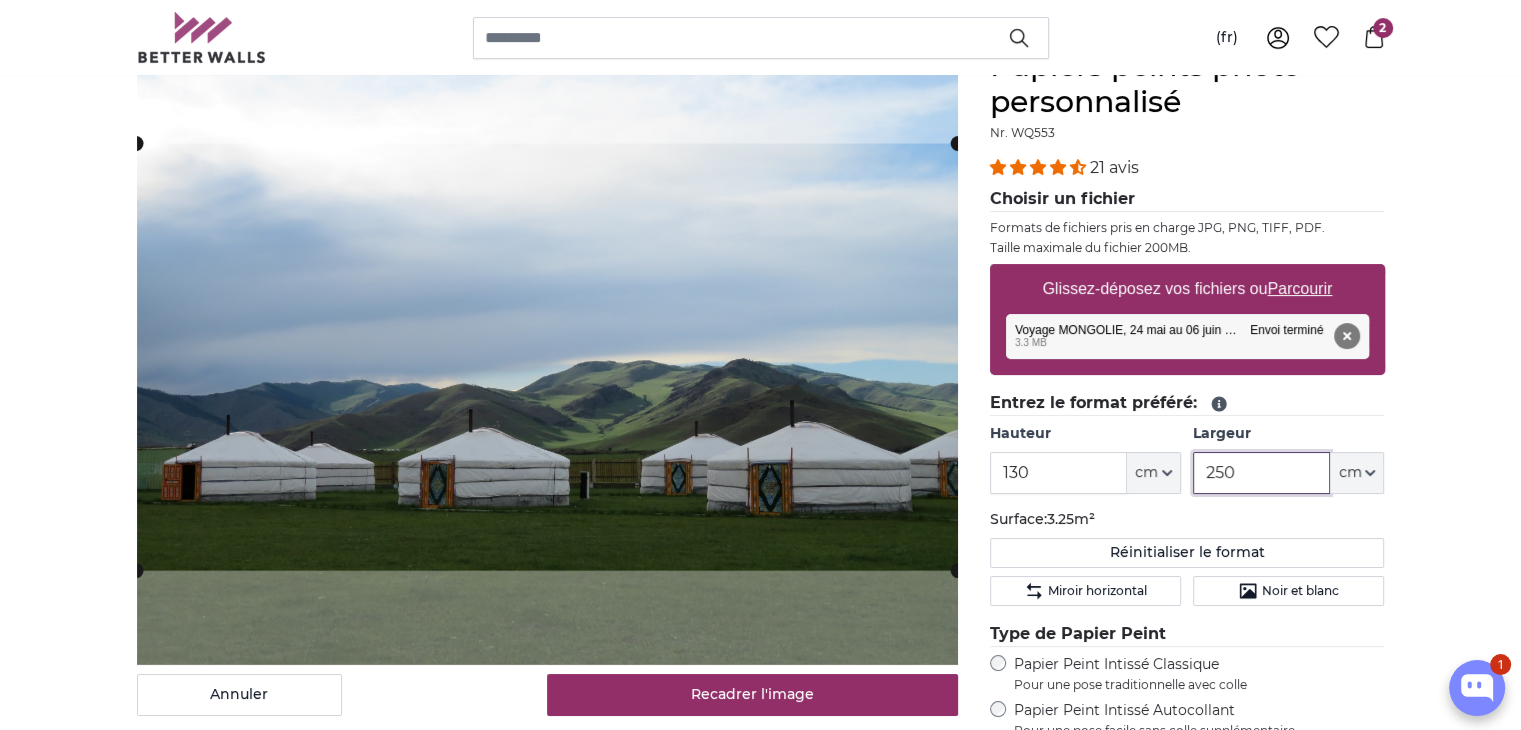 type on "250" 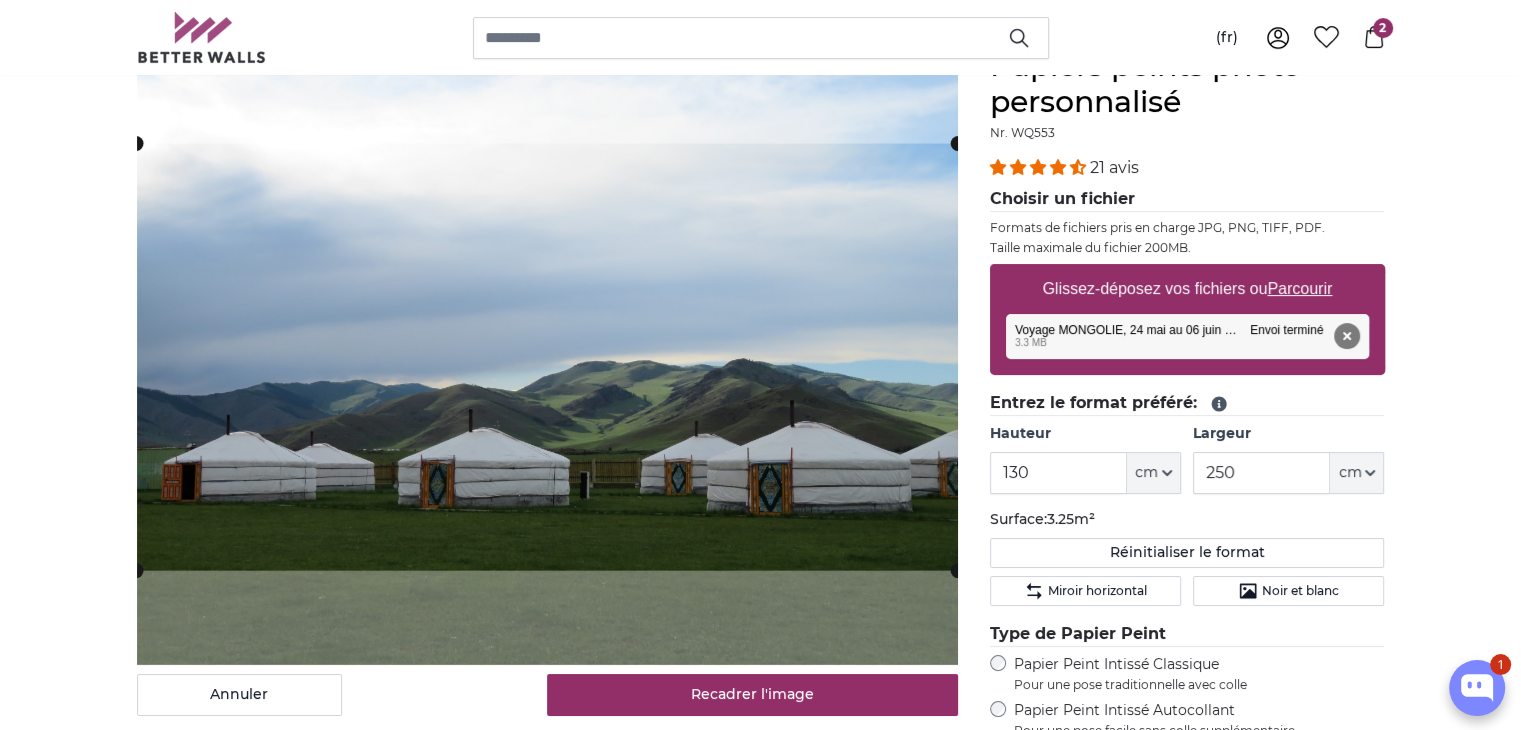 click on "Papiers peints photo personnalisé
Papiers peints photo personnalisé
Papiers peints photo personnalisé
Annuler
Recadrer l'image" at bounding box center [760, 2732] 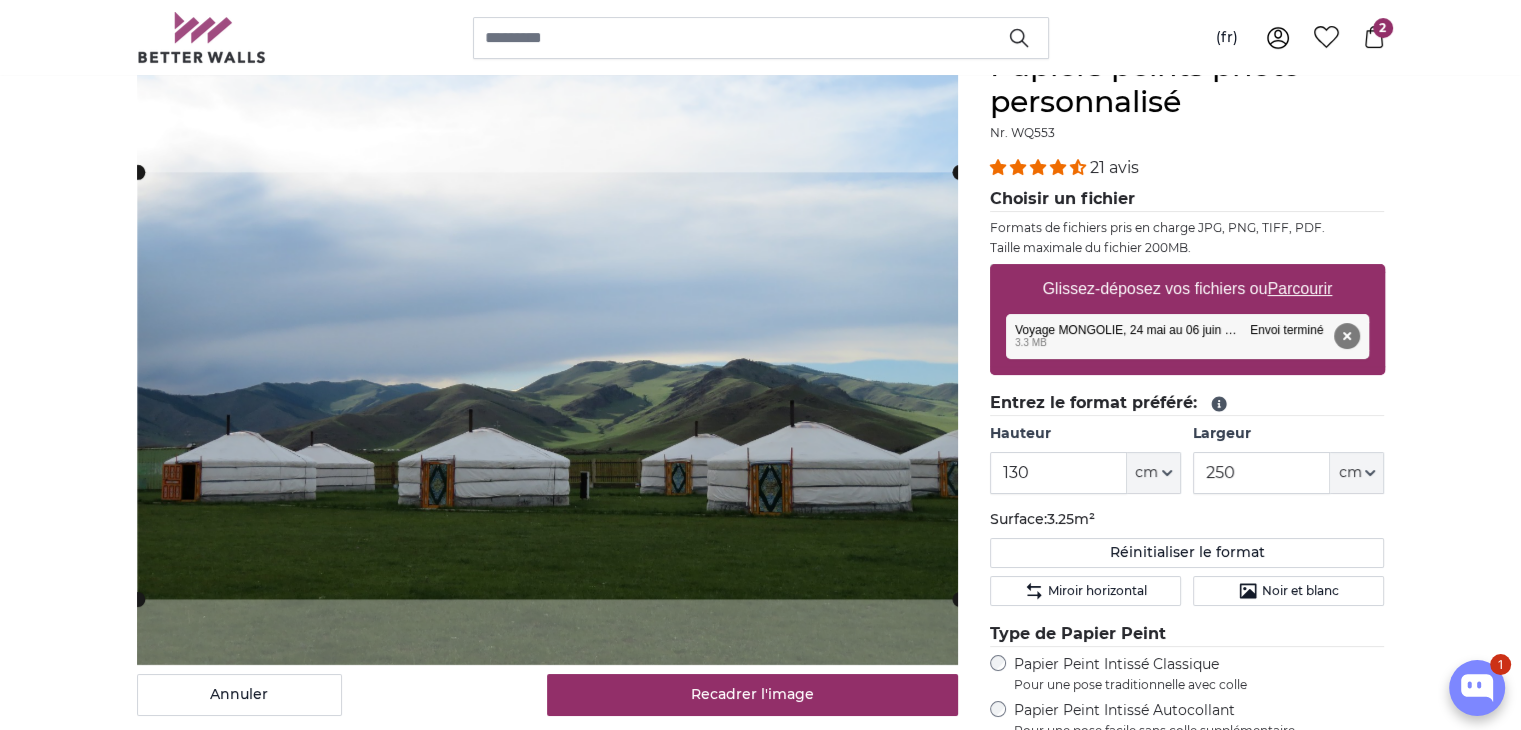 click 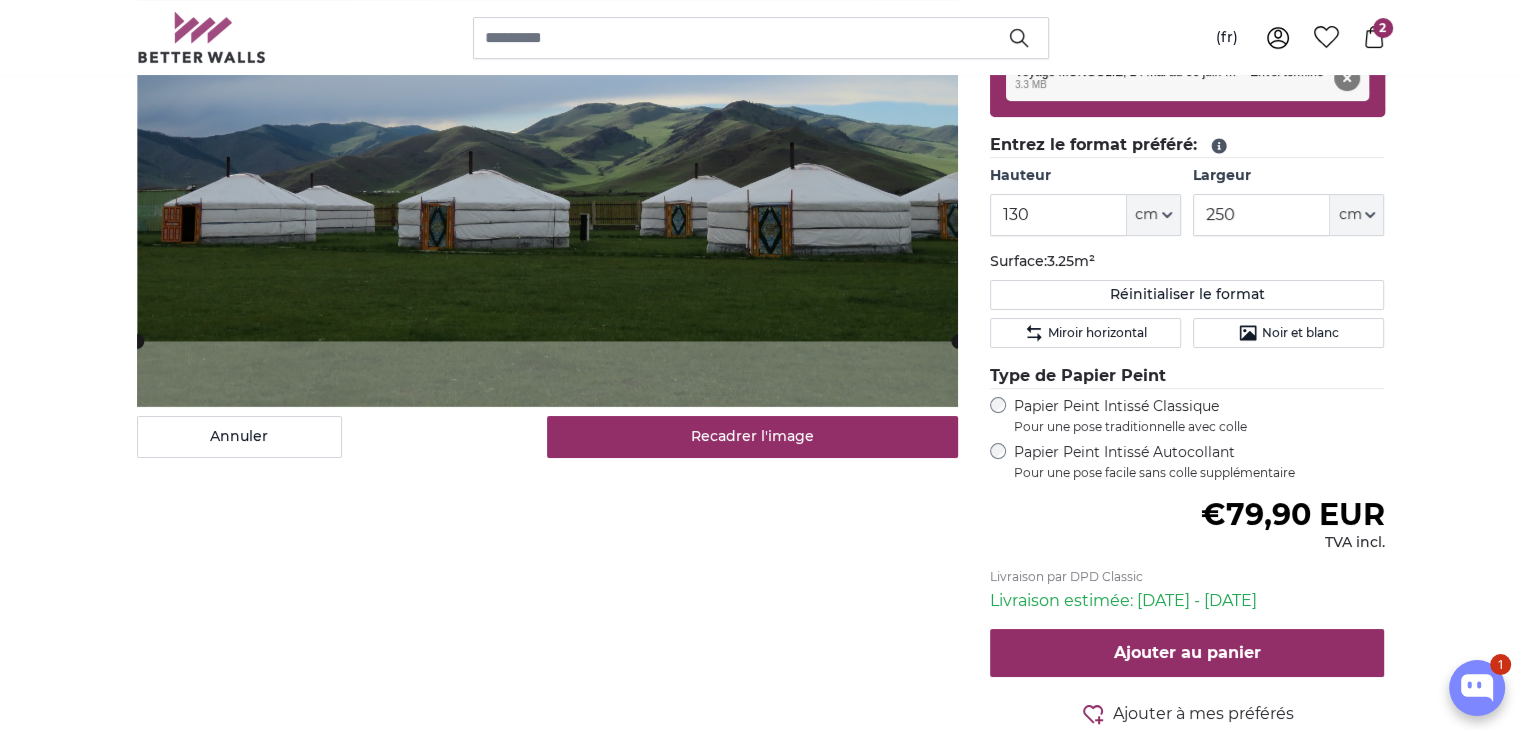 scroll, scrollTop: 471, scrollLeft: 0, axis: vertical 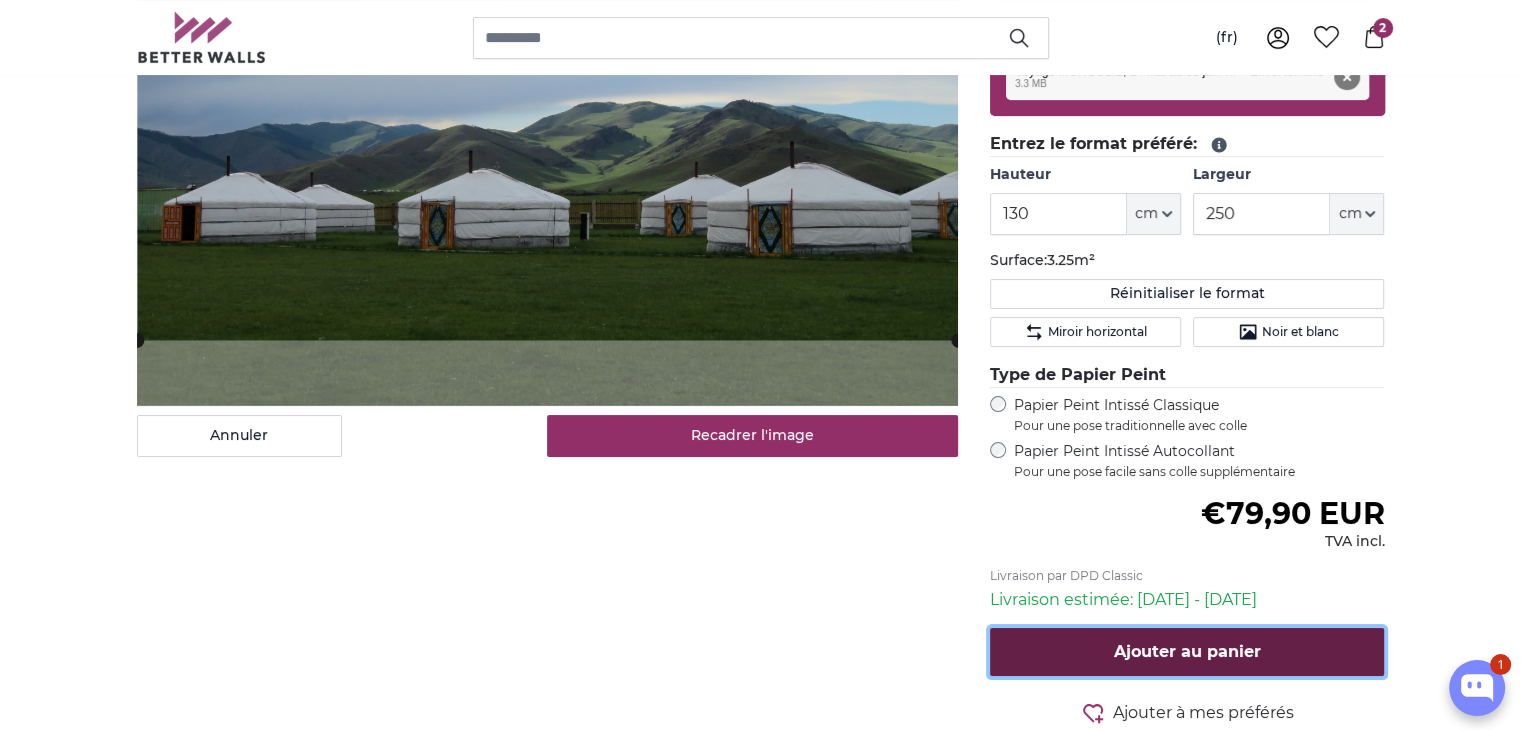 click on "Ajouter au panier" at bounding box center (1187, 651) 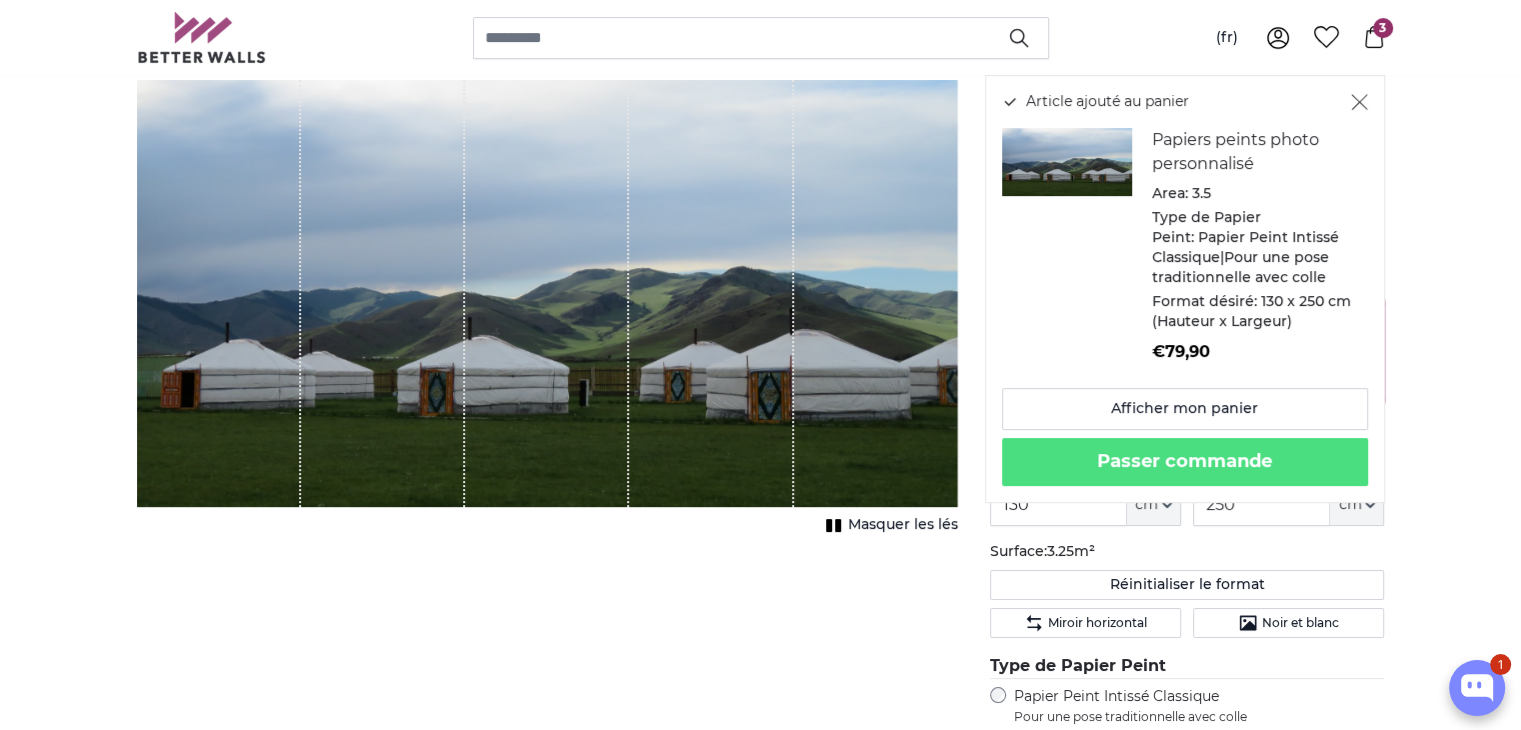 scroll, scrollTop: 0, scrollLeft: 0, axis: both 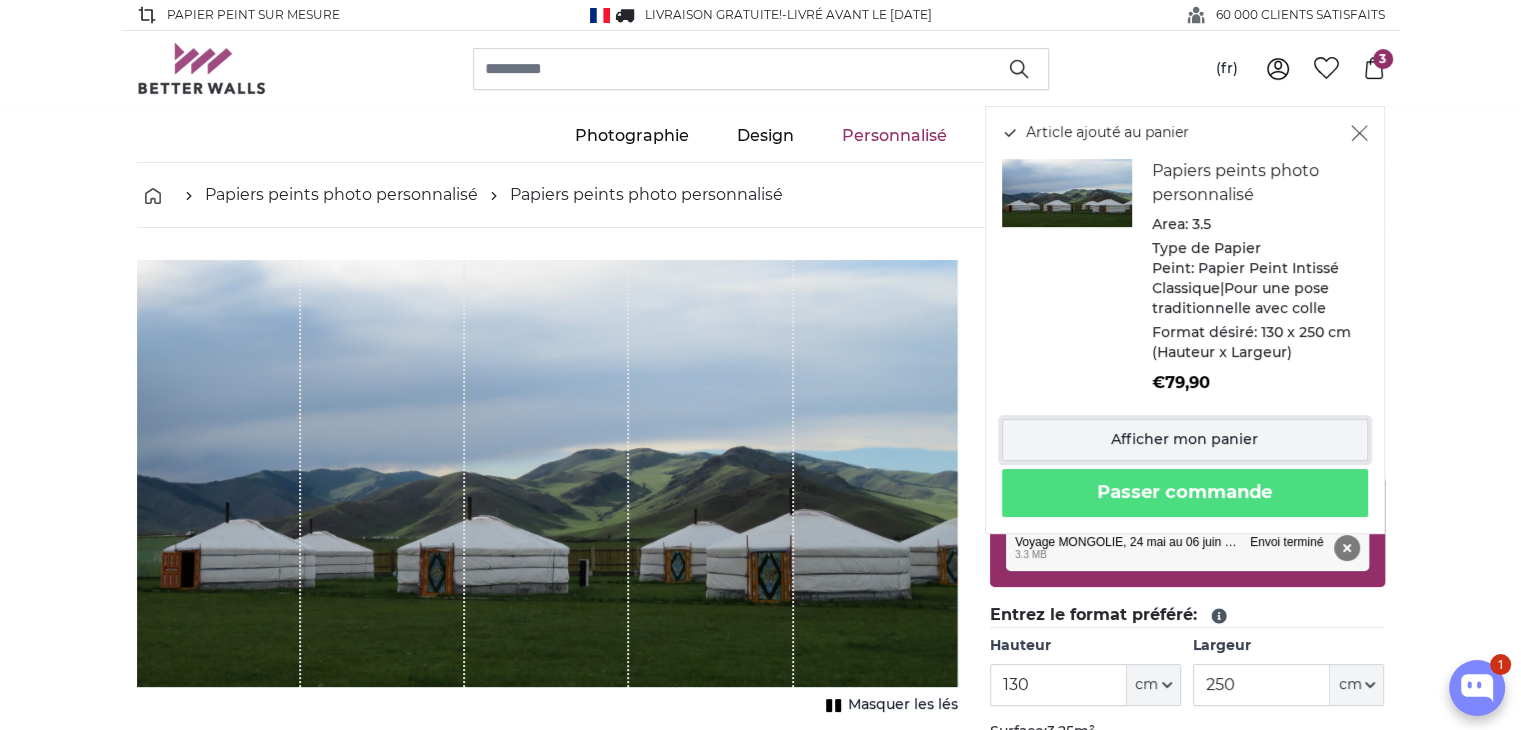 click on "Afficher mon panier" at bounding box center [1185, 440] 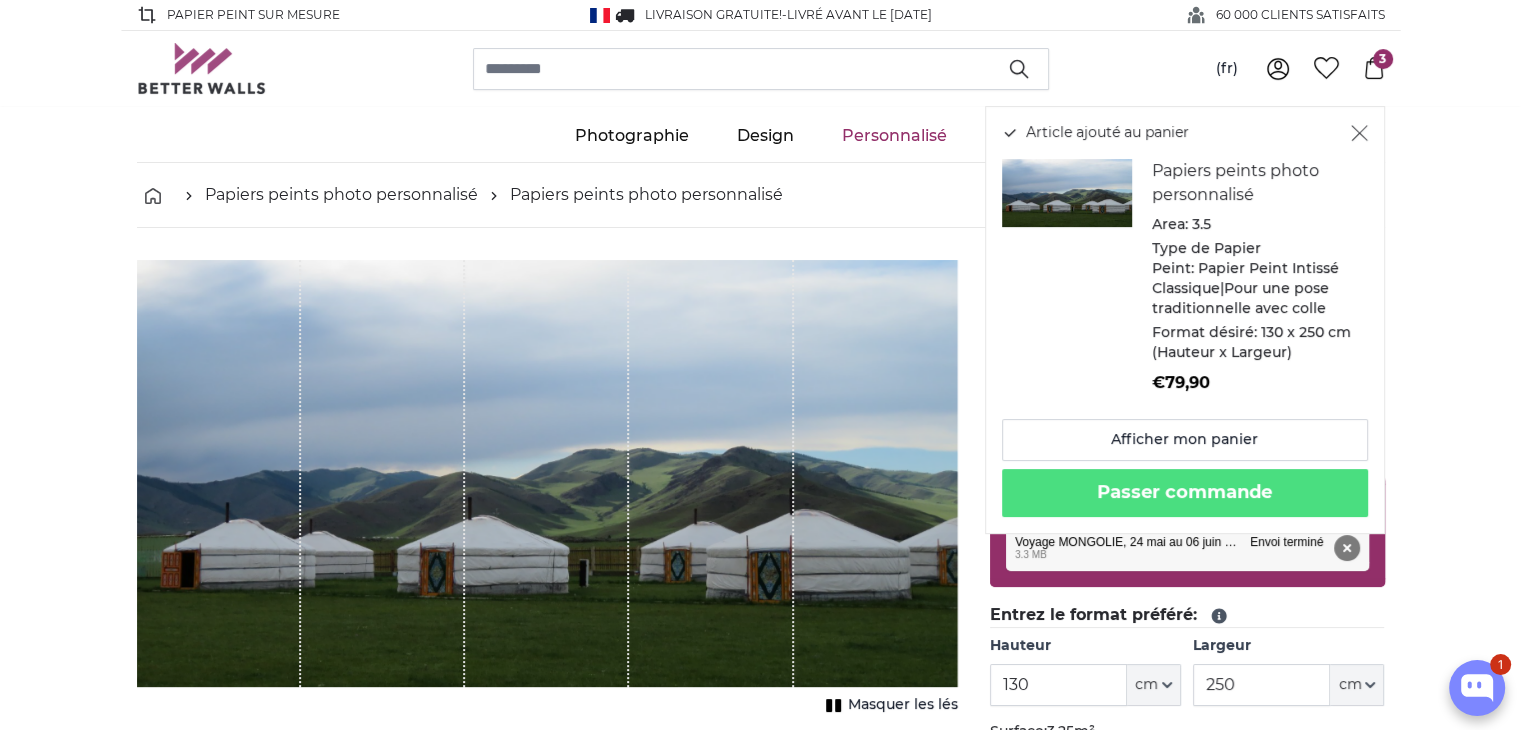 click on "Personnalisé" at bounding box center (894, 136) 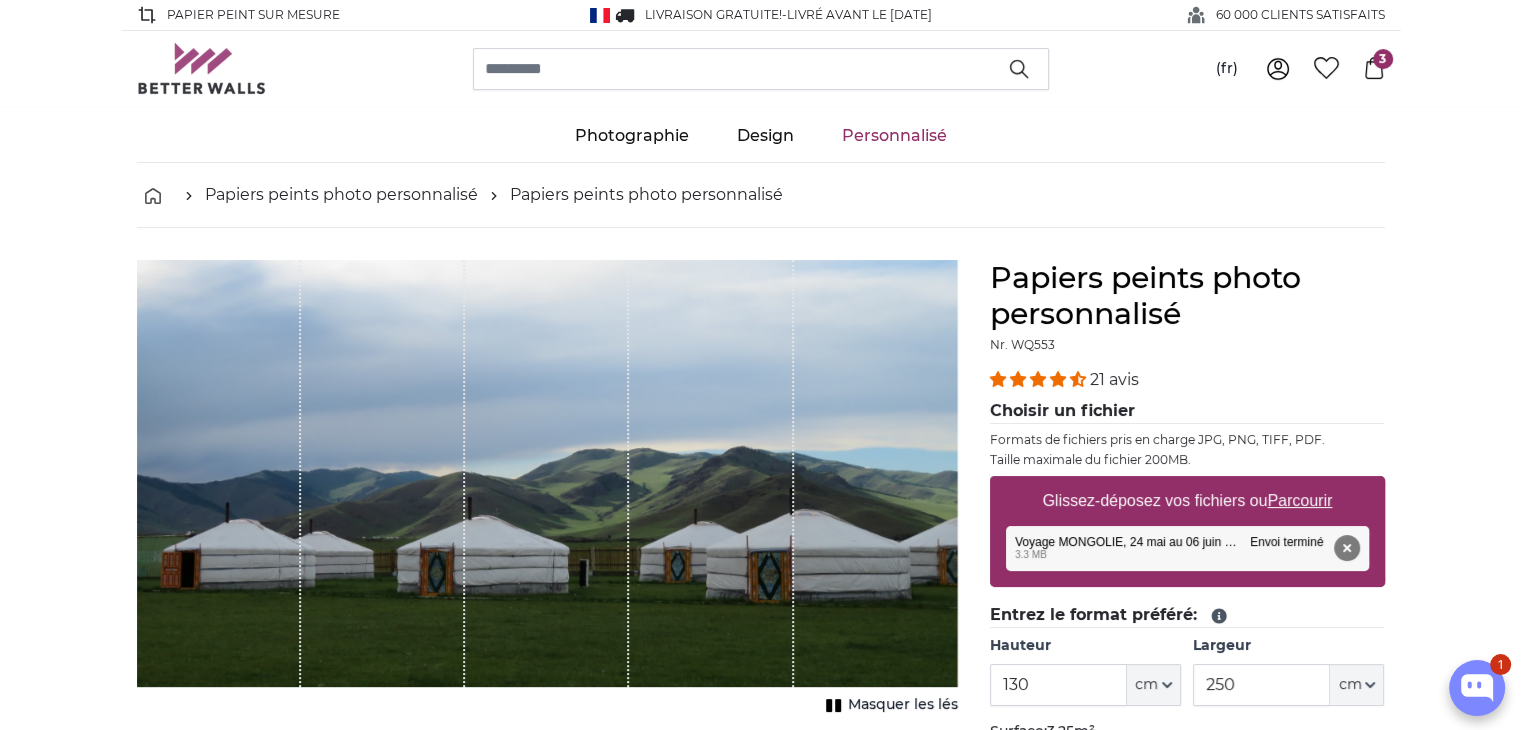 click on "Personnalisé" at bounding box center [894, 136] 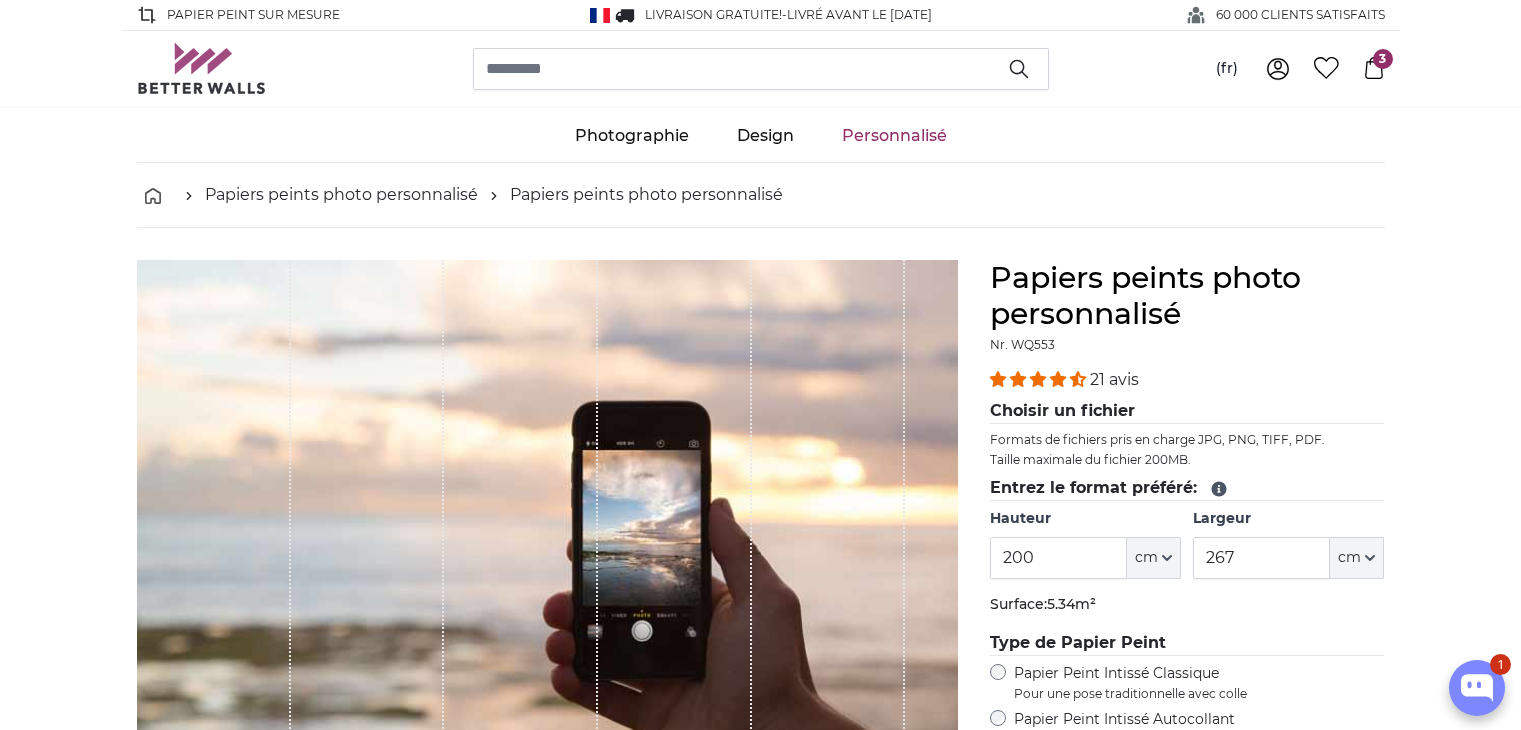 scroll, scrollTop: 0, scrollLeft: 0, axis: both 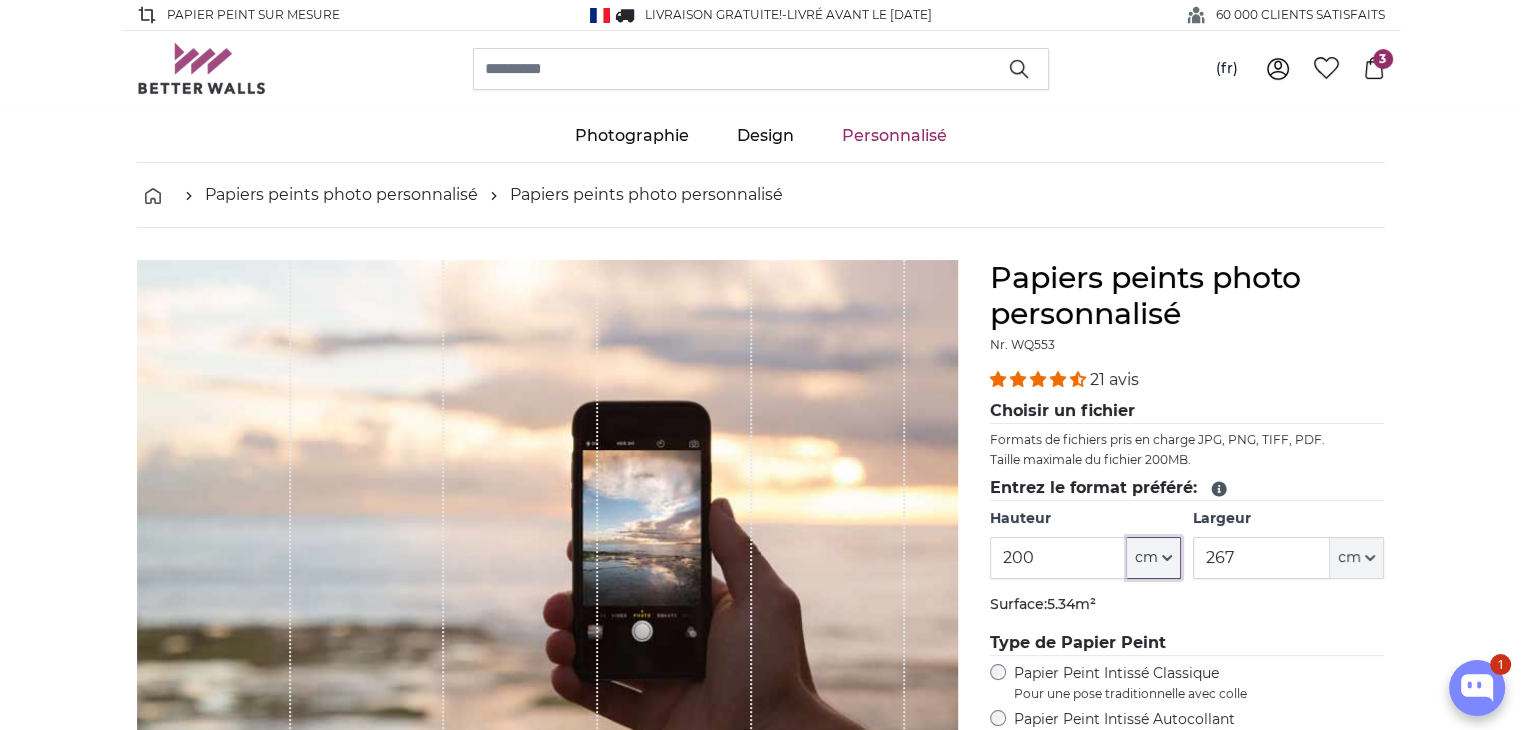 click 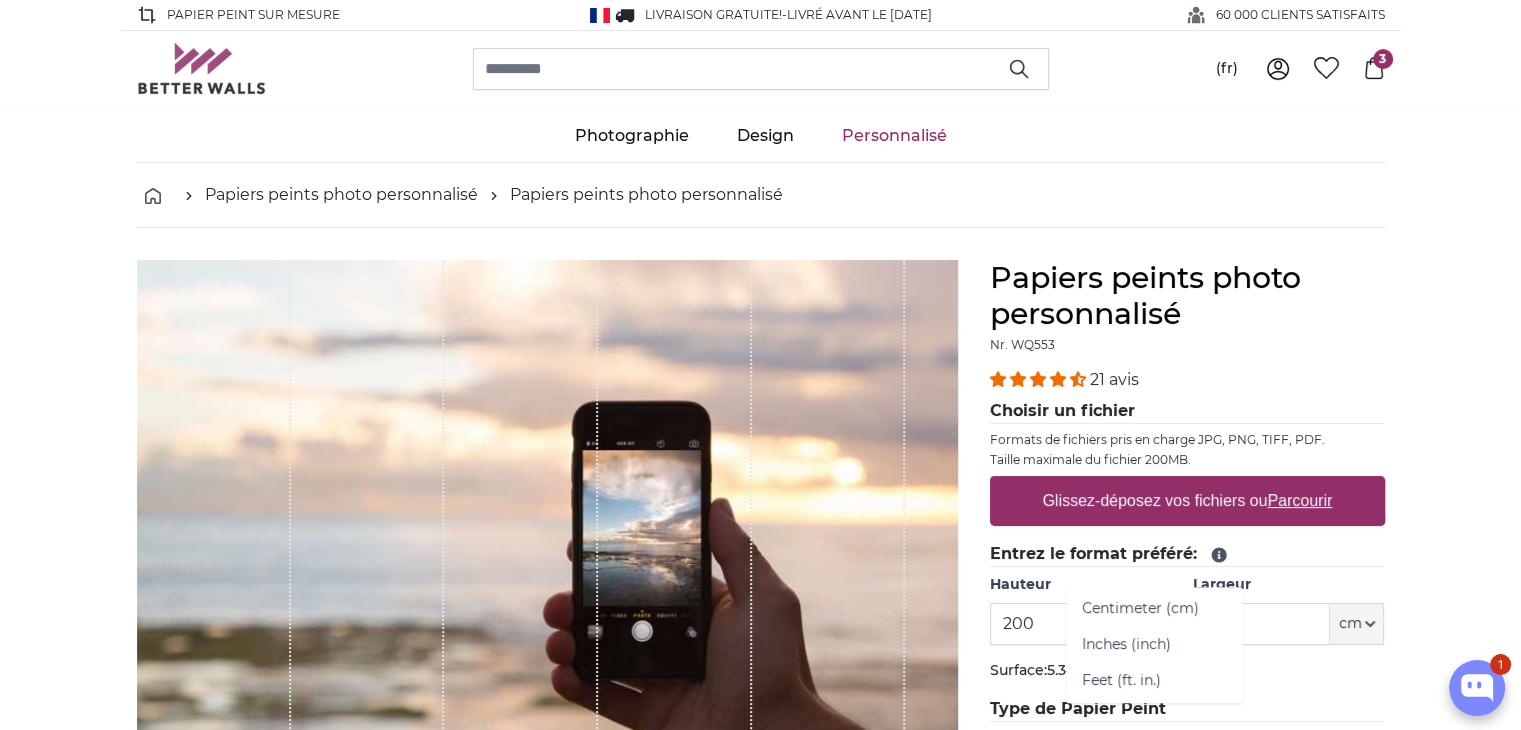 click on "Papiers peints photo personnalisé
Papiers peints photo personnalisé
Papiers peints photo personnalisé
Annuler
Recadrer l'image" at bounding box center [760, 2875] 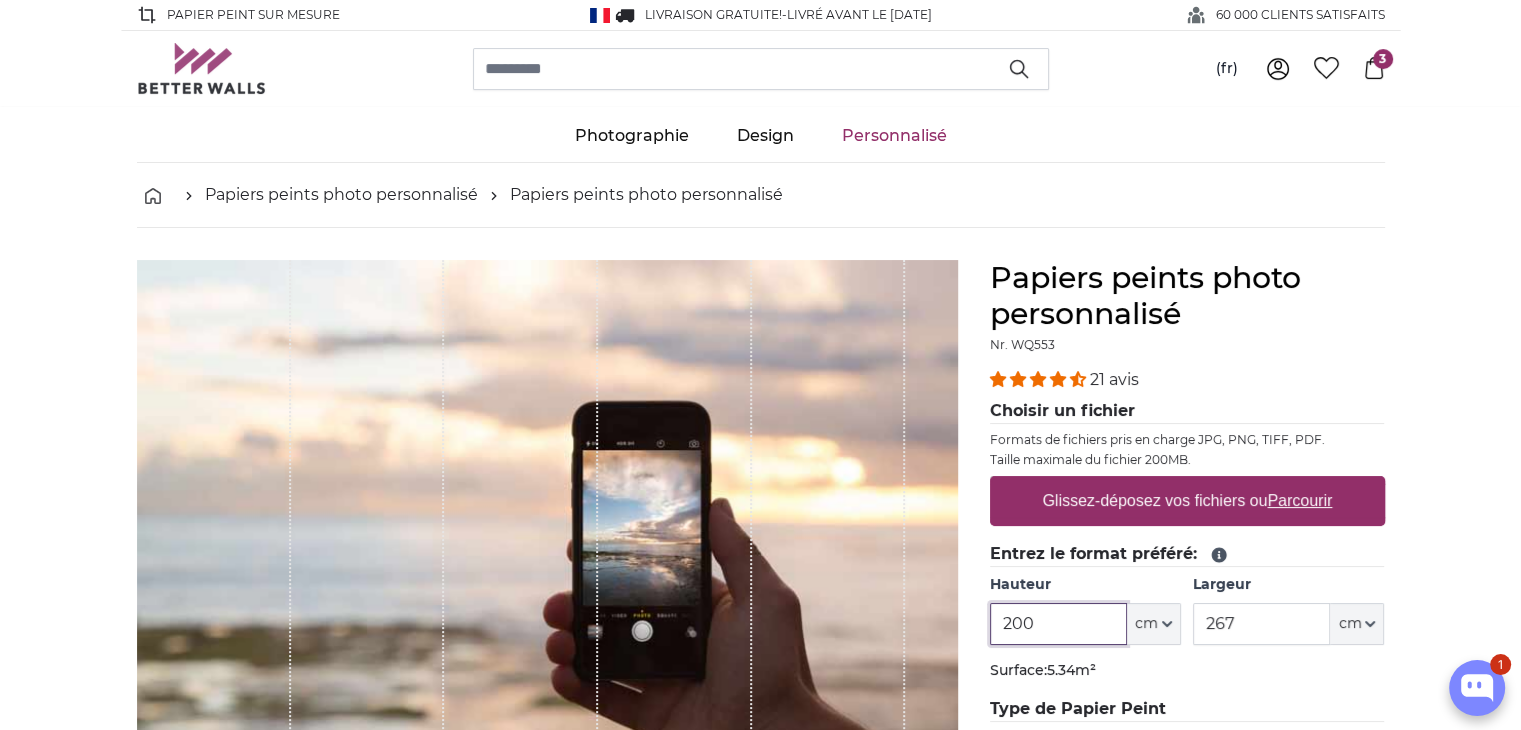 drag, startPoint x: 1044, startPoint y: 619, endPoint x: 957, endPoint y: 617, distance: 87.02299 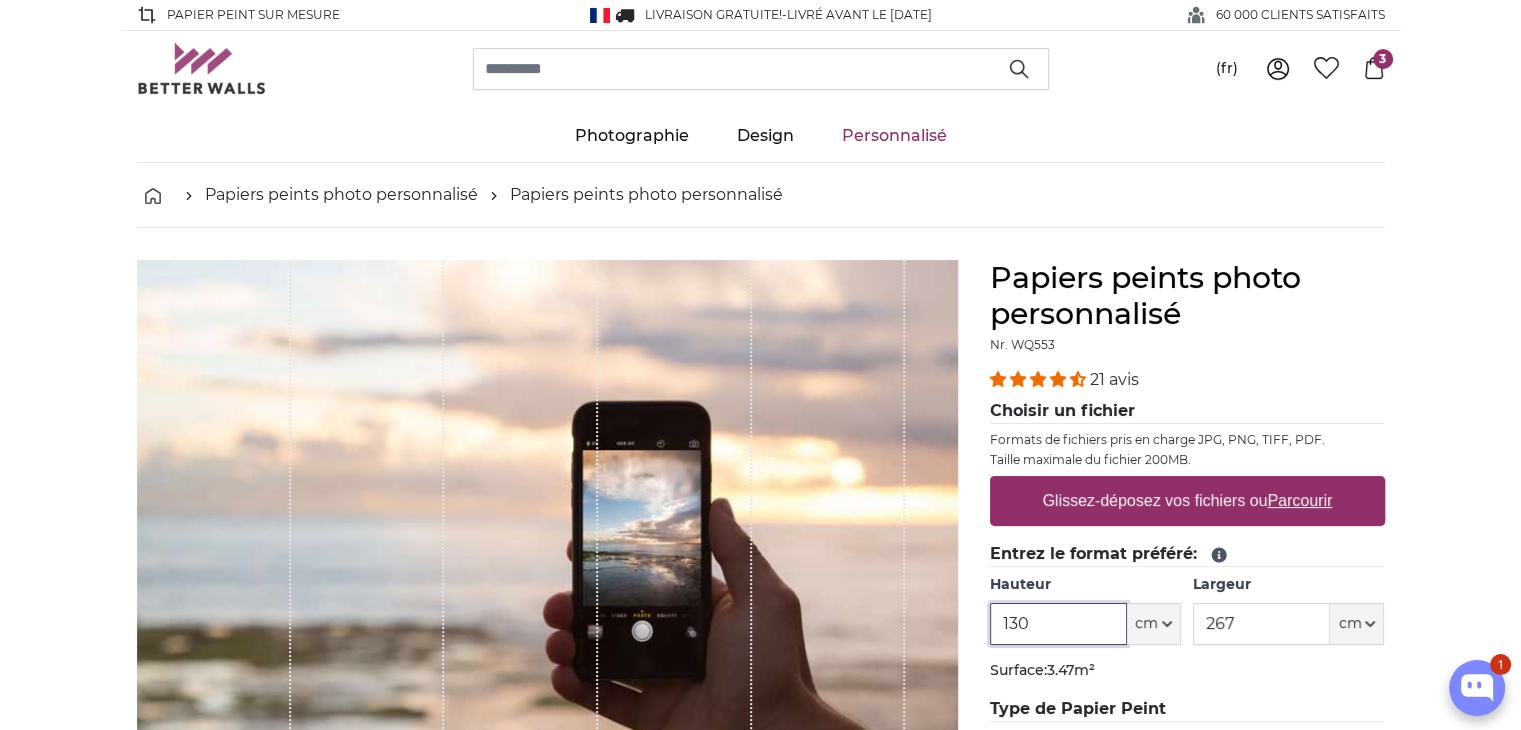 type on "130" 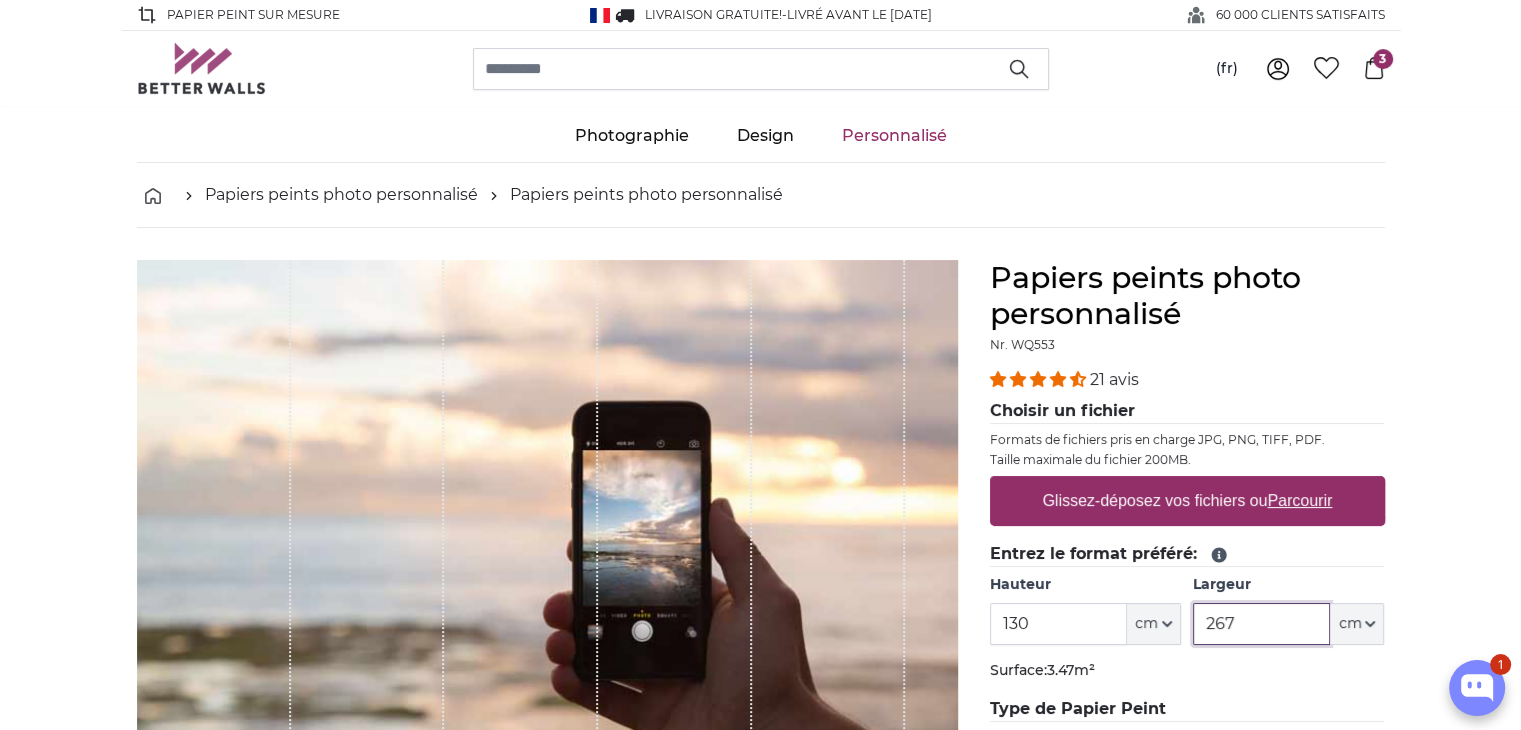 drag, startPoint x: 1234, startPoint y: 615, endPoint x: 1188, endPoint y: 602, distance: 47.801674 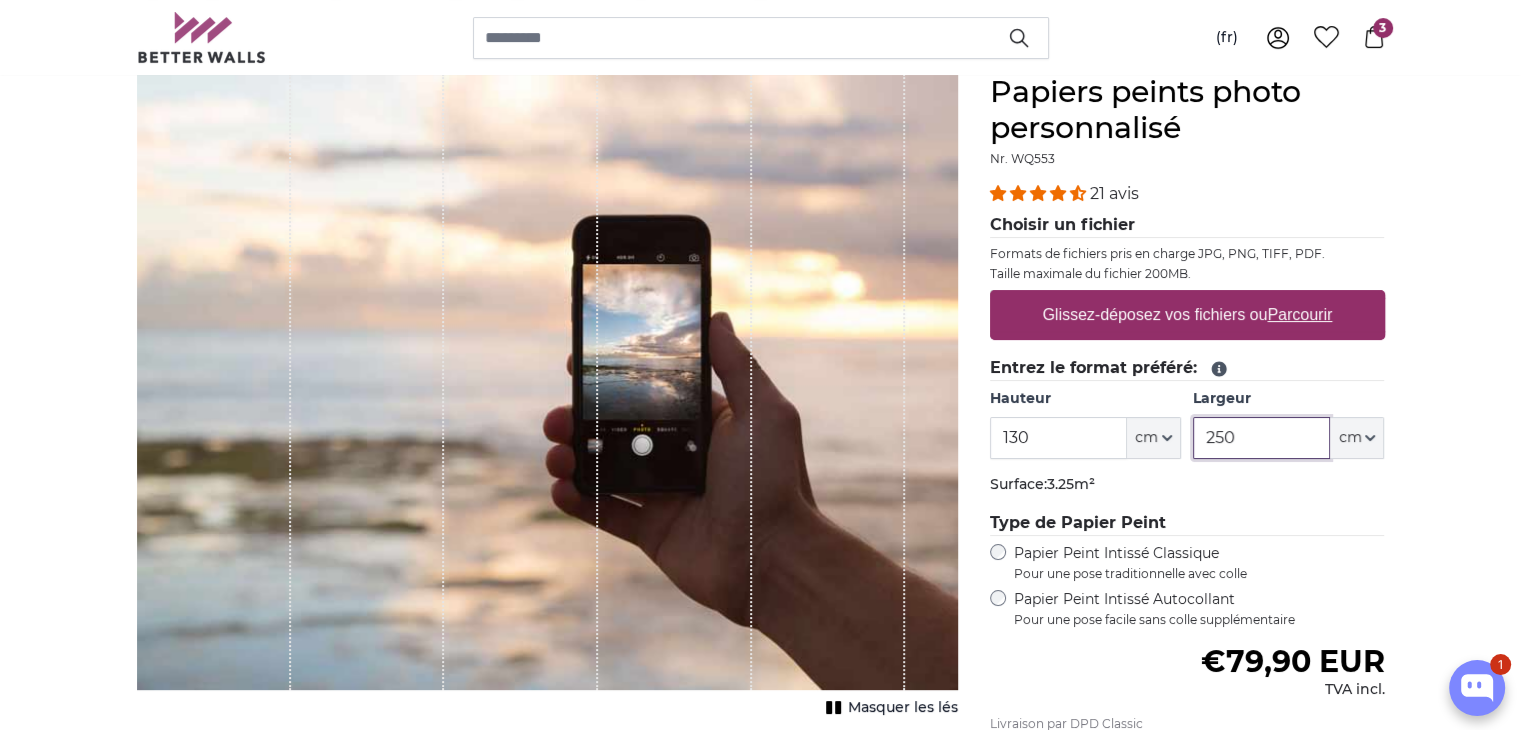 scroll, scrollTop: 200, scrollLeft: 0, axis: vertical 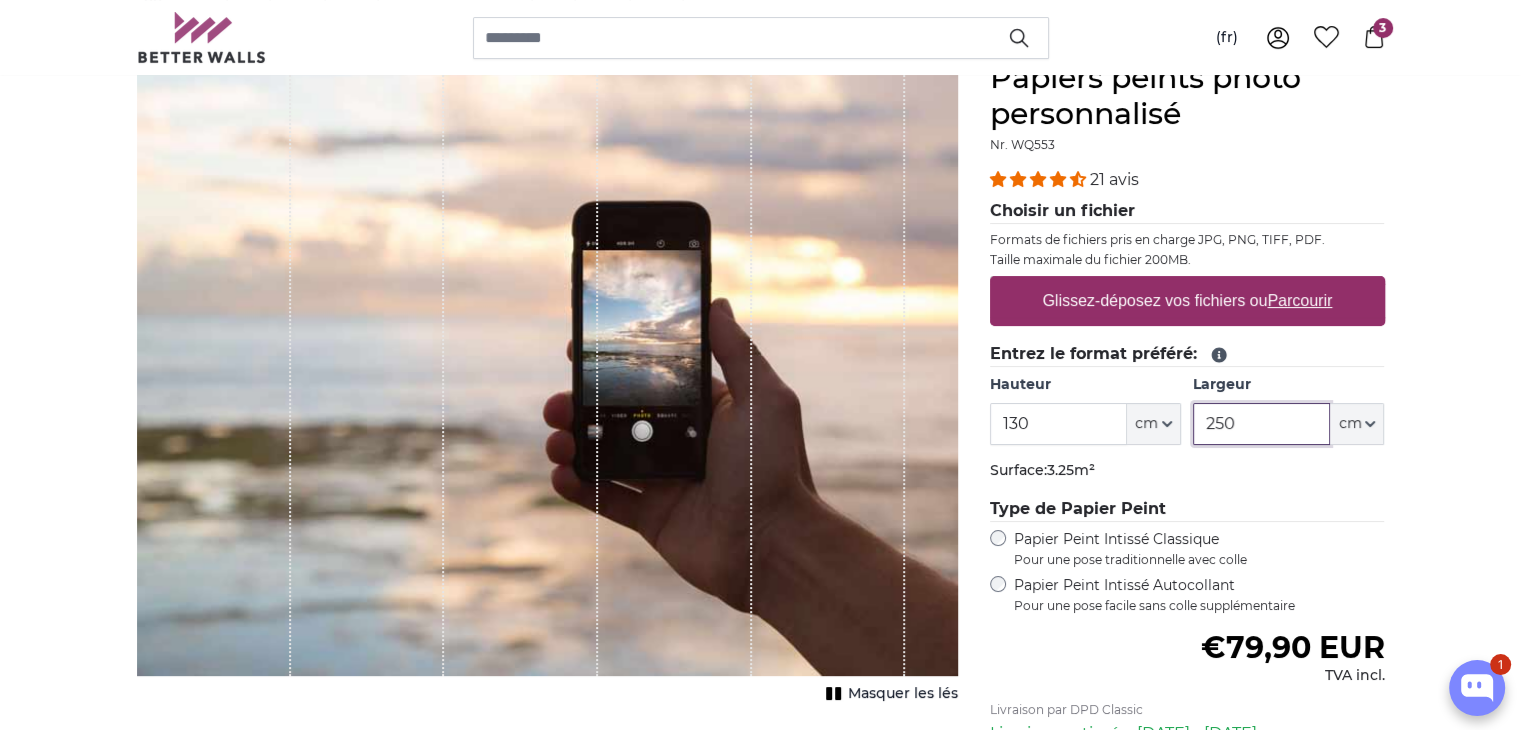 type on "250" 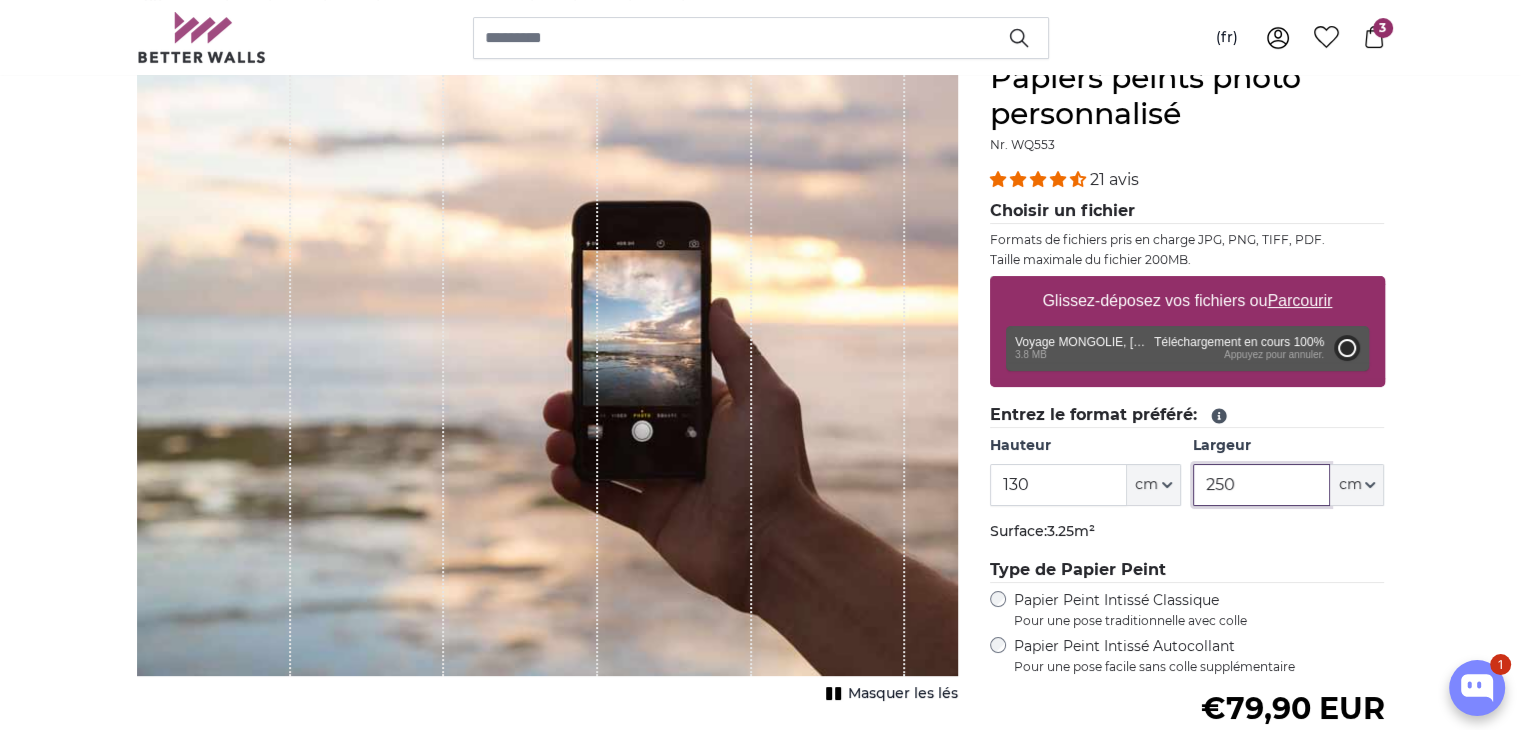 type on "200" 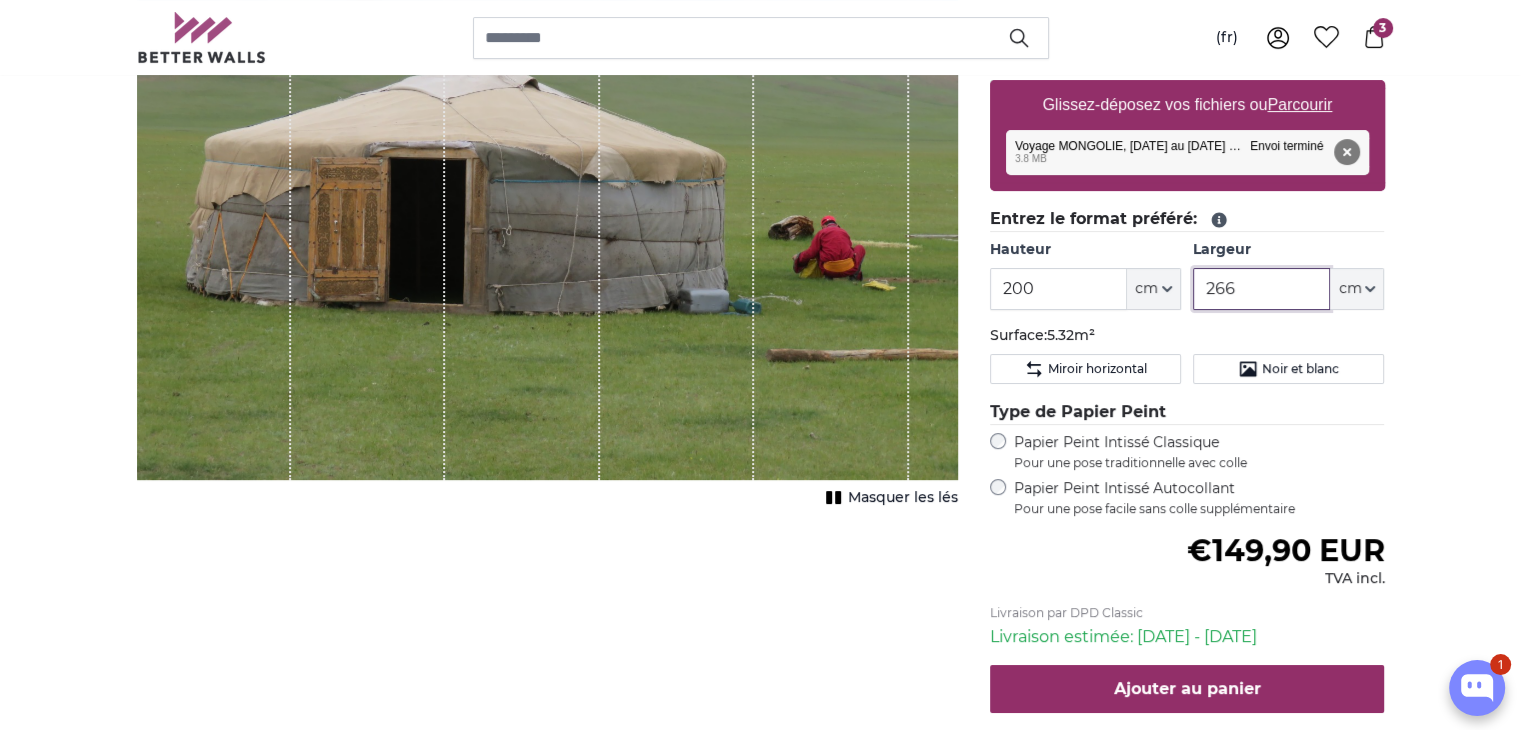 scroll, scrollTop: 400, scrollLeft: 0, axis: vertical 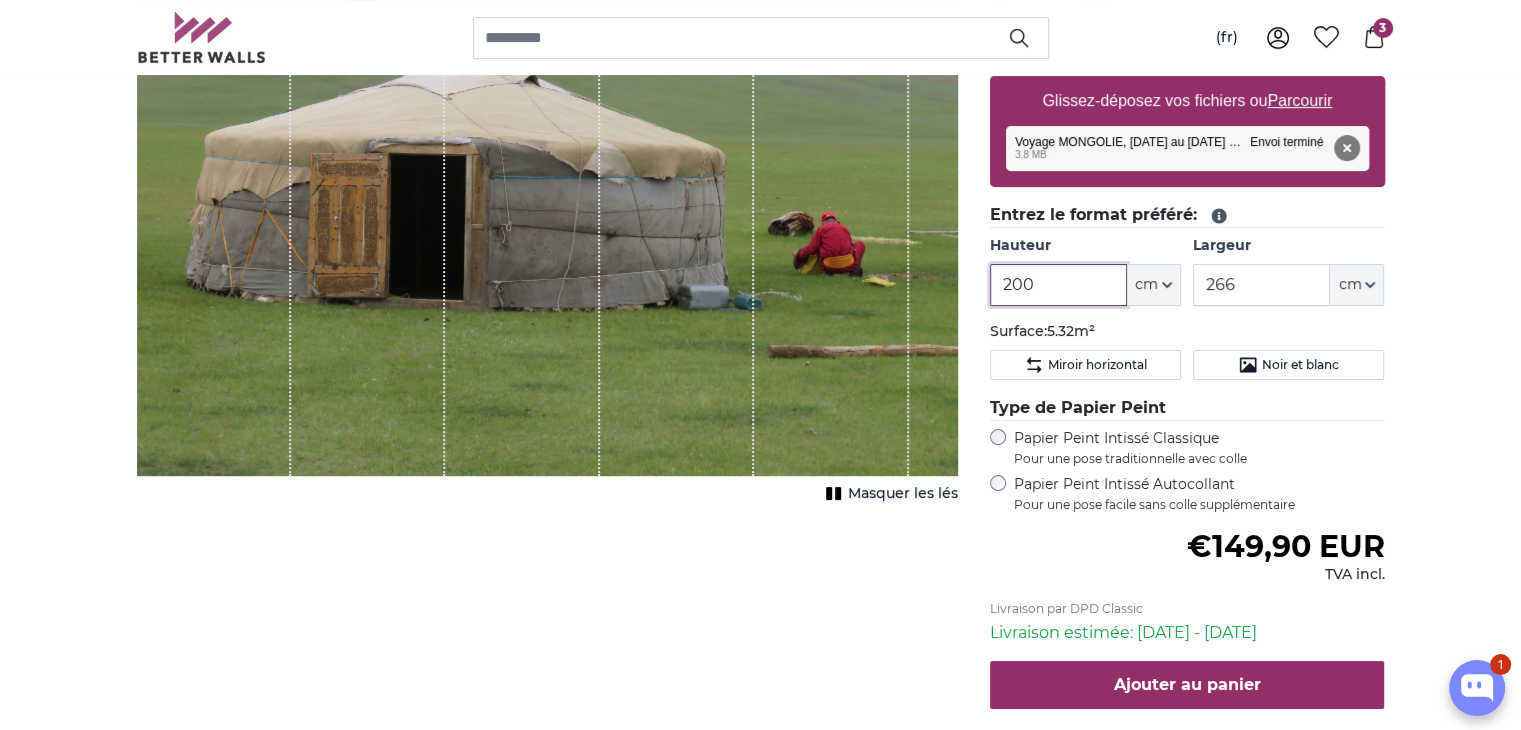 drag, startPoint x: 1041, startPoint y: 282, endPoint x: 985, endPoint y: 268, distance: 57.72348 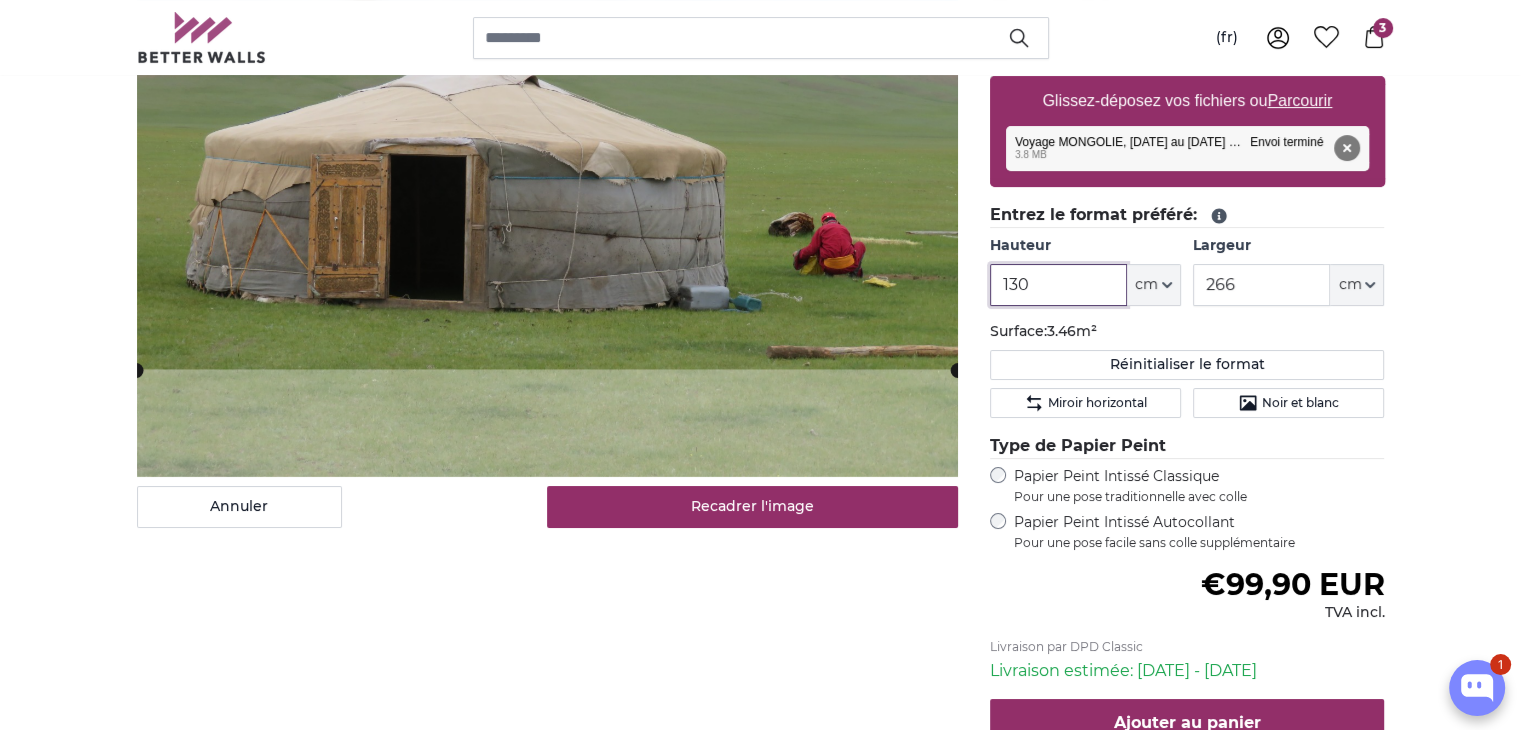 type on "130" 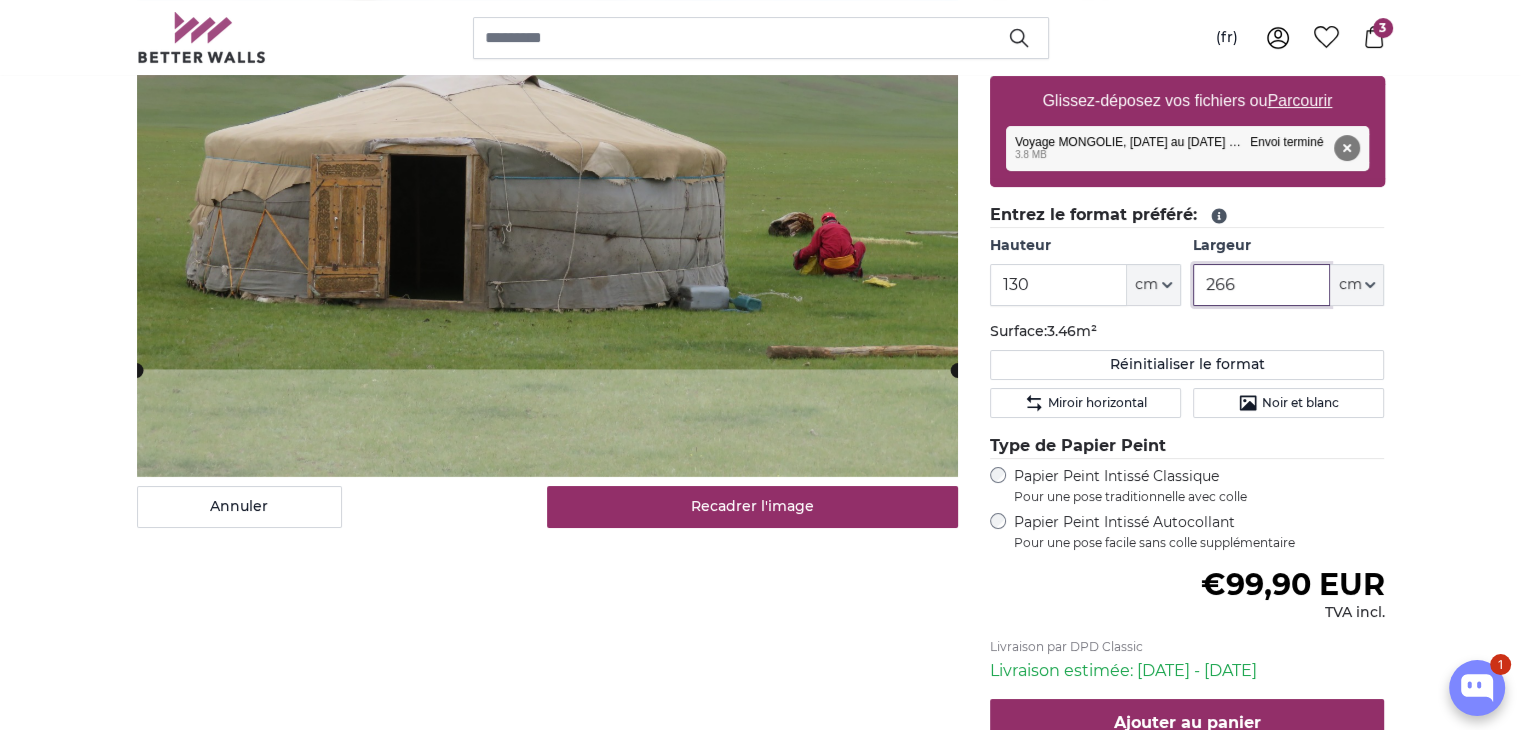 drag, startPoint x: 1256, startPoint y: 276, endPoint x: 1191, endPoint y: 270, distance: 65.27634 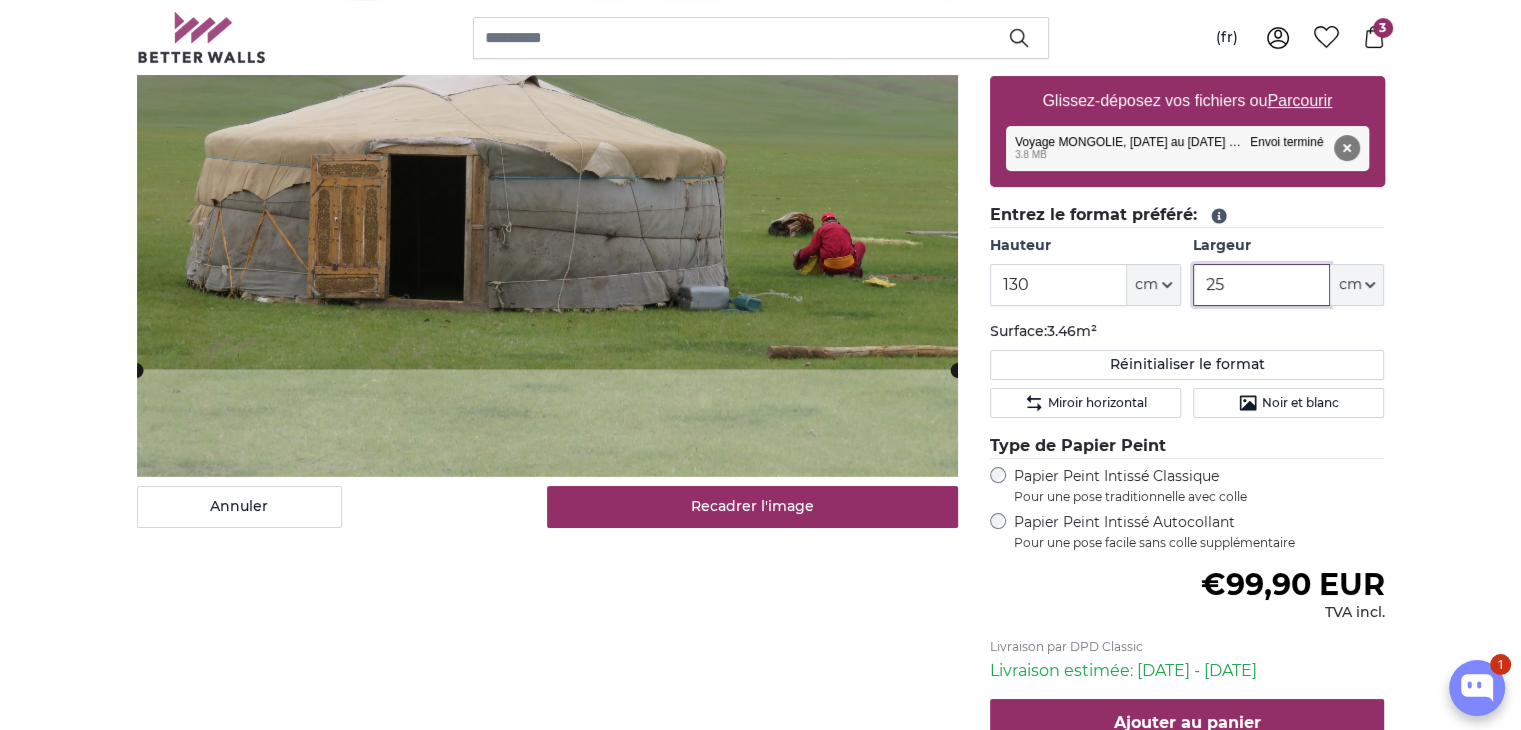 type on "250" 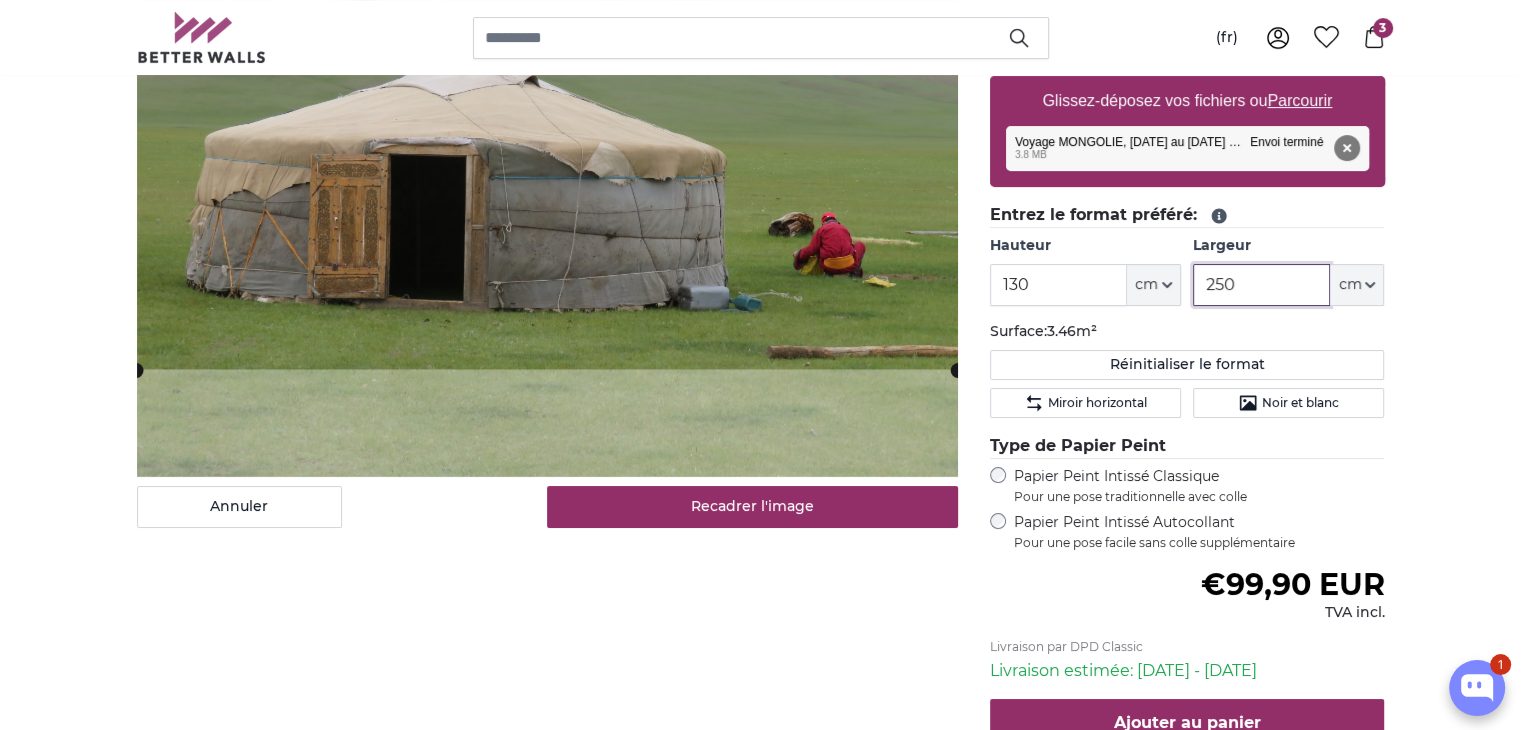 type 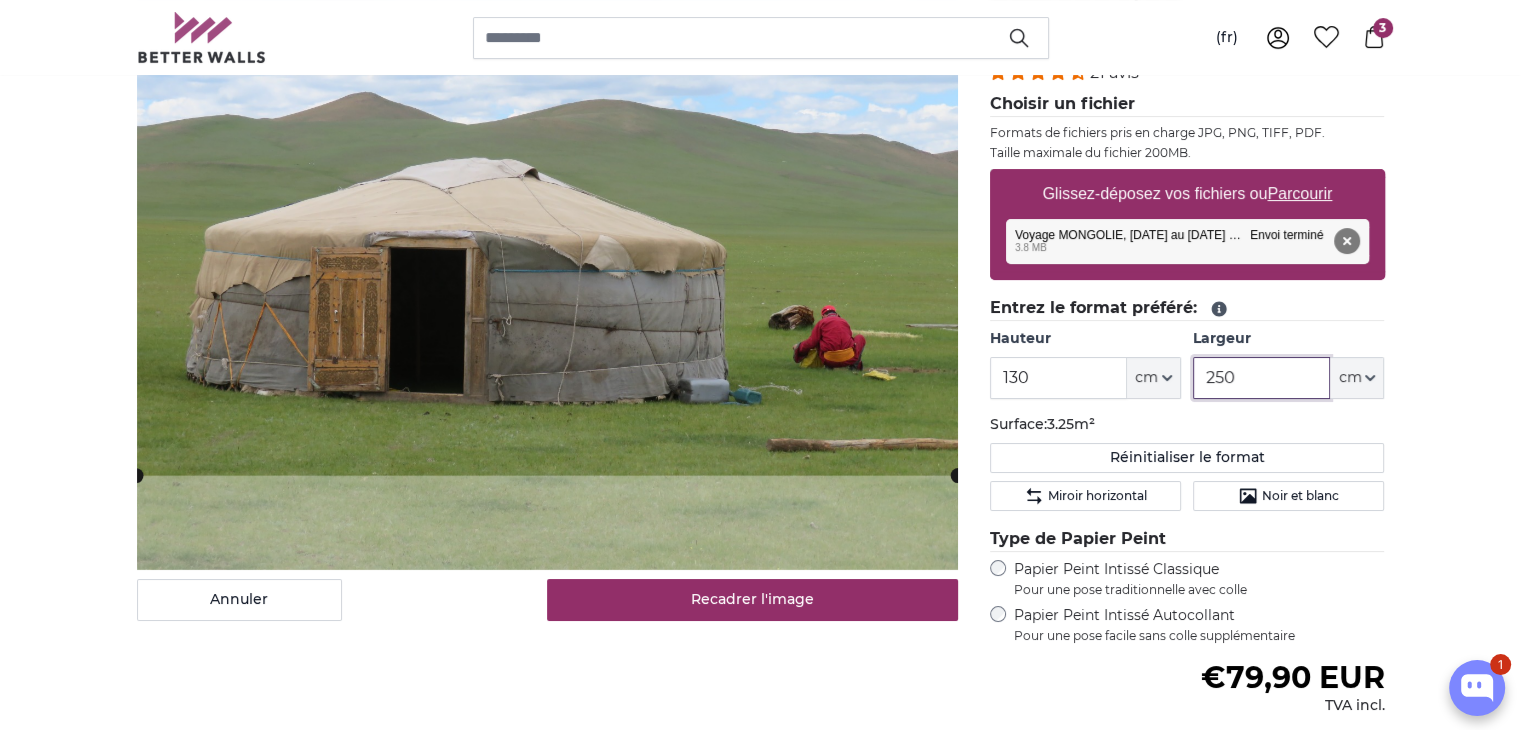 scroll, scrollTop: 300, scrollLeft: 0, axis: vertical 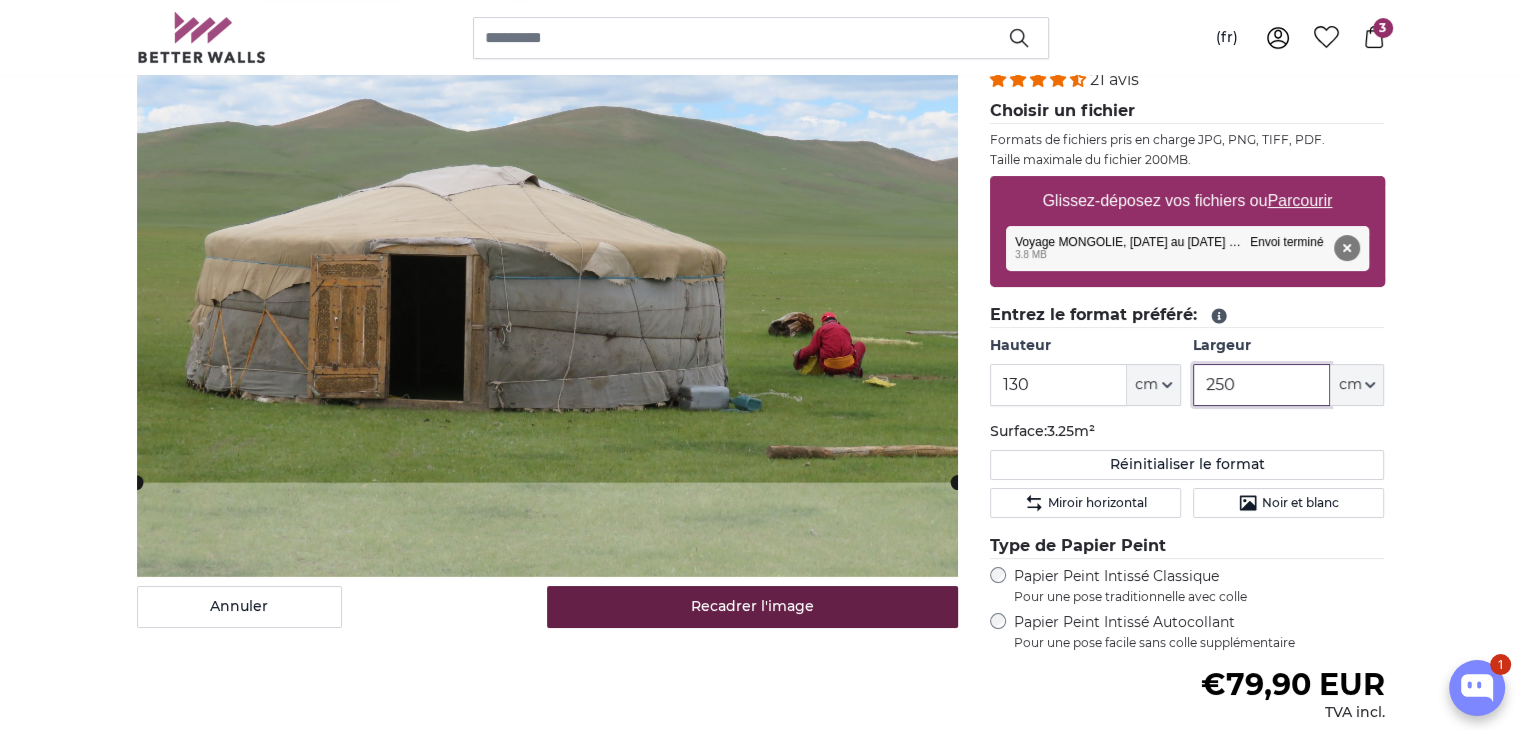 type on "250" 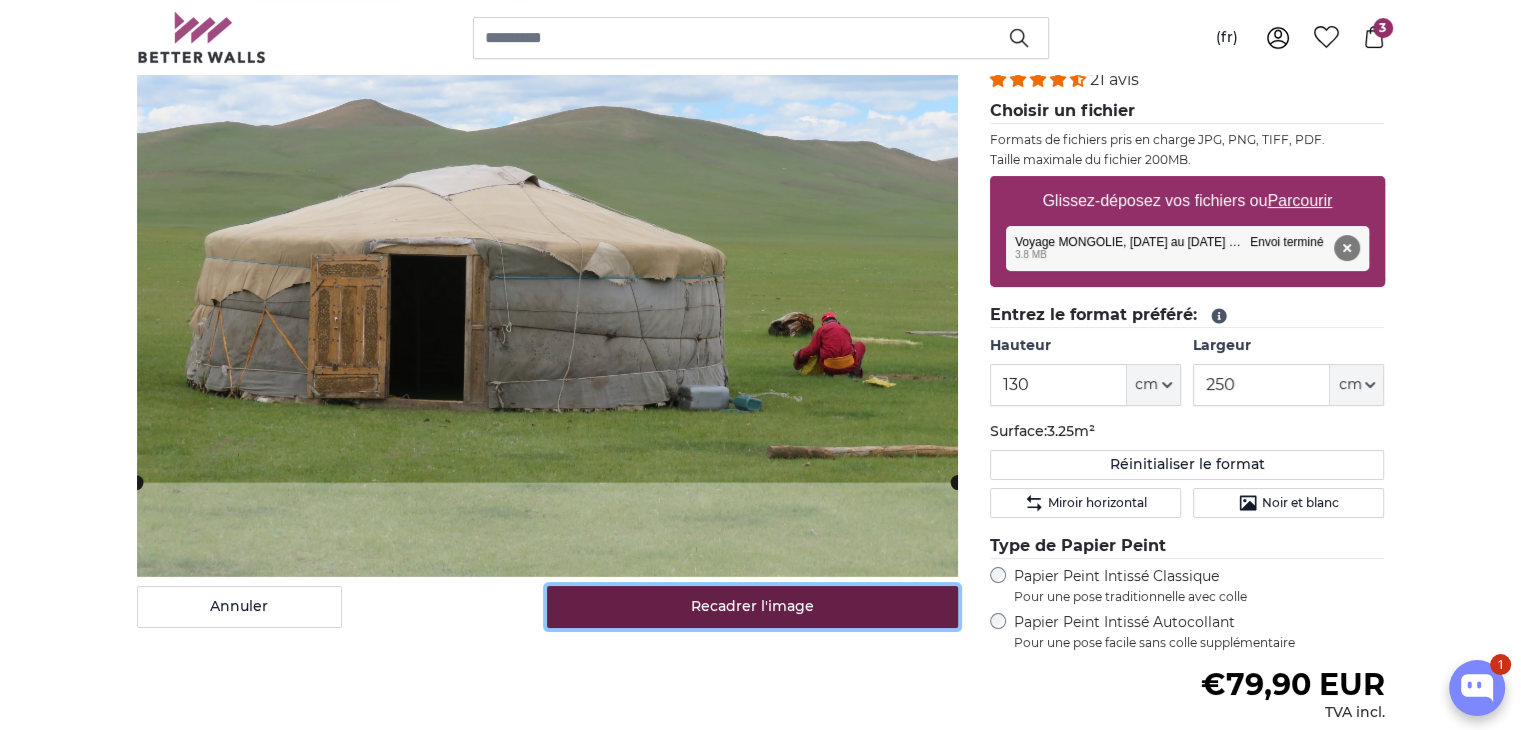 click on "Recadrer l'image" at bounding box center [752, 607] 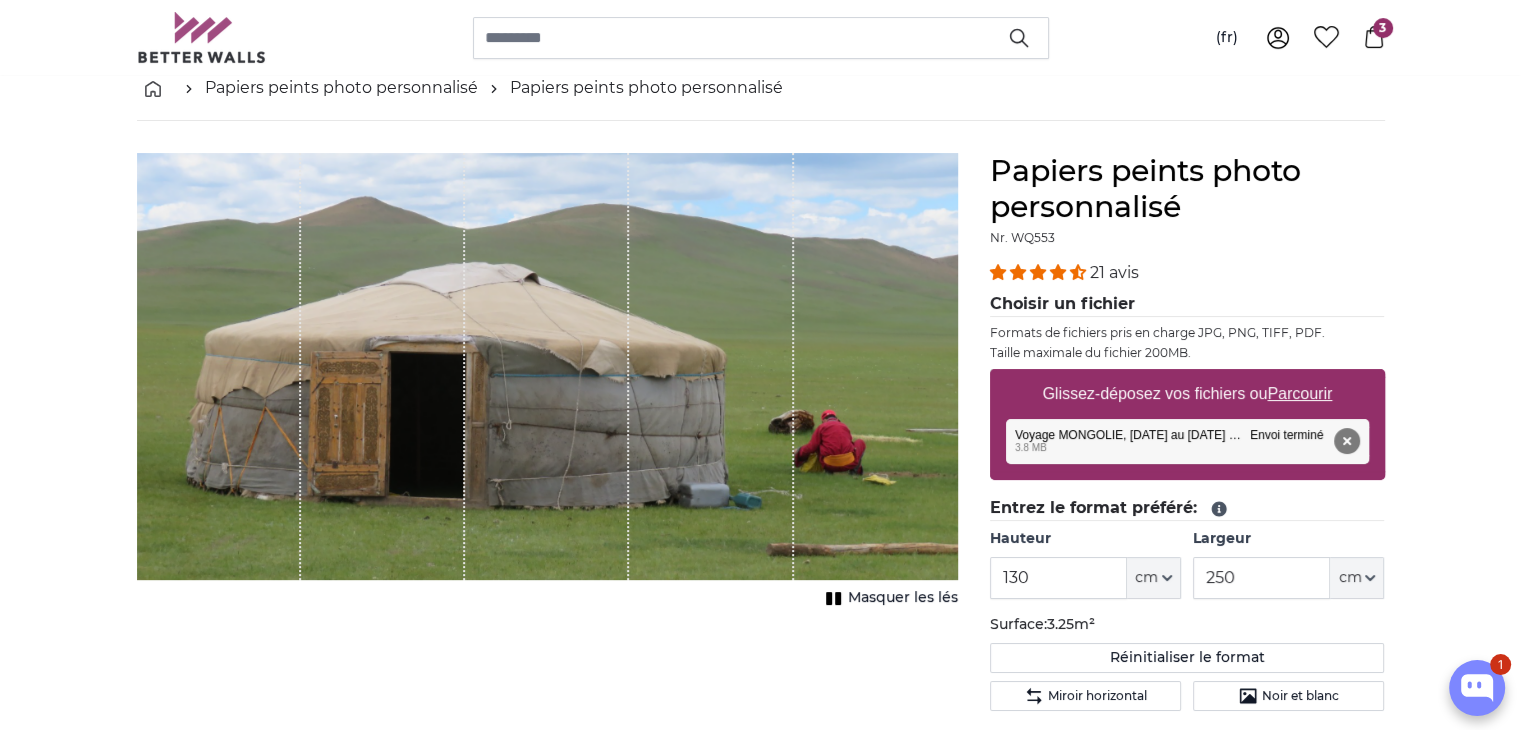 scroll, scrollTop: 100, scrollLeft: 0, axis: vertical 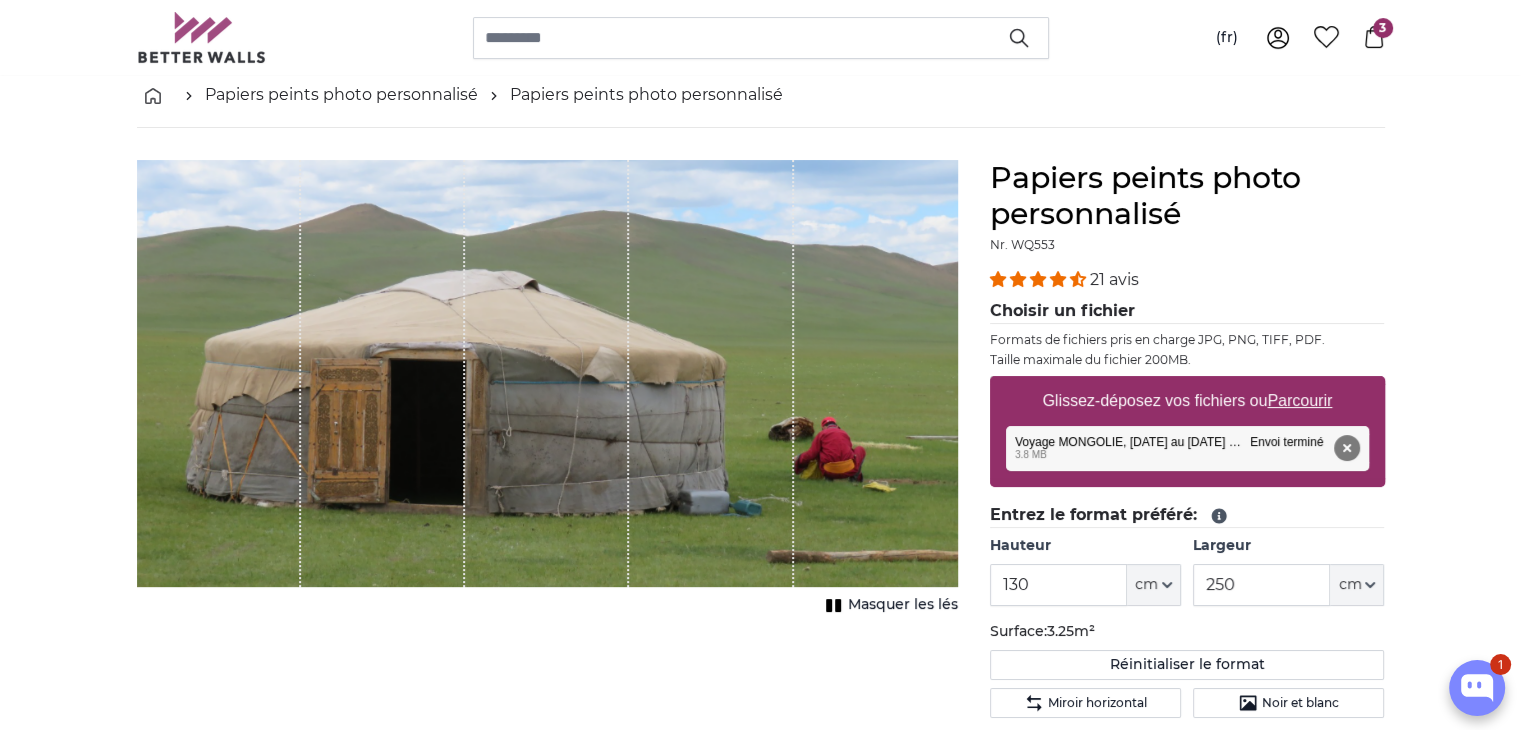 drag, startPoint x: 658, startPoint y: 412, endPoint x: 604, endPoint y: 402, distance: 54.91812 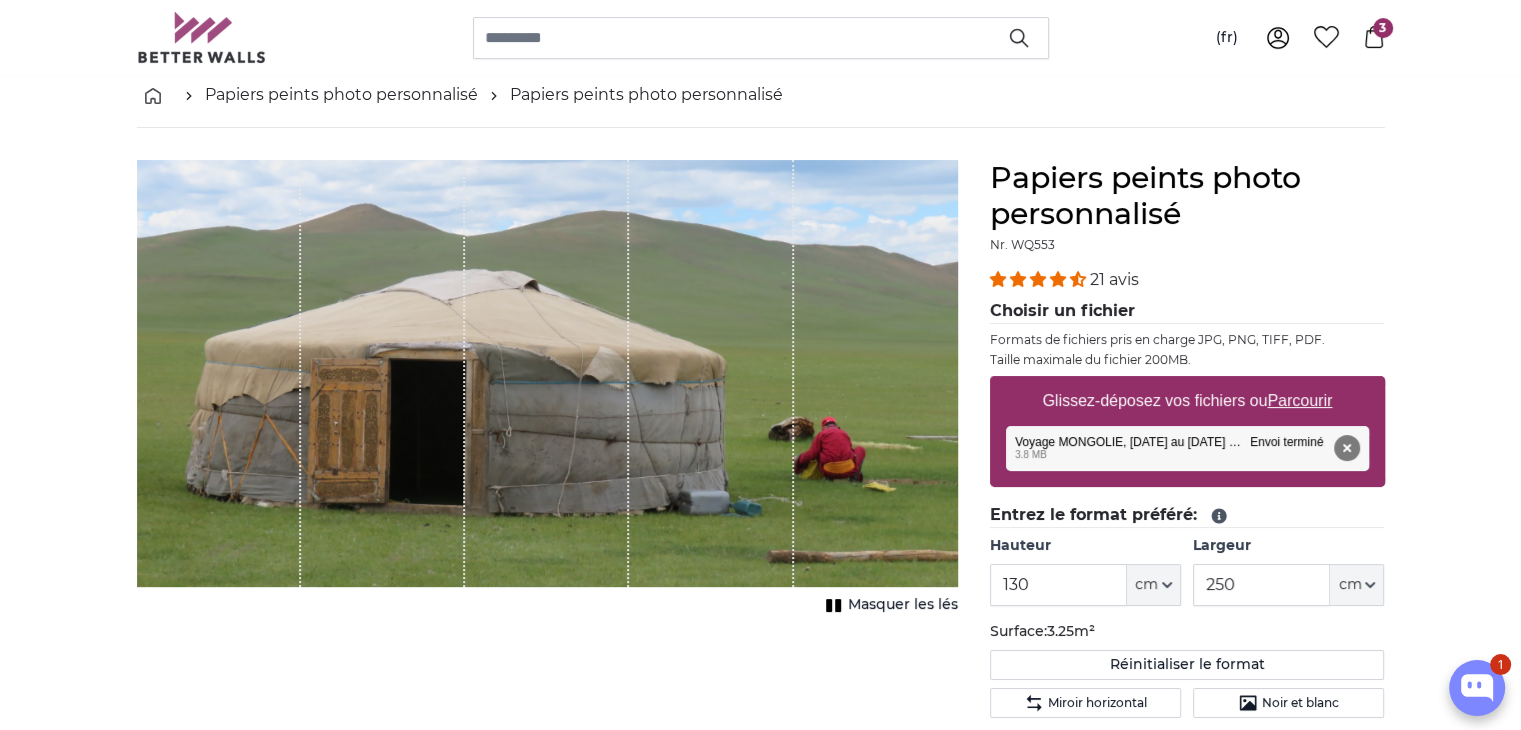drag, startPoint x: 628, startPoint y: 554, endPoint x: 548, endPoint y: 527, distance: 84.4334 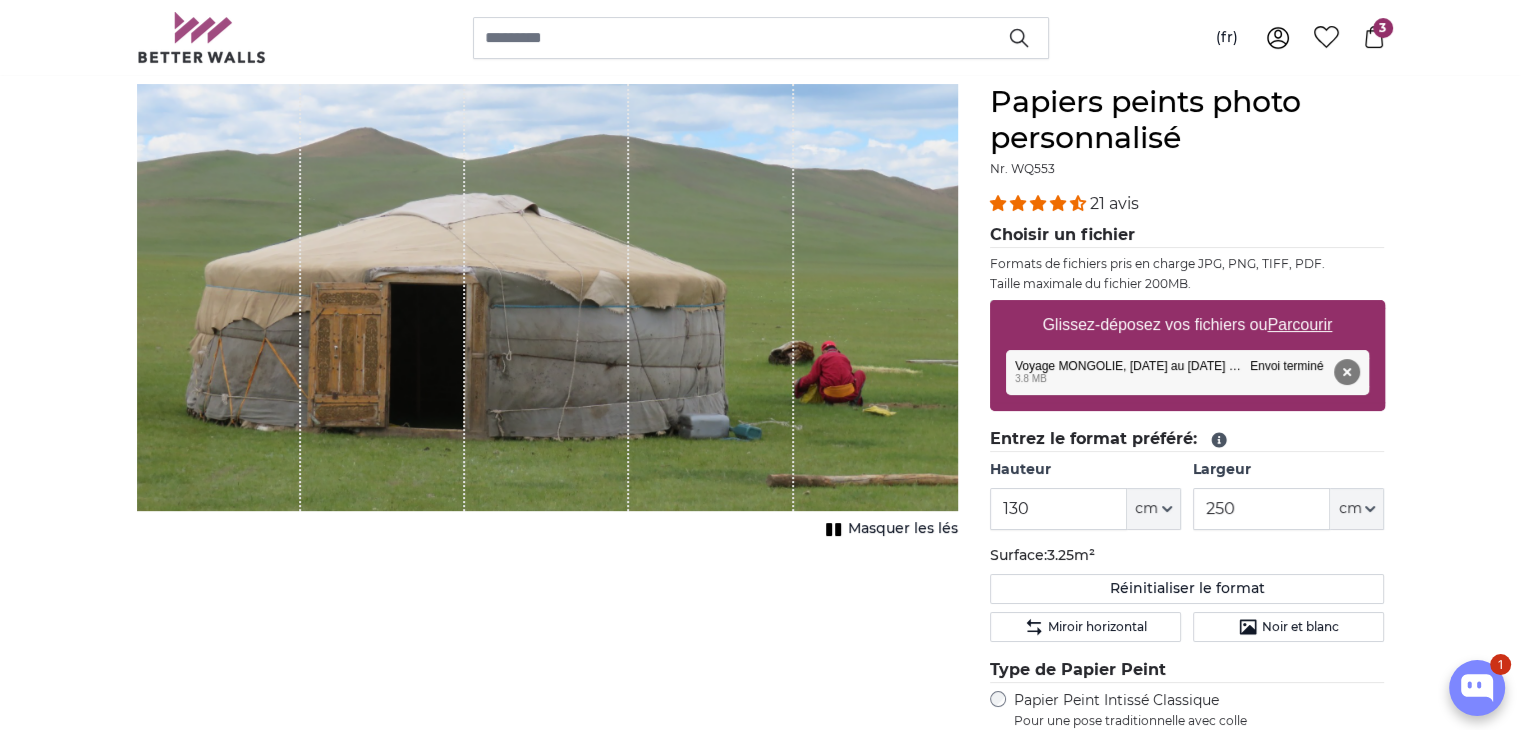 scroll, scrollTop: 300, scrollLeft: 0, axis: vertical 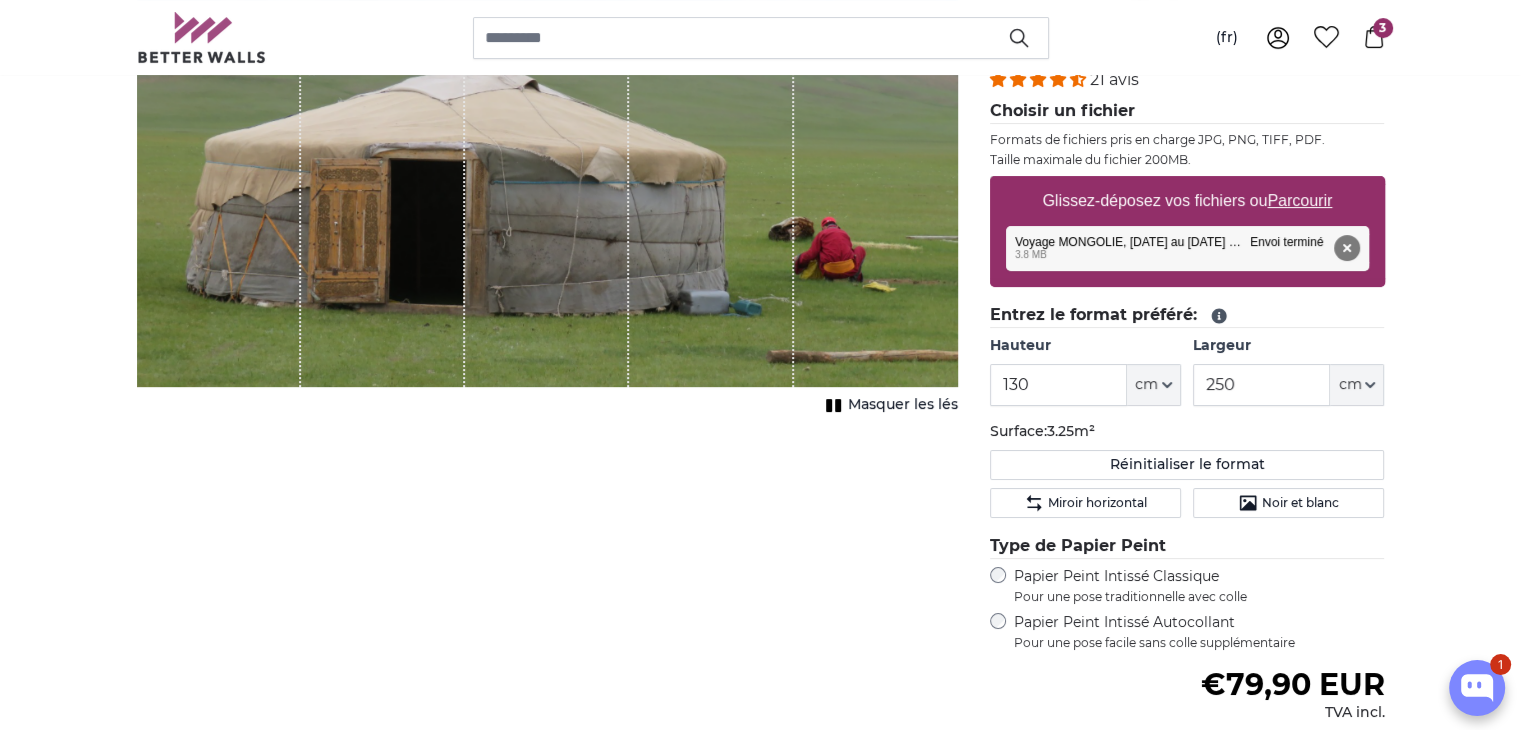click on "Masquer les lés" at bounding box center (903, 405) 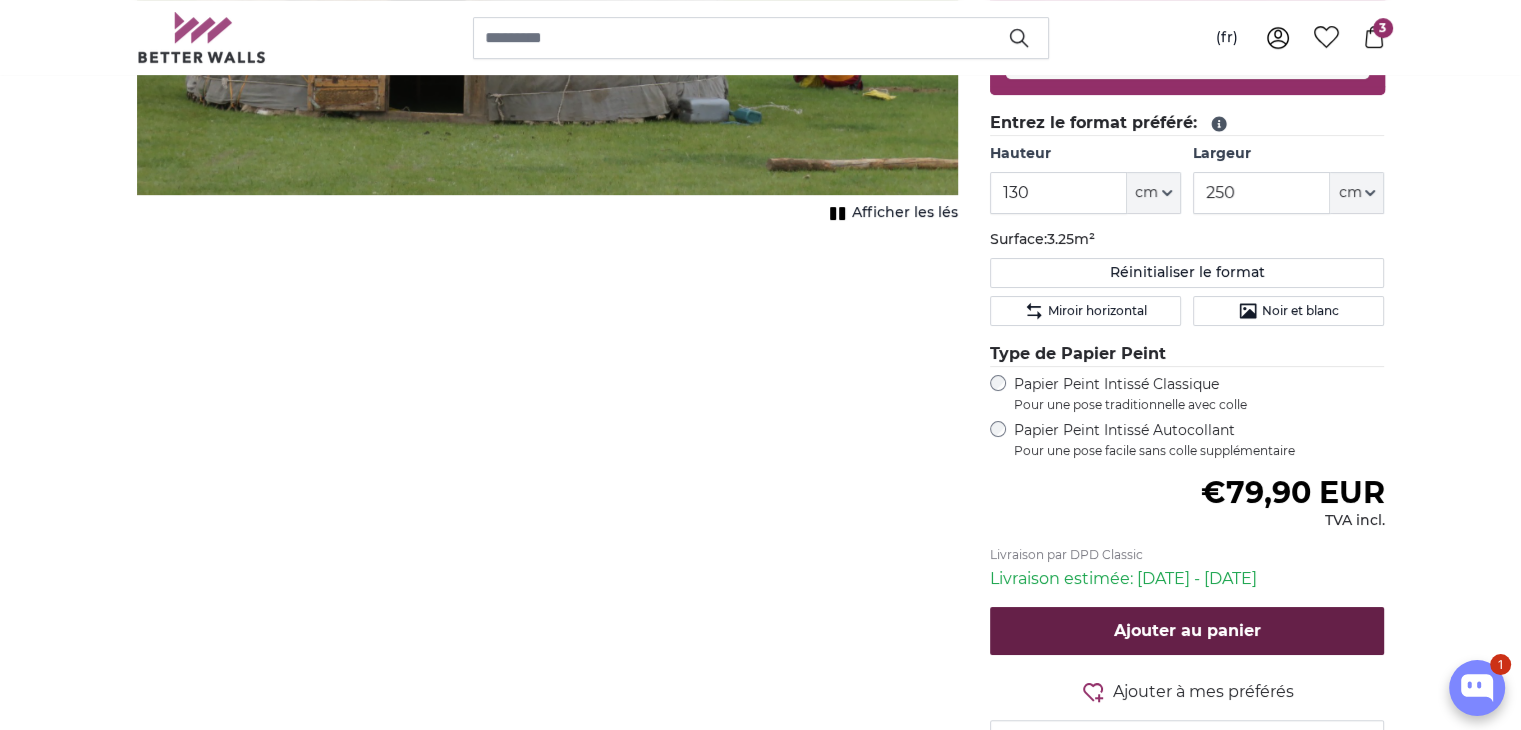 scroll, scrollTop: 500, scrollLeft: 0, axis: vertical 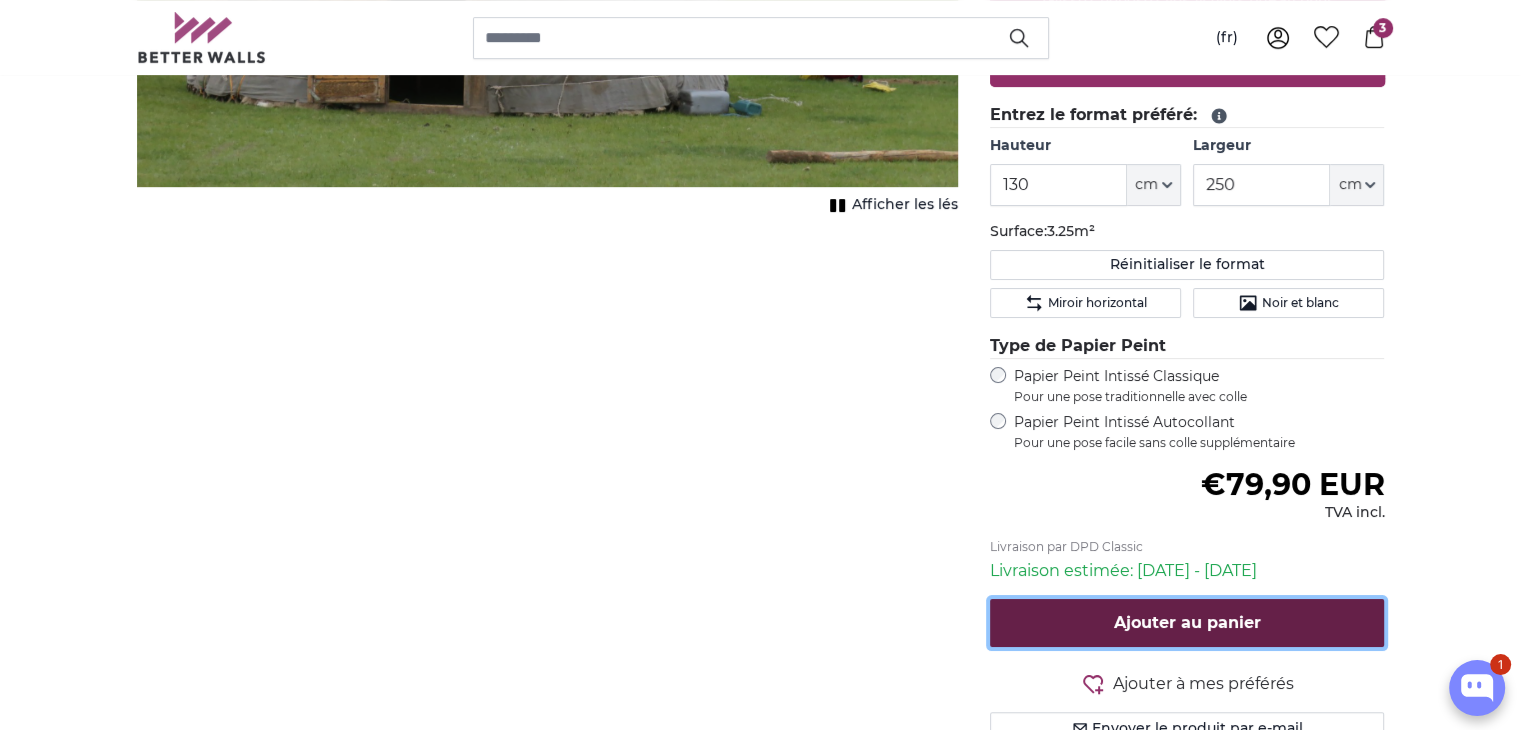 click on "Ajouter au panier" at bounding box center (1187, 622) 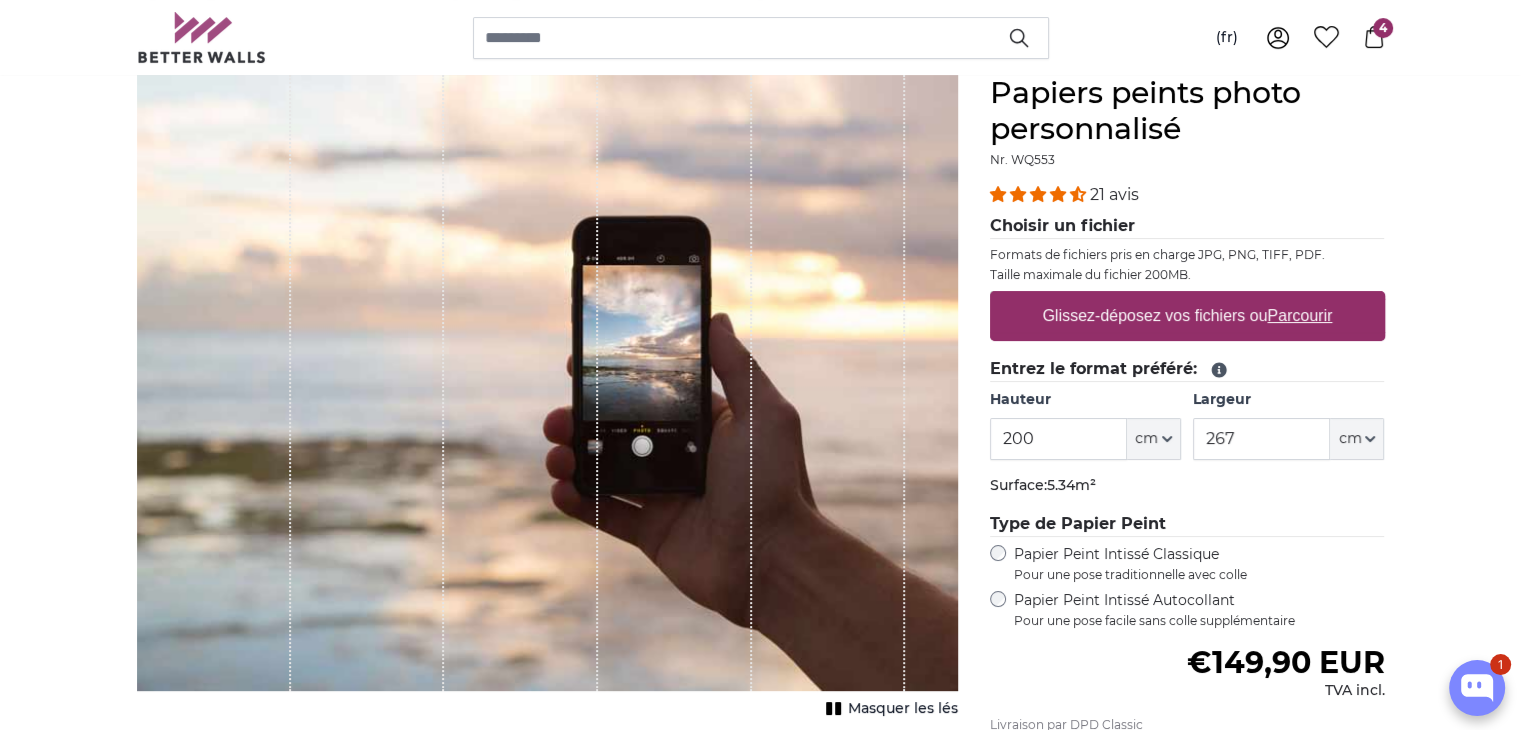scroll, scrollTop: 0, scrollLeft: 0, axis: both 